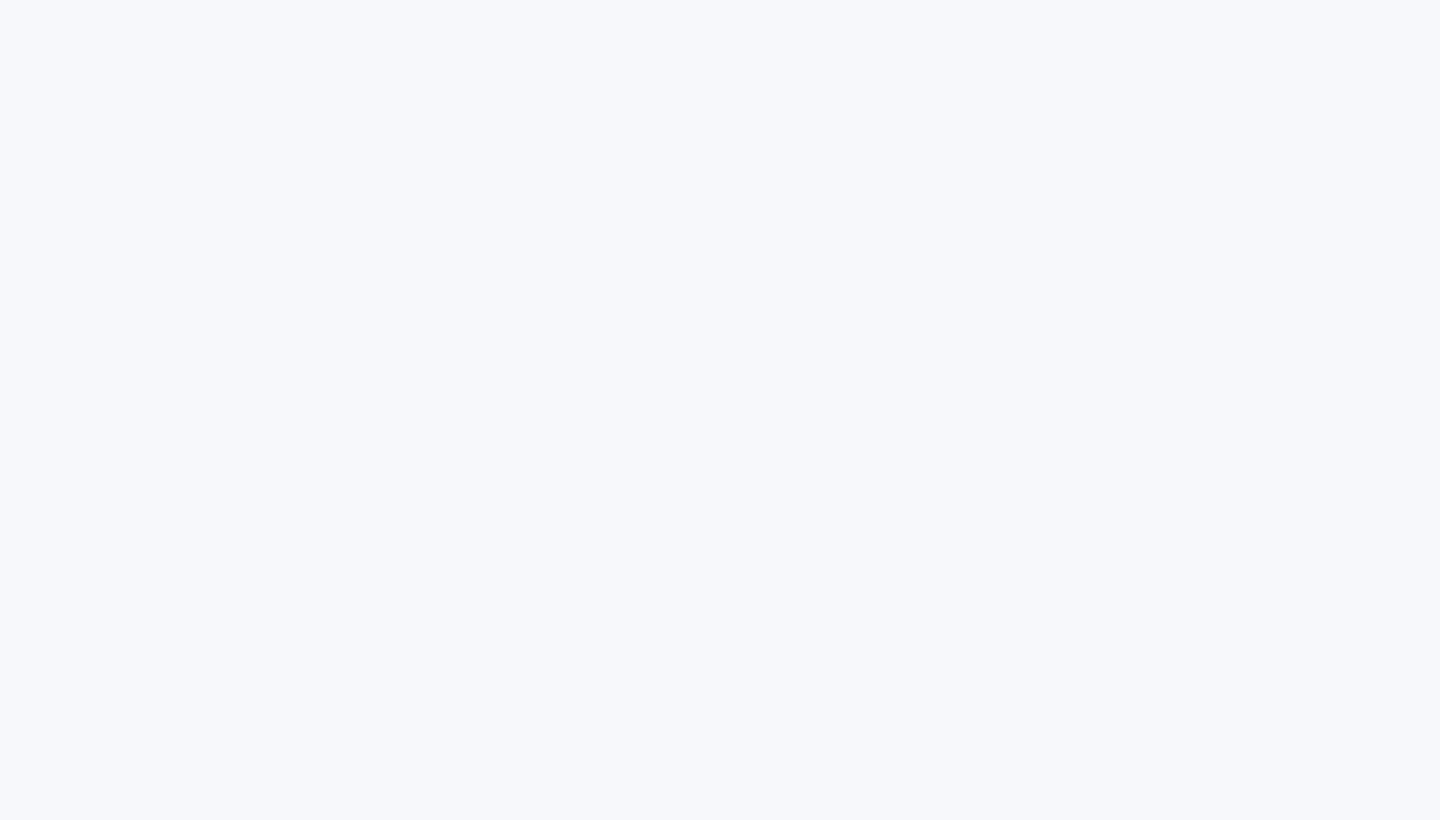 scroll, scrollTop: 0, scrollLeft: 0, axis: both 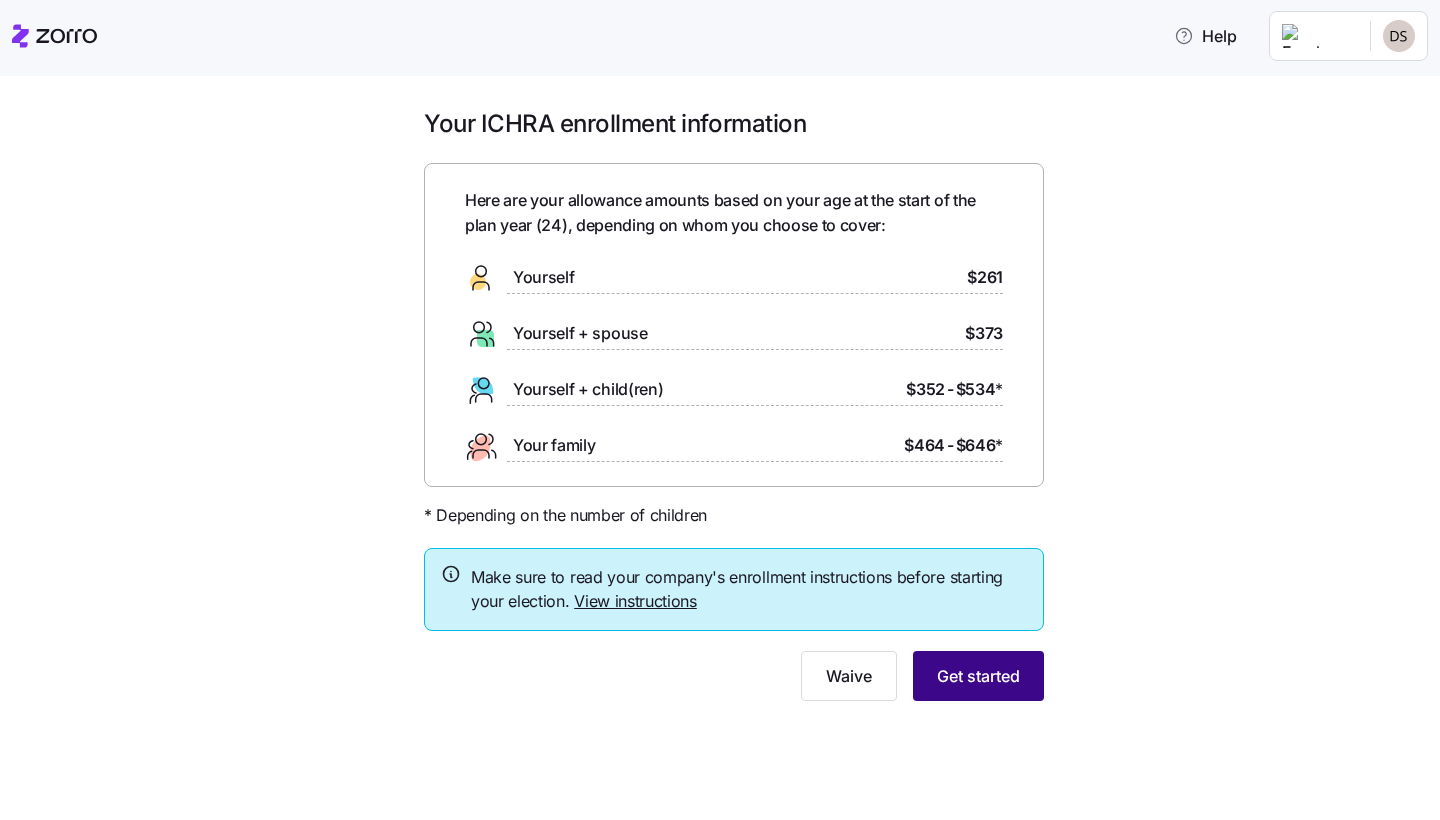 click on "Get started" at bounding box center (978, 676) 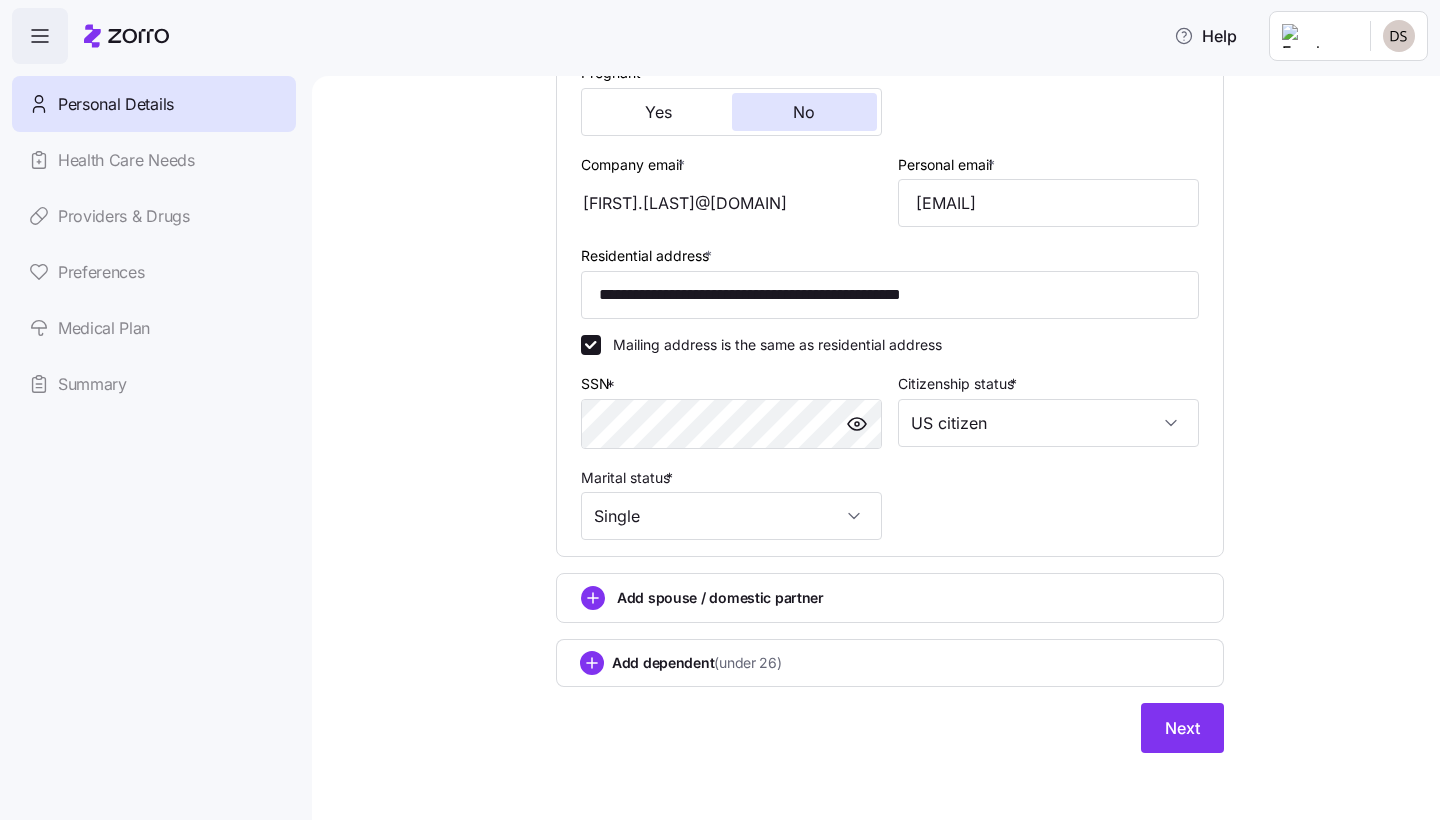 scroll, scrollTop: 500, scrollLeft: 0, axis: vertical 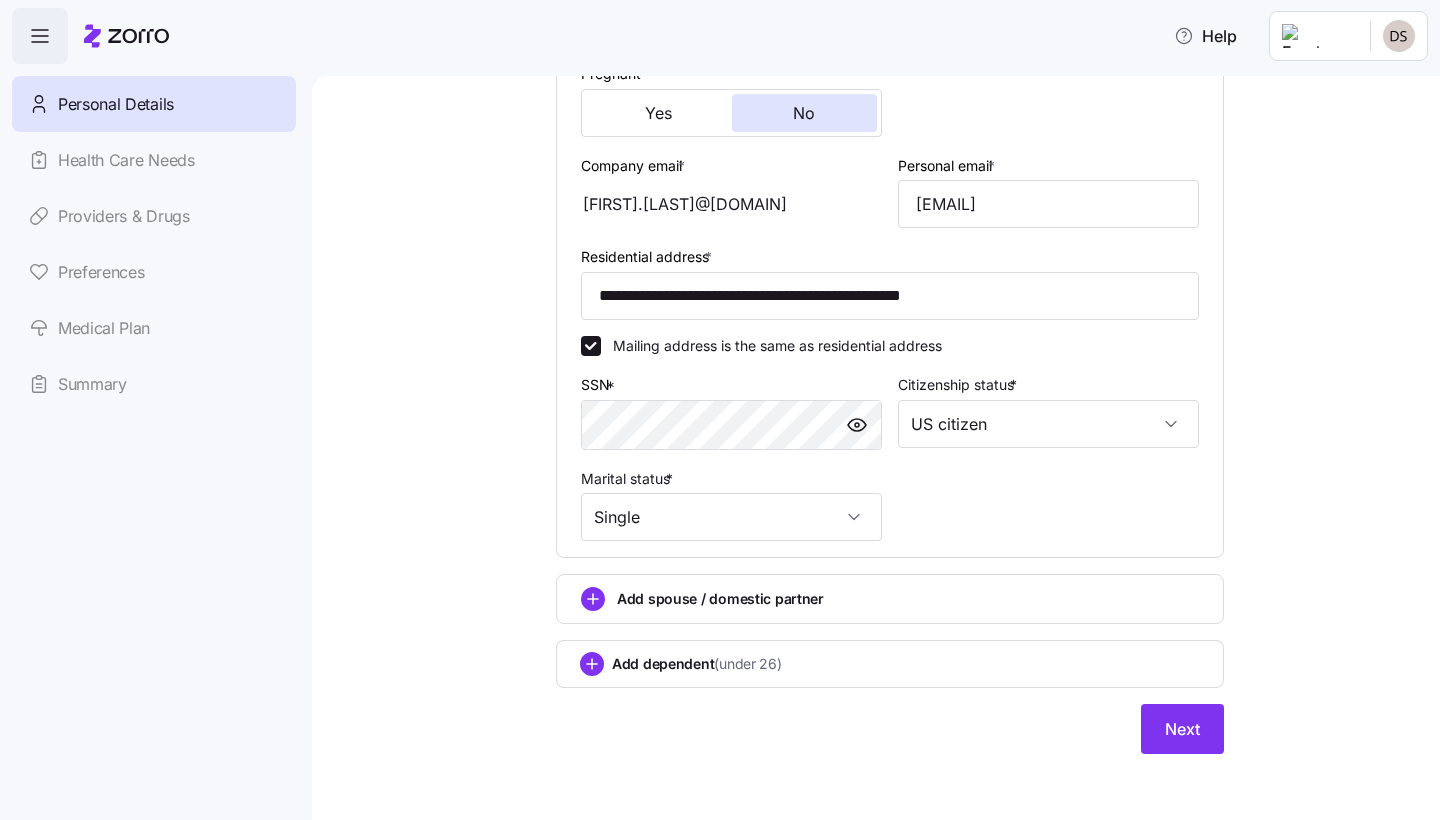 click on "Personal Details Health Care Needs Providers & Drugs Preferences Medical Plan Summary" at bounding box center (154, 244) 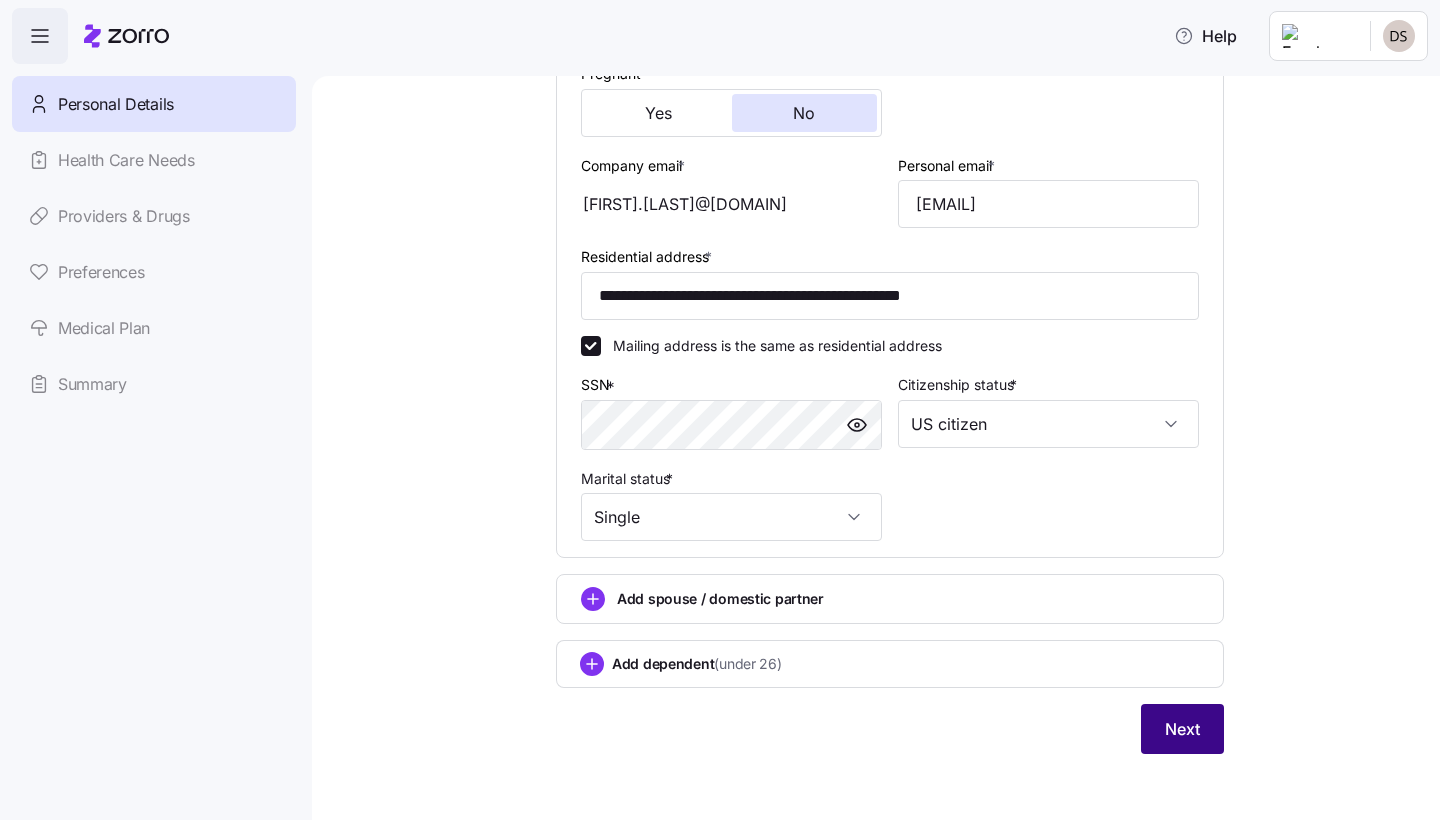 click on "Next" at bounding box center [1182, 729] 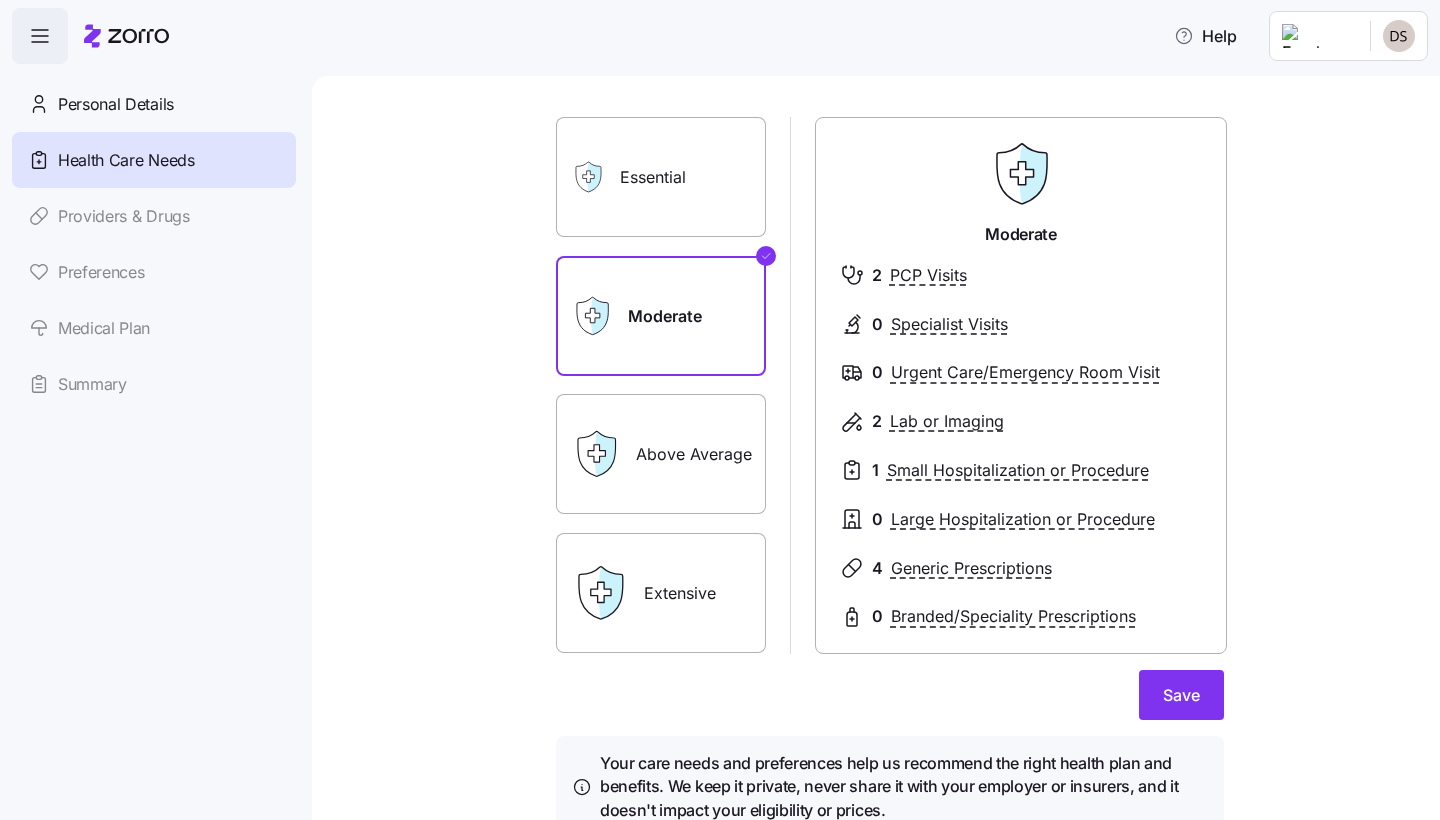 scroll, scrollTop: 101, scrollLeft: 0, axis: vertical 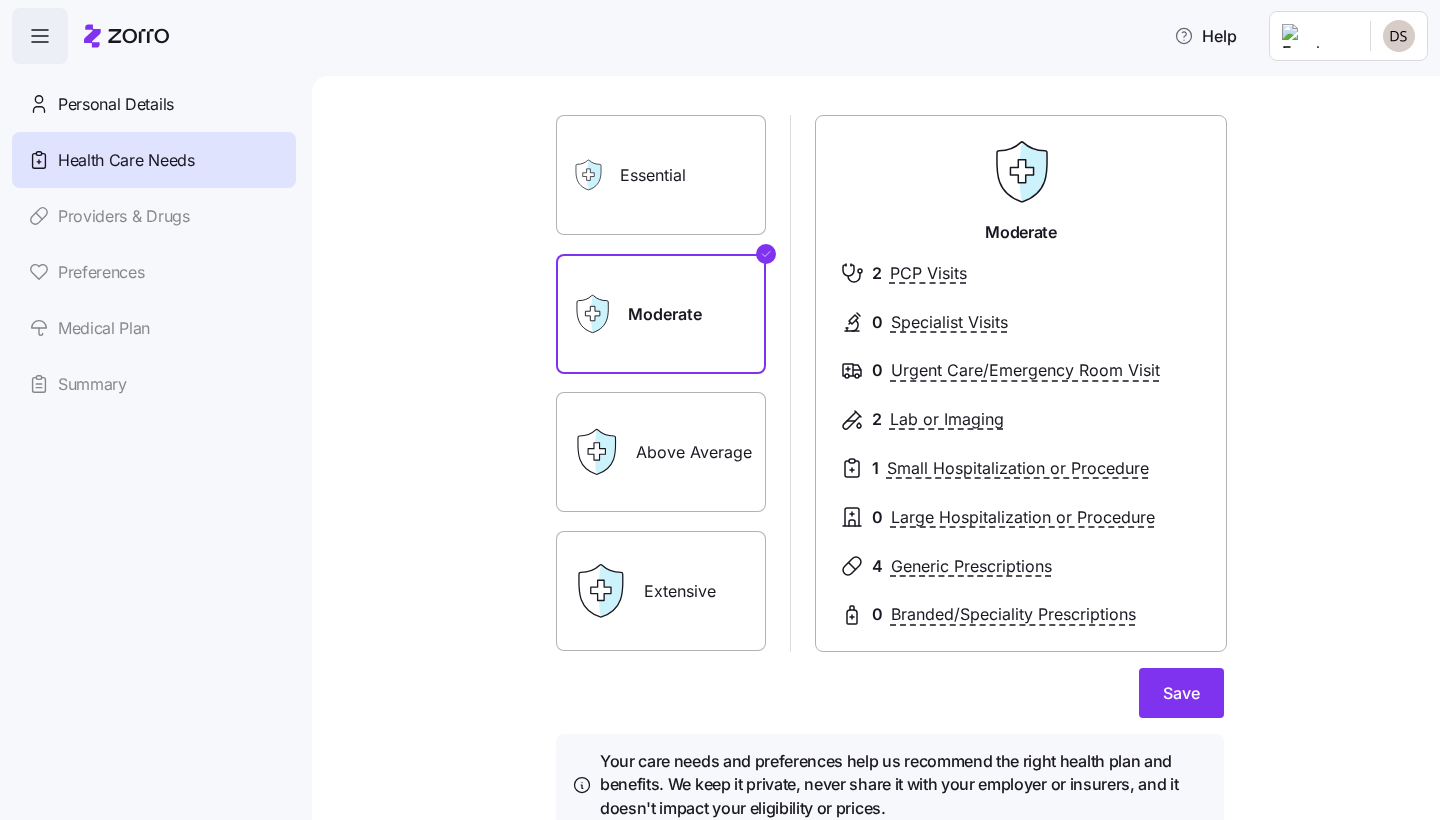 click on "Above Average" at bounding box center [661, 452] 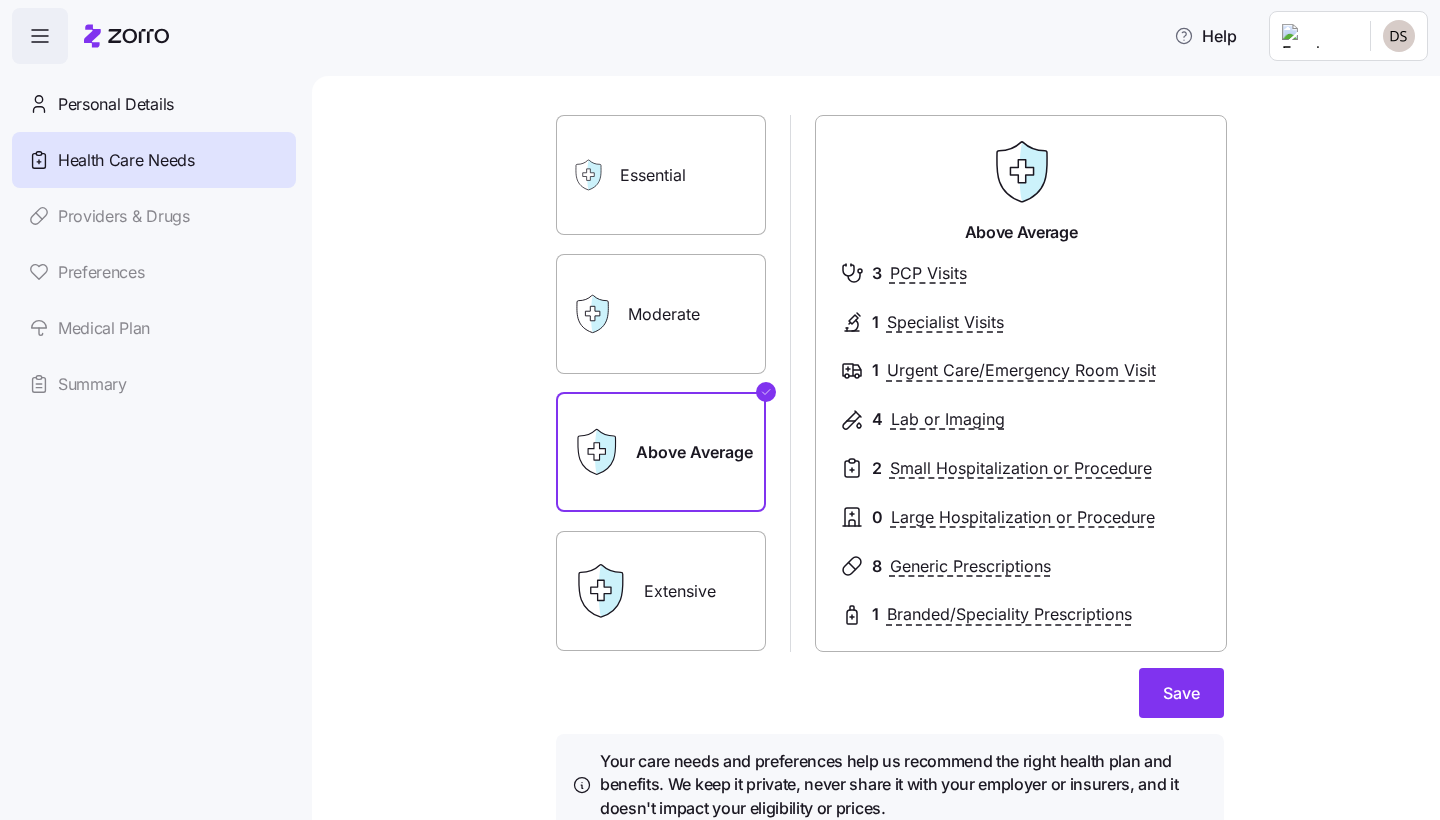 click on "Extensive" at bounding box center [661, 591] 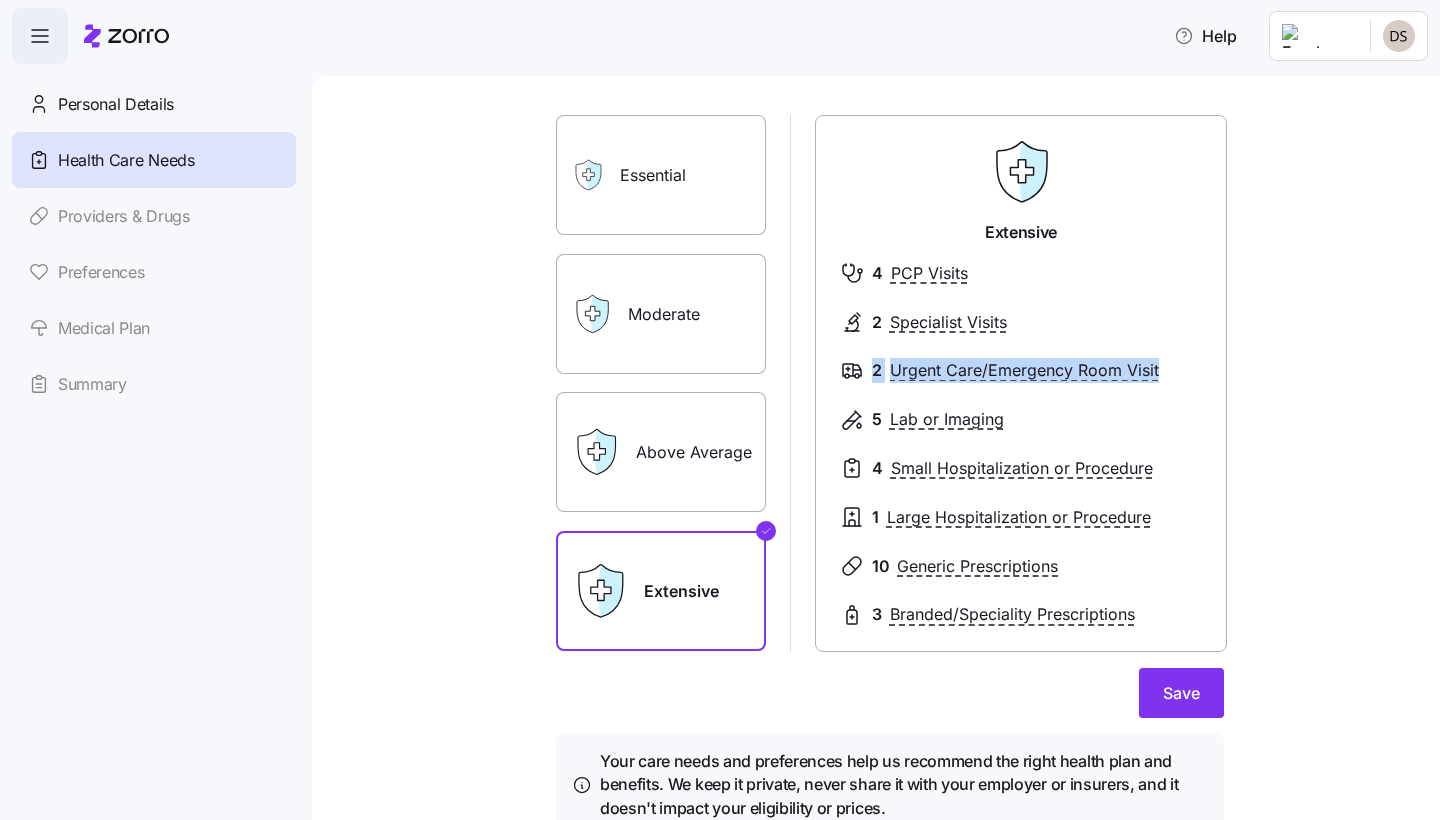 drag, startPoint x: 1437, startPoint y: 370, endPoint x: 1437, endPoint y: 328, distance: 42 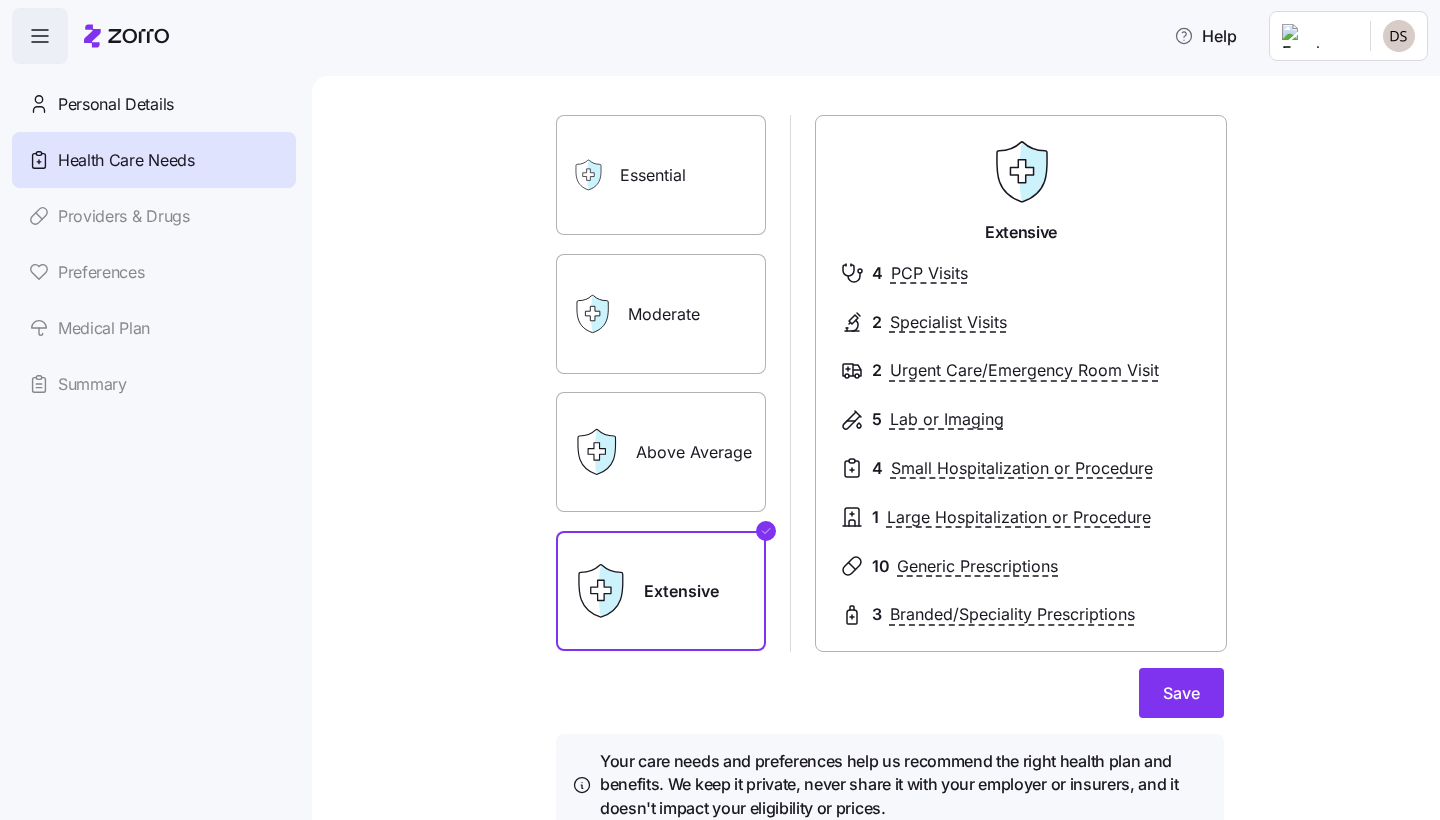 click on "Above Average" at bounding box center [661, 452] 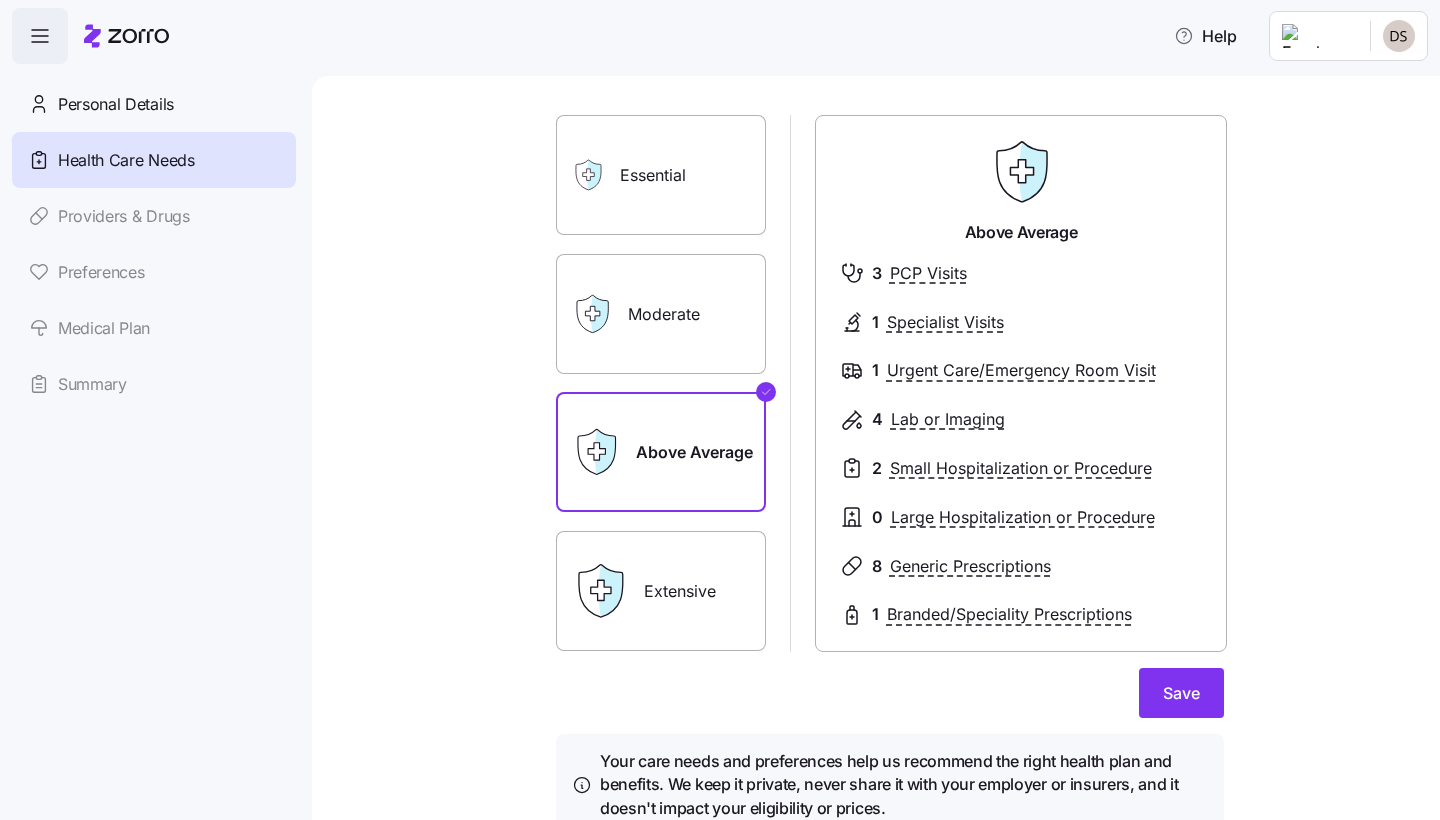 click on "Extensive" at bounding box center [661, 591] 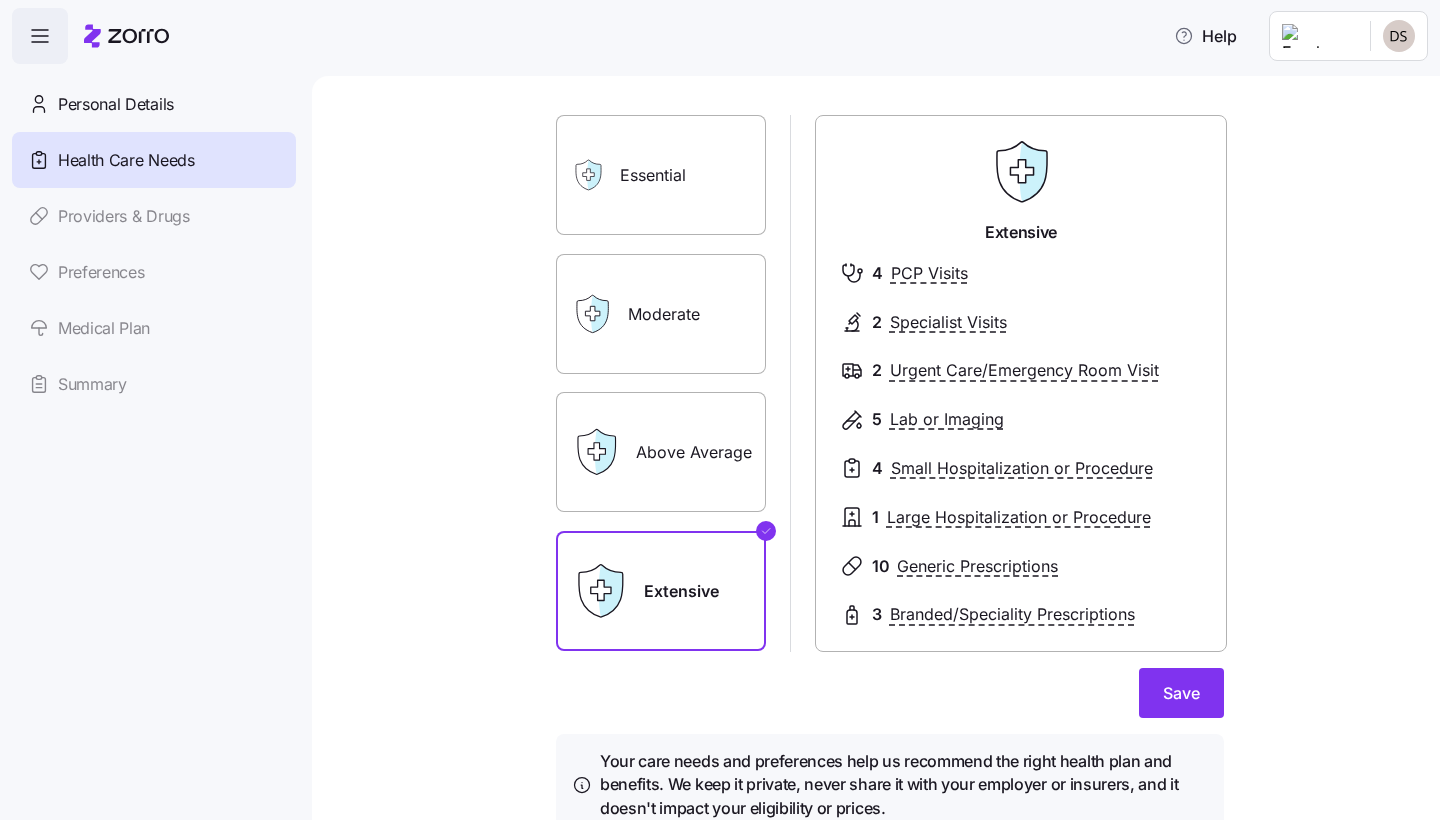click on "Above Average" at bounding box center [661, 452] 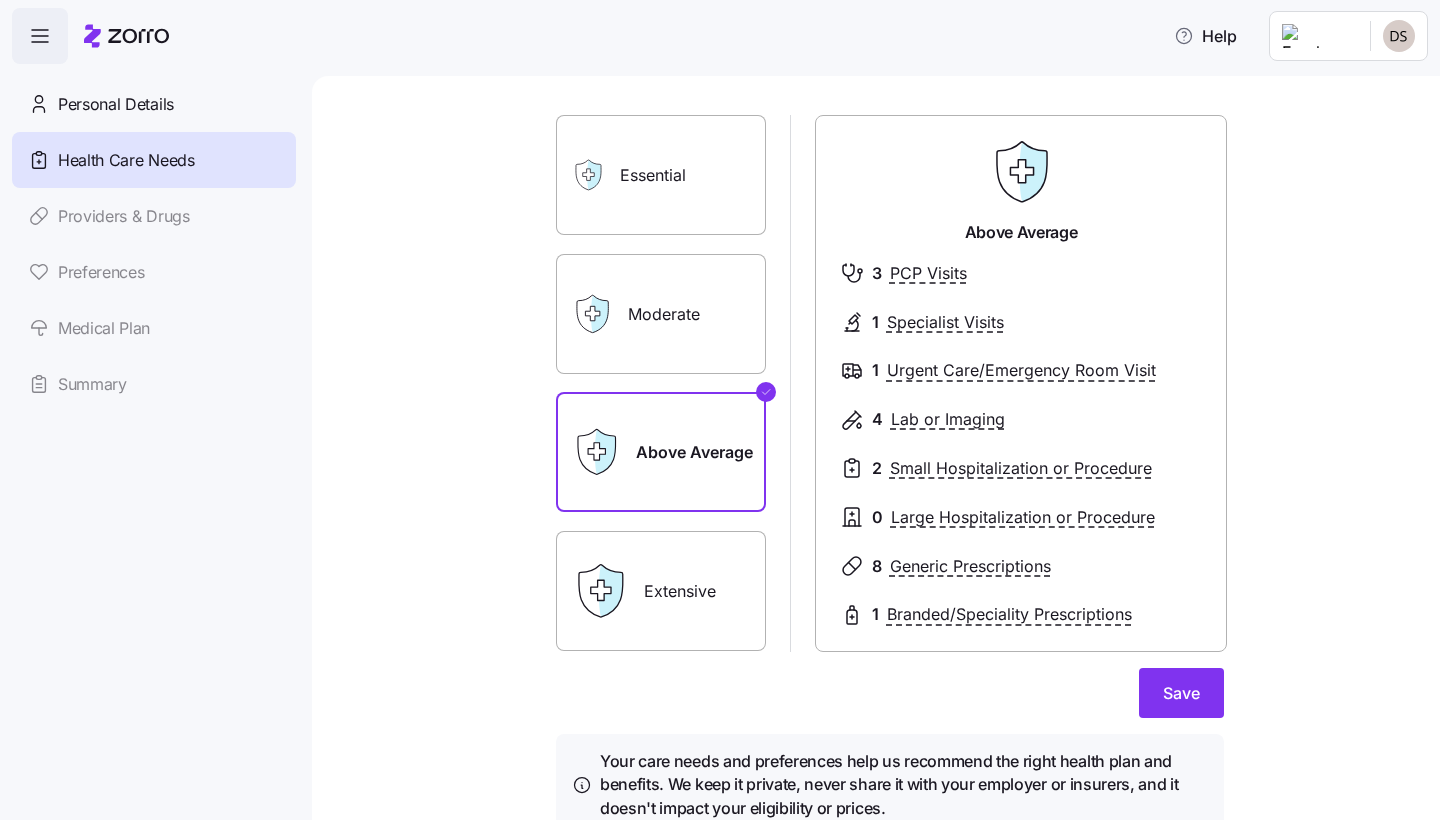 click on "Expected level of care Select the level of healthcare services each household member is likely to utilize Essential Moderate Above Average Extensive Above Average 3 PCP Visits 1 Specialist Visits 1 Urgent Care/Emergency Room Visit 4 Lab or Imaging 2 Small Hospitalization or Procedure 0 Large Hospitalization or Procedure 8 Generic Prescriptions 1 Branded/Speciality Prescriptions Save Your care needs and preferences help us recommend the right health plan and benefits. We keep it private, never share it with your employer or insurers, and it doesn't impact your eligibility or prices." at bounding box center (890, 433) 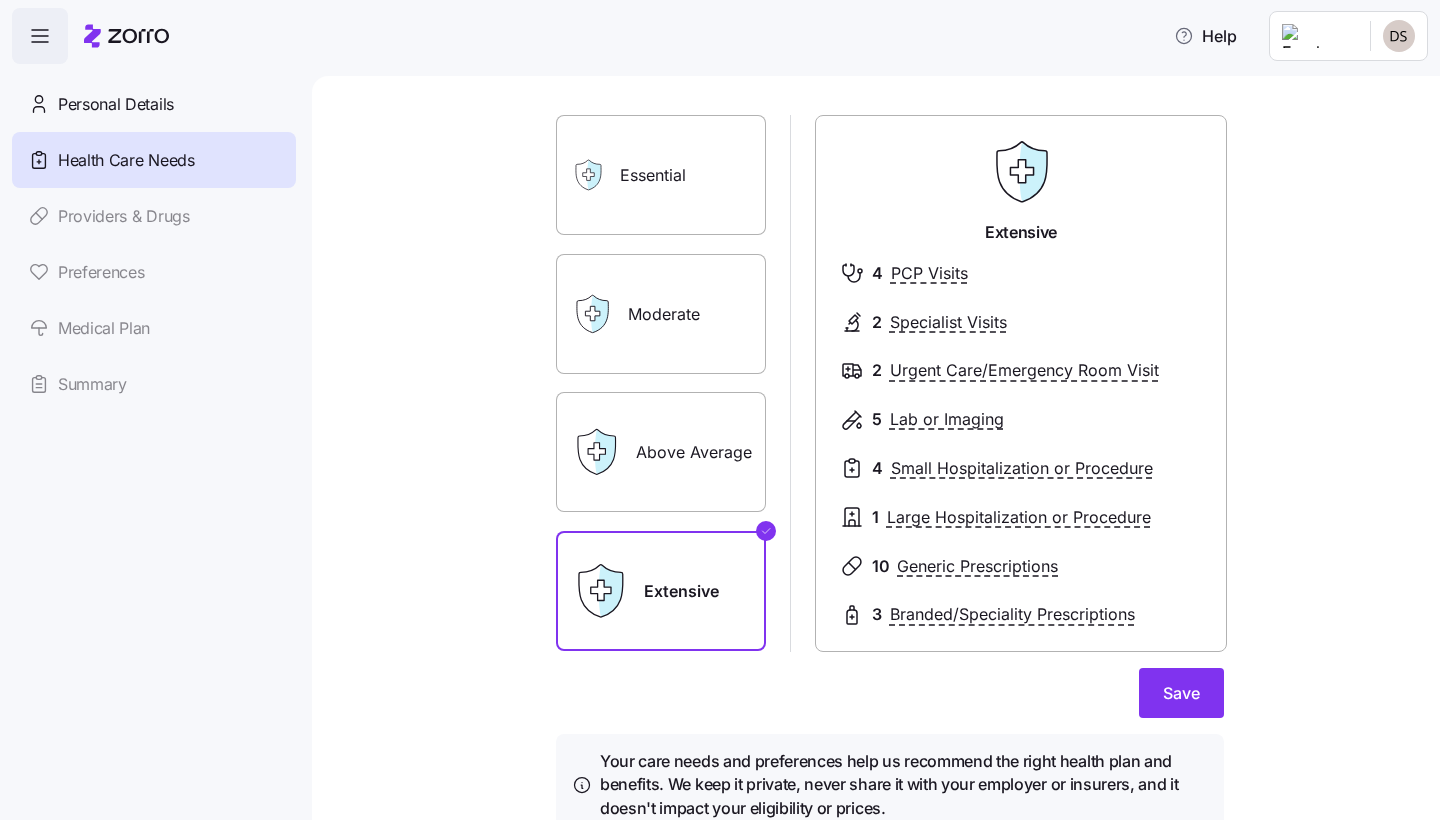 click on "Above Average" at bounding box center [661, 452] 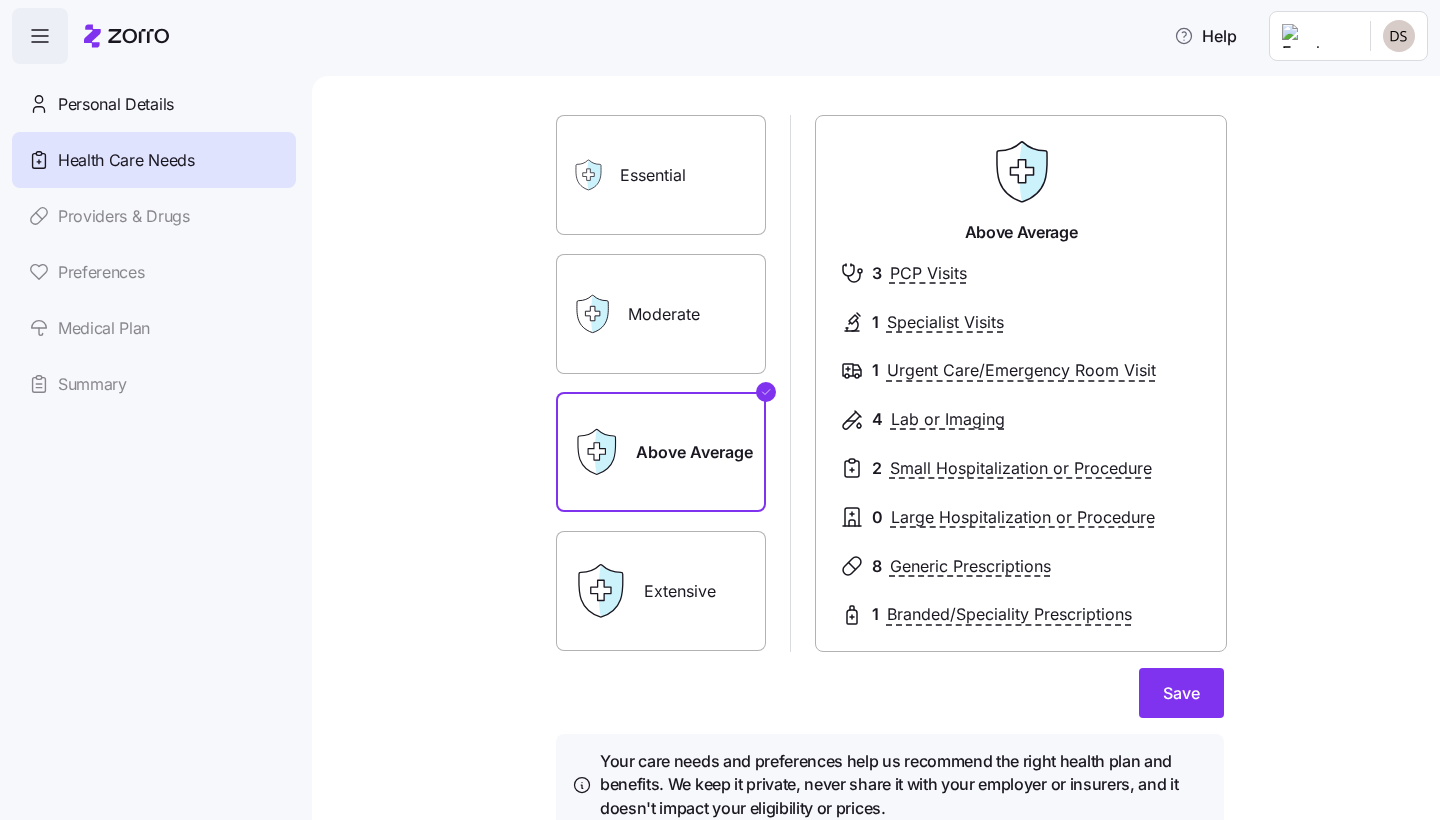 click on "Extensive" at bounding box center [661, 591] 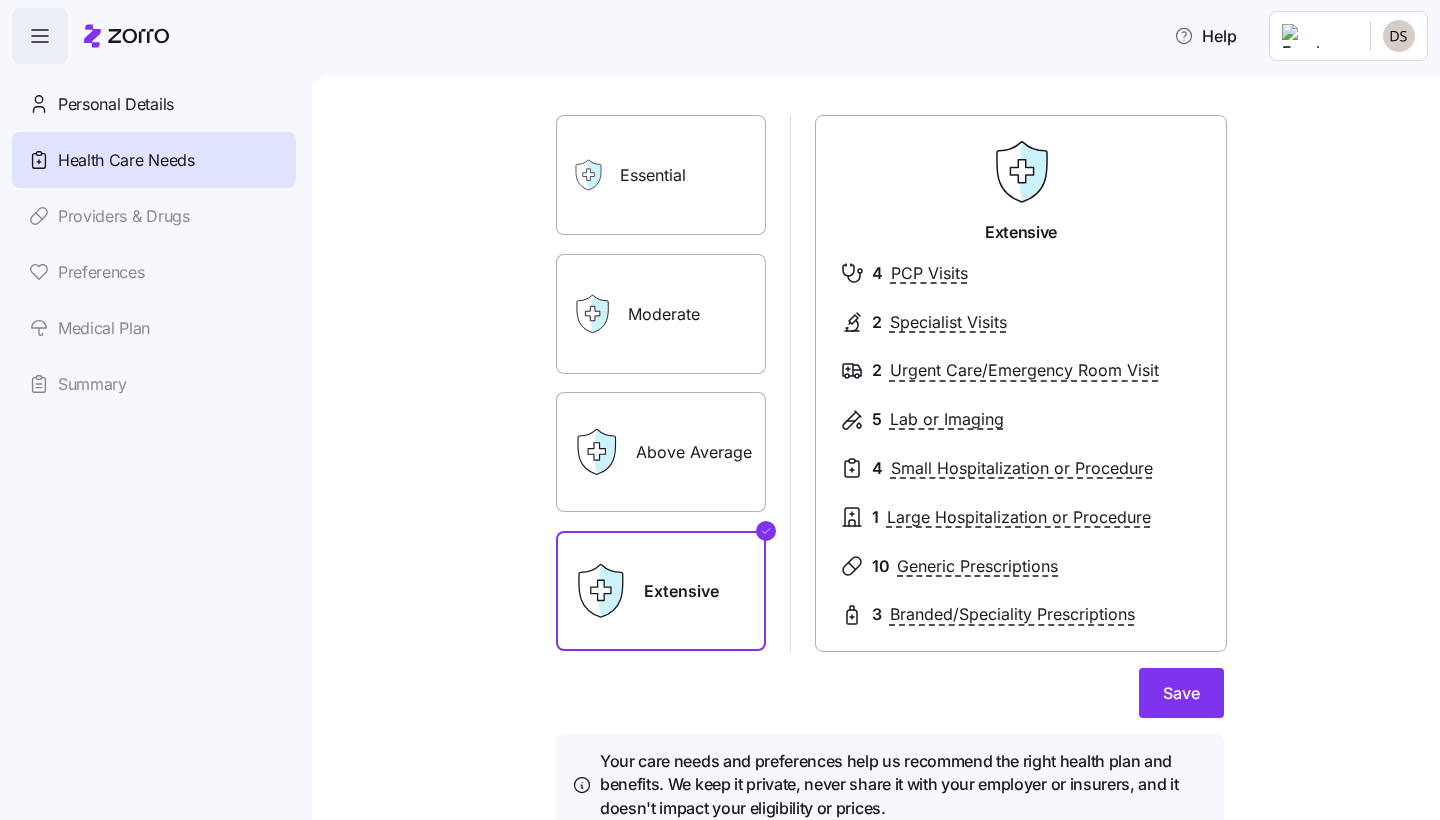 click on "Above Average" at bounding box center [661, 452] 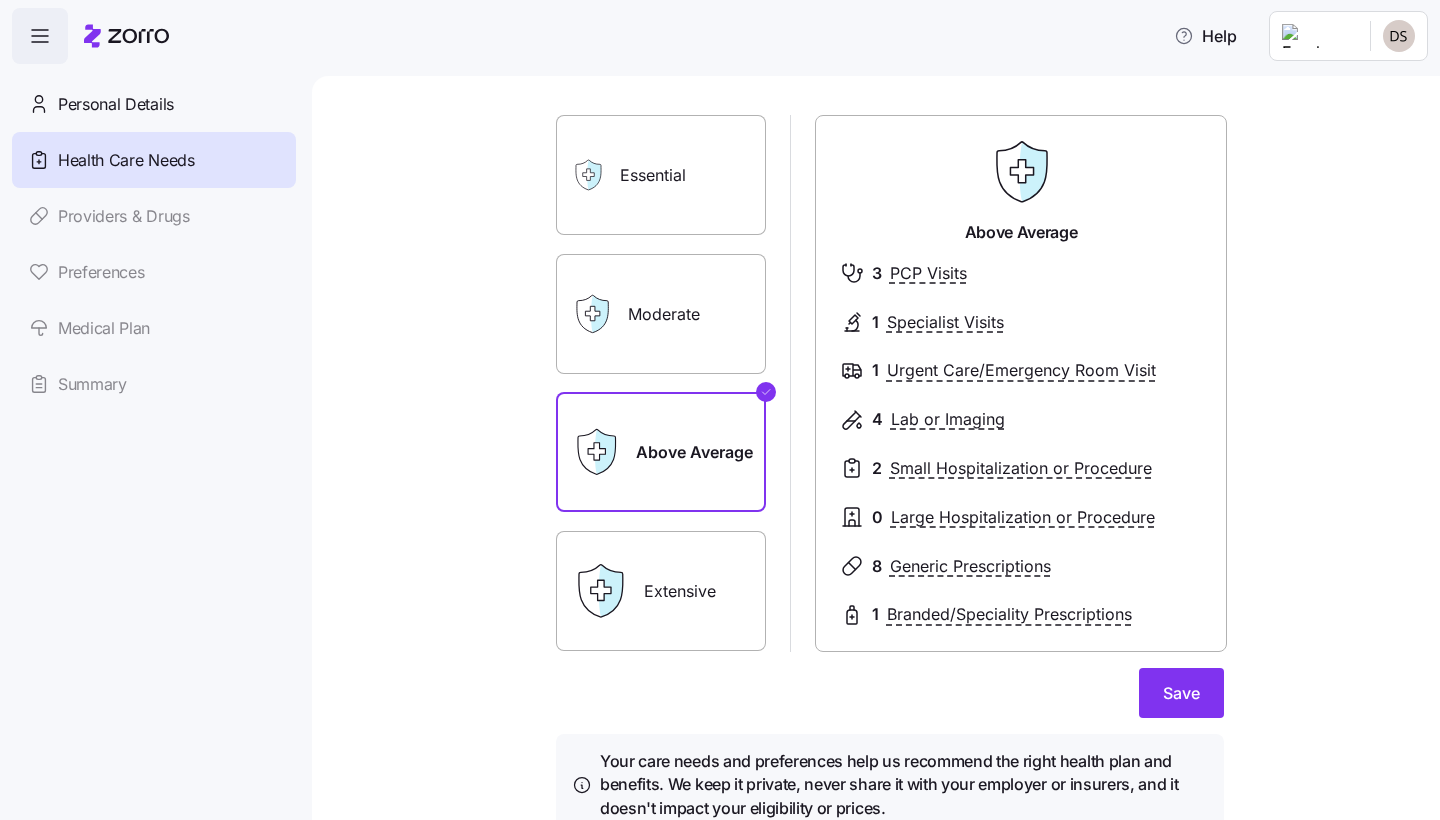 click on "Extensive" at bounding box center [661, 591] 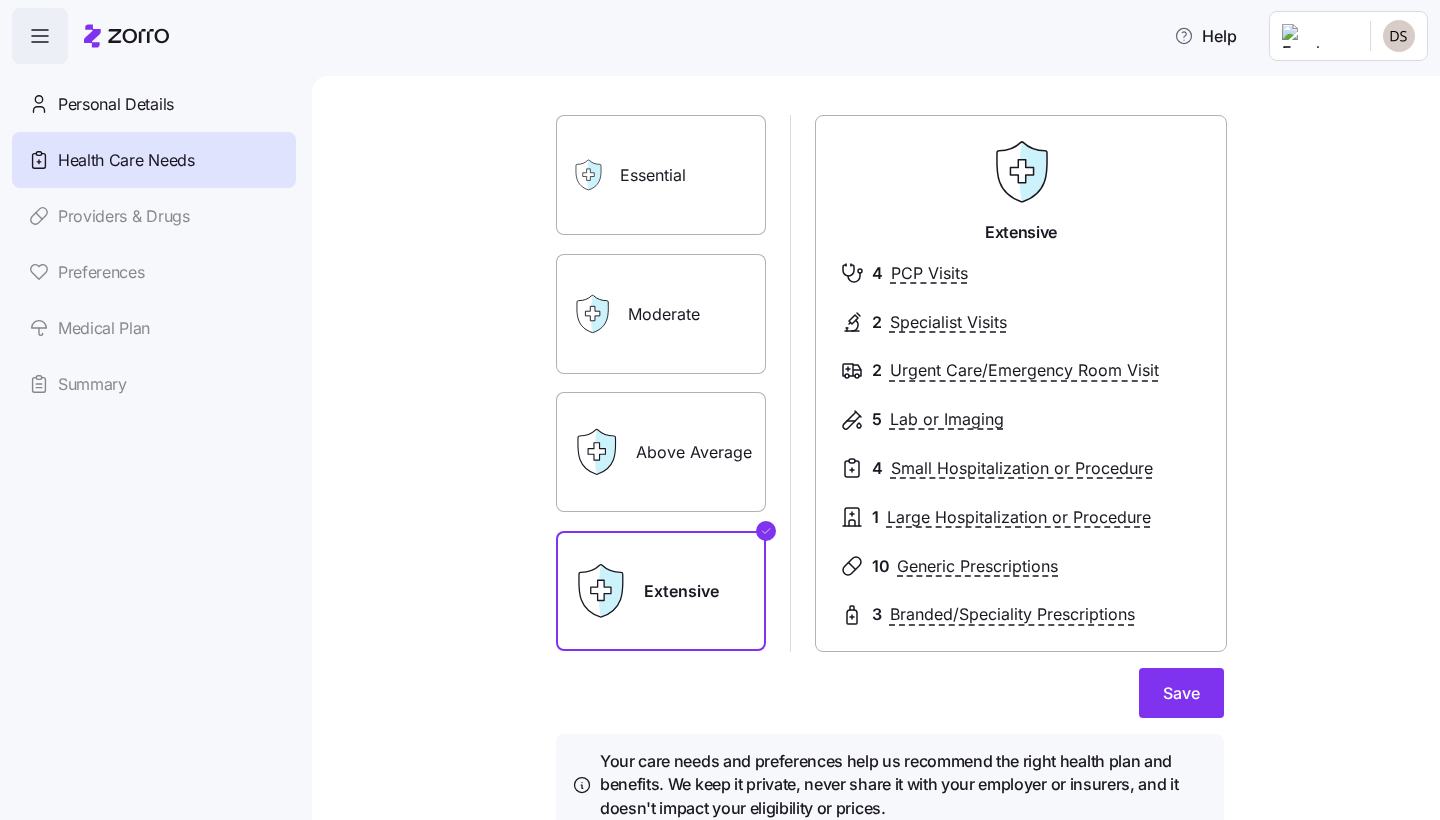 click on "Moderate" at bounding box center [661, 314] 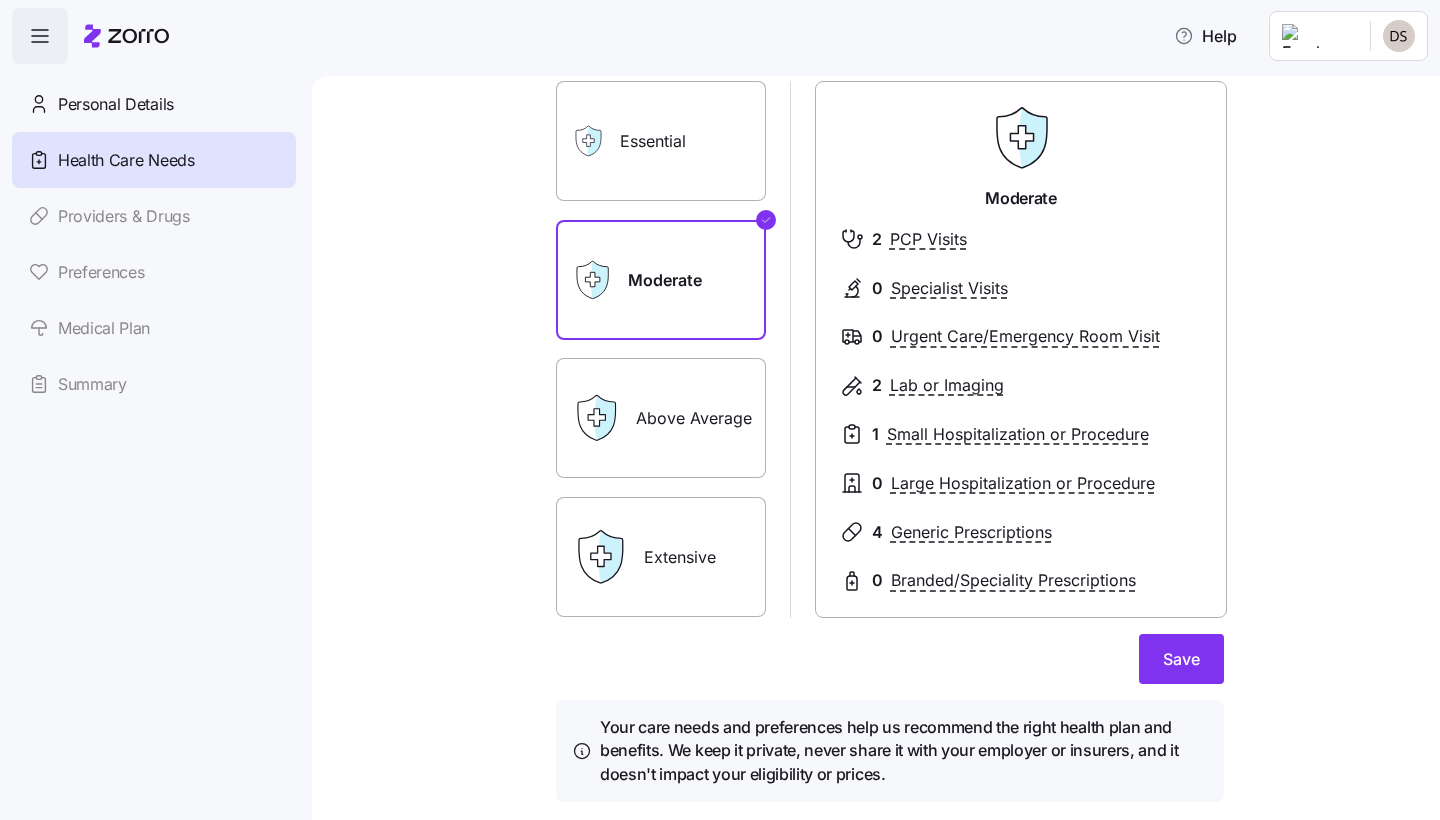 scroll, scrollTop: 144, scrollLeft: 0, axis: vertical 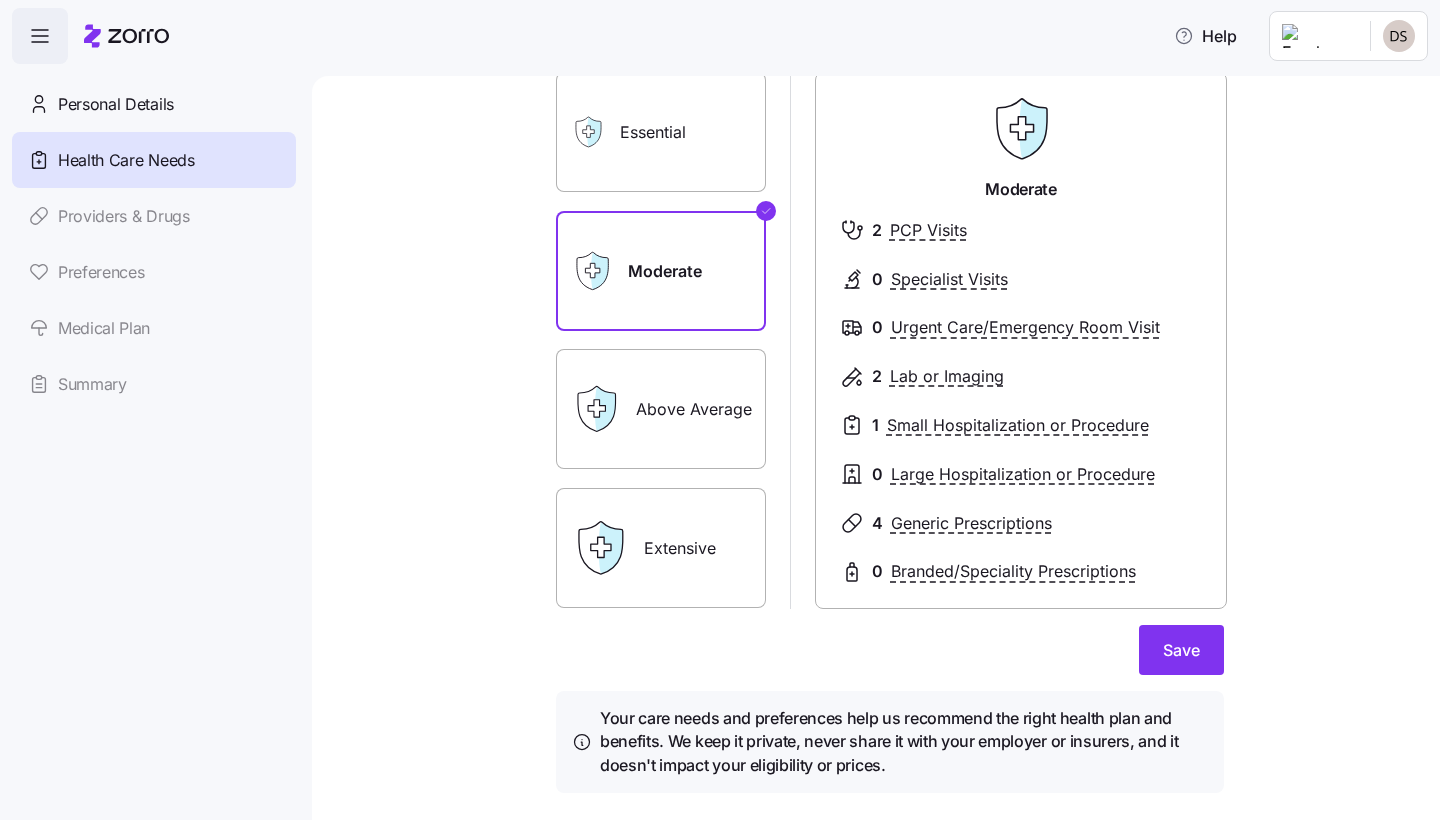 click on "Extensive" at bounding box center [661, 548] 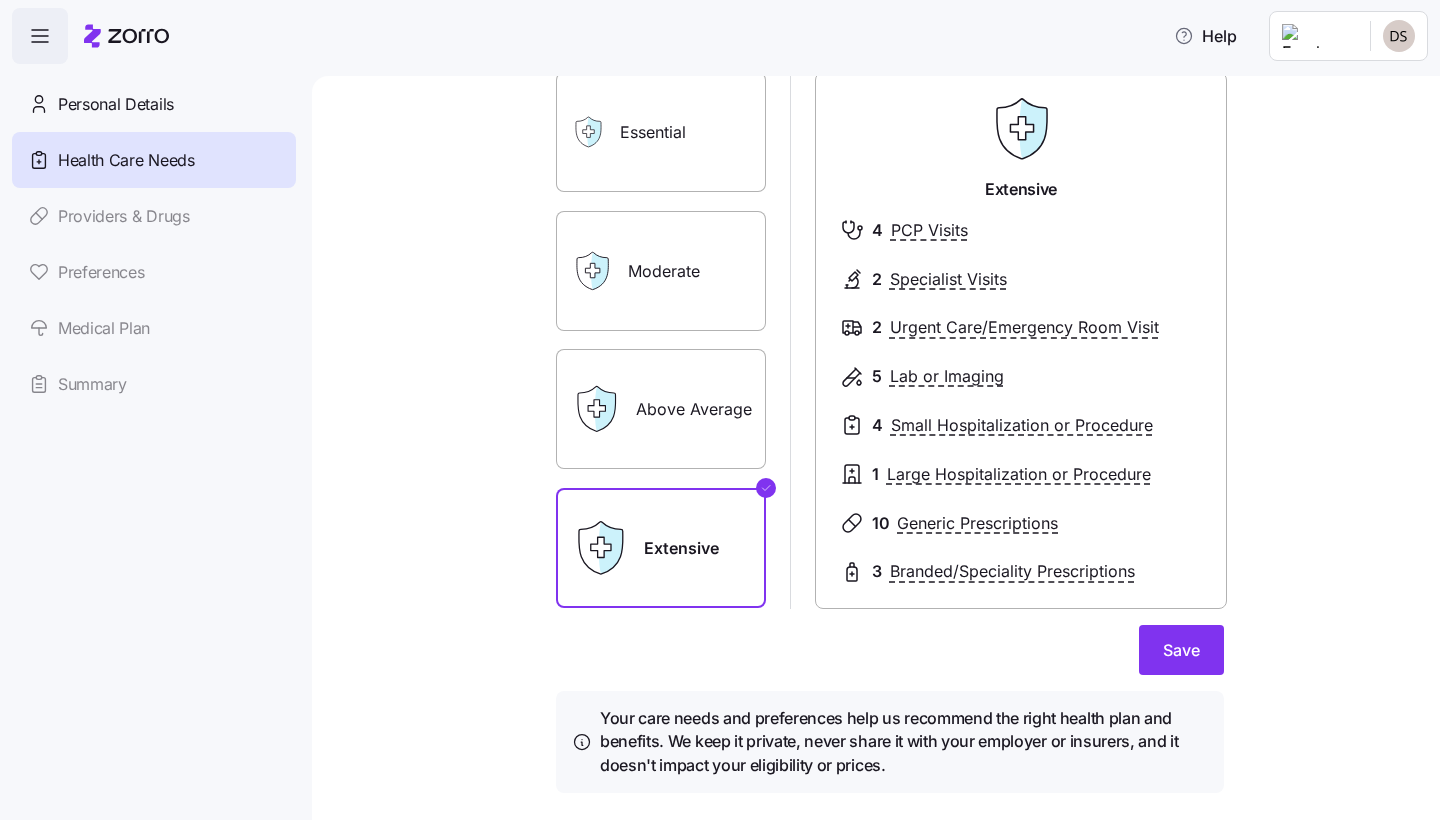 click on "Above Average" at bounding box center (661, 409) 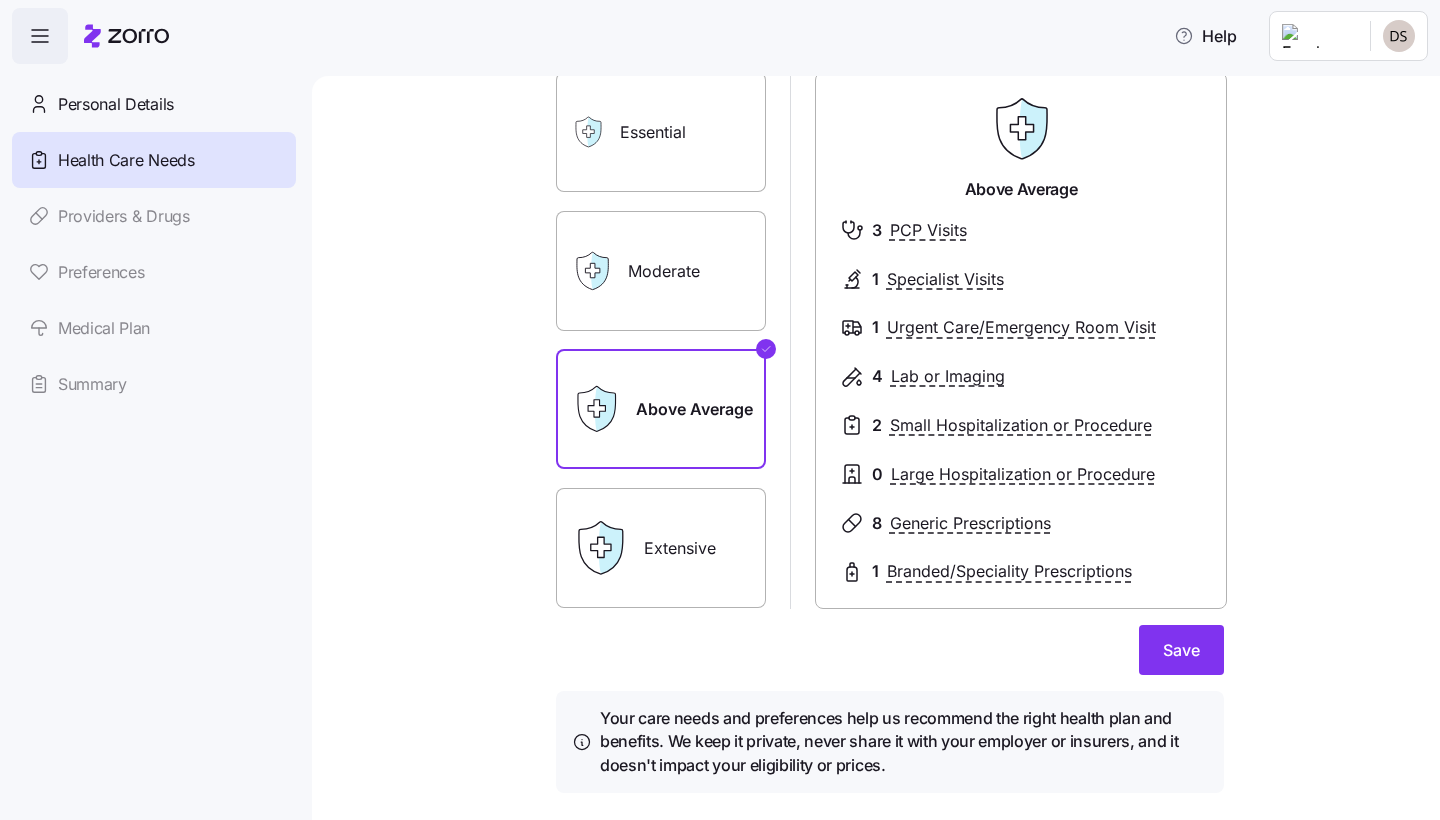 click on "Extensive" at bounding box center [661, 548] 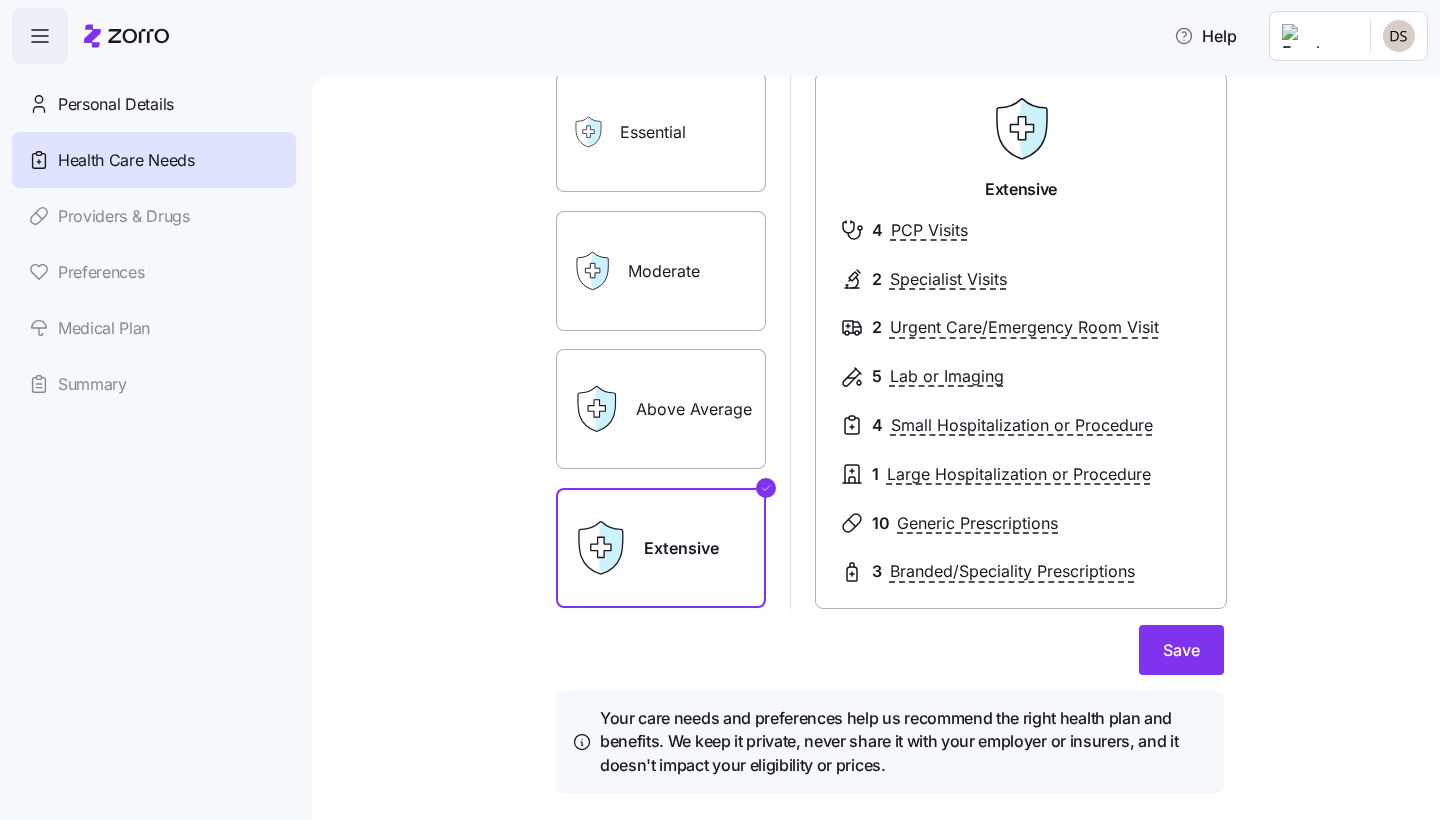 click on "Above Average" at bounding box center [661, 409] 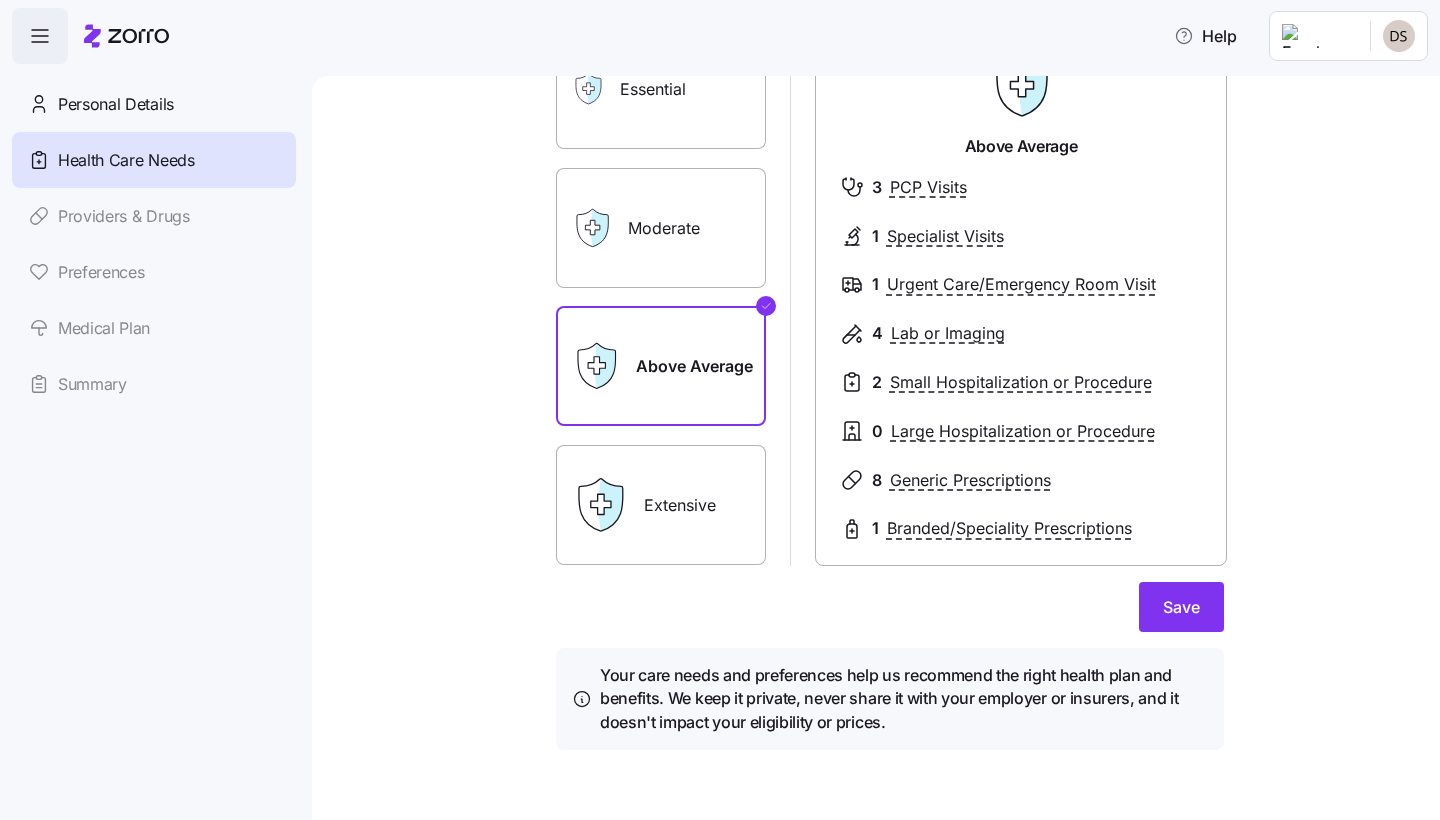 scroll, scrollTop: 186, scrollLeft: 0, axis: vertical 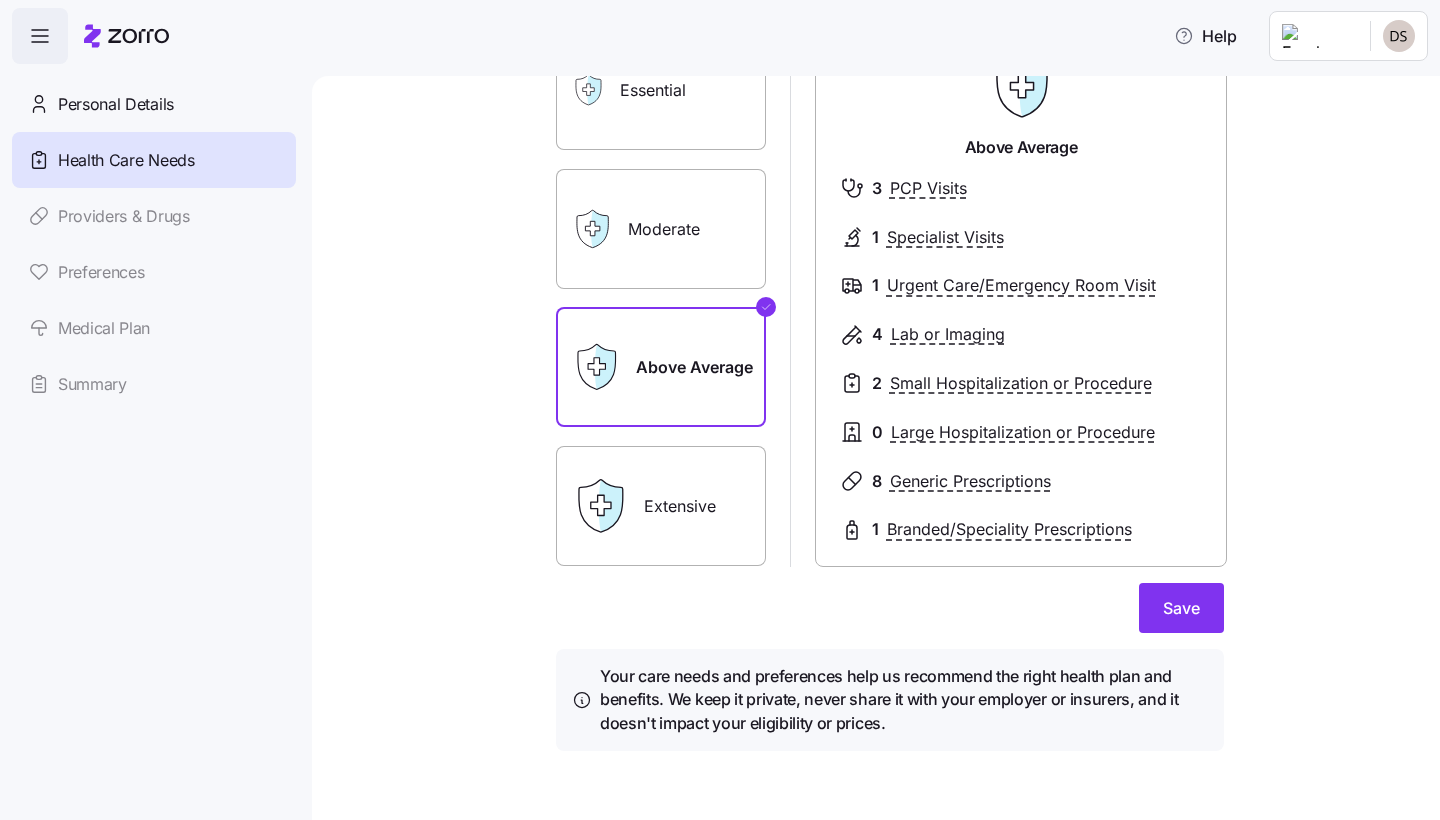 click on "Moderate" at bounding box center [661, 229] 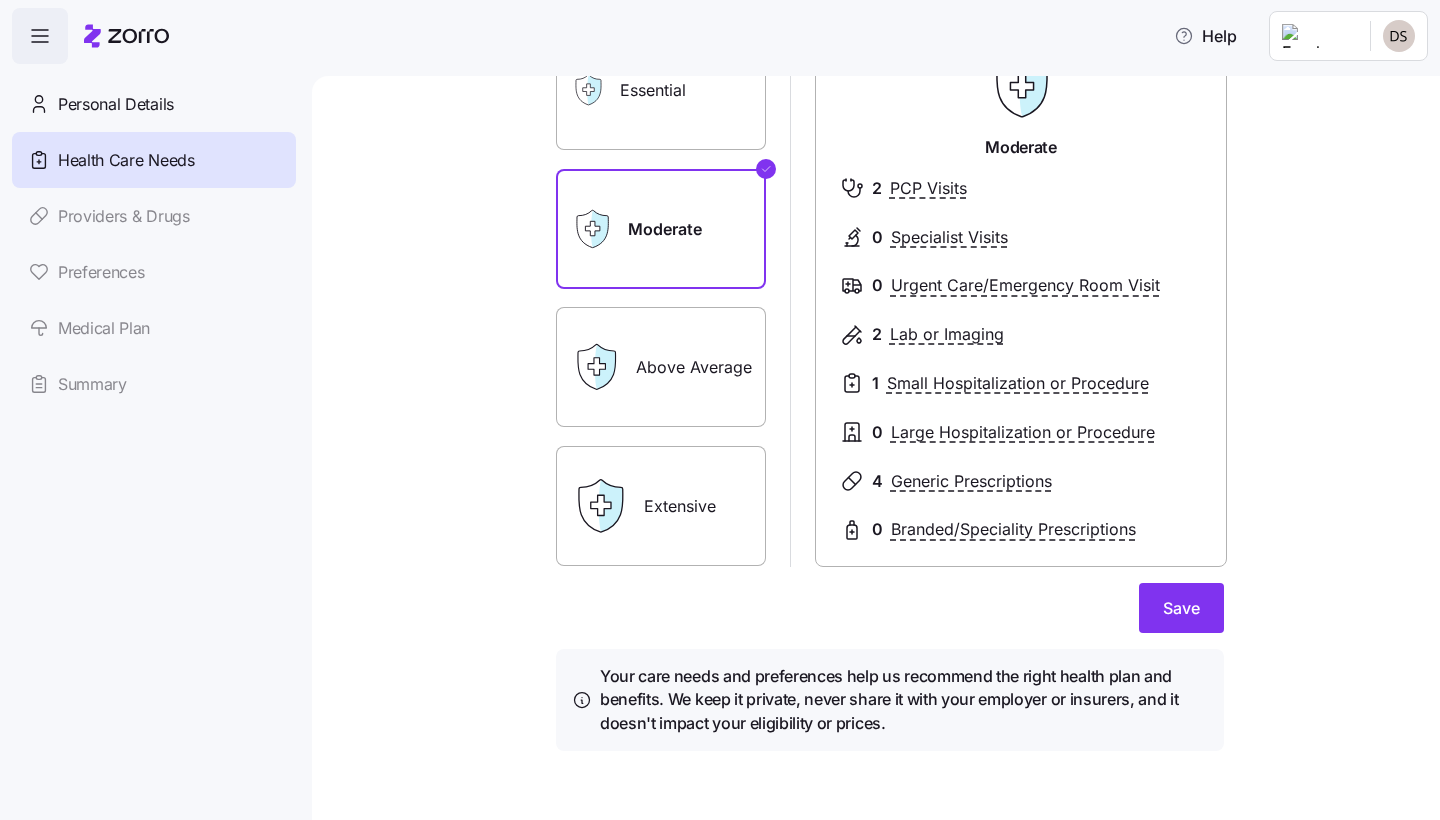 click on "Above Average" at bounding box center (661, 367) 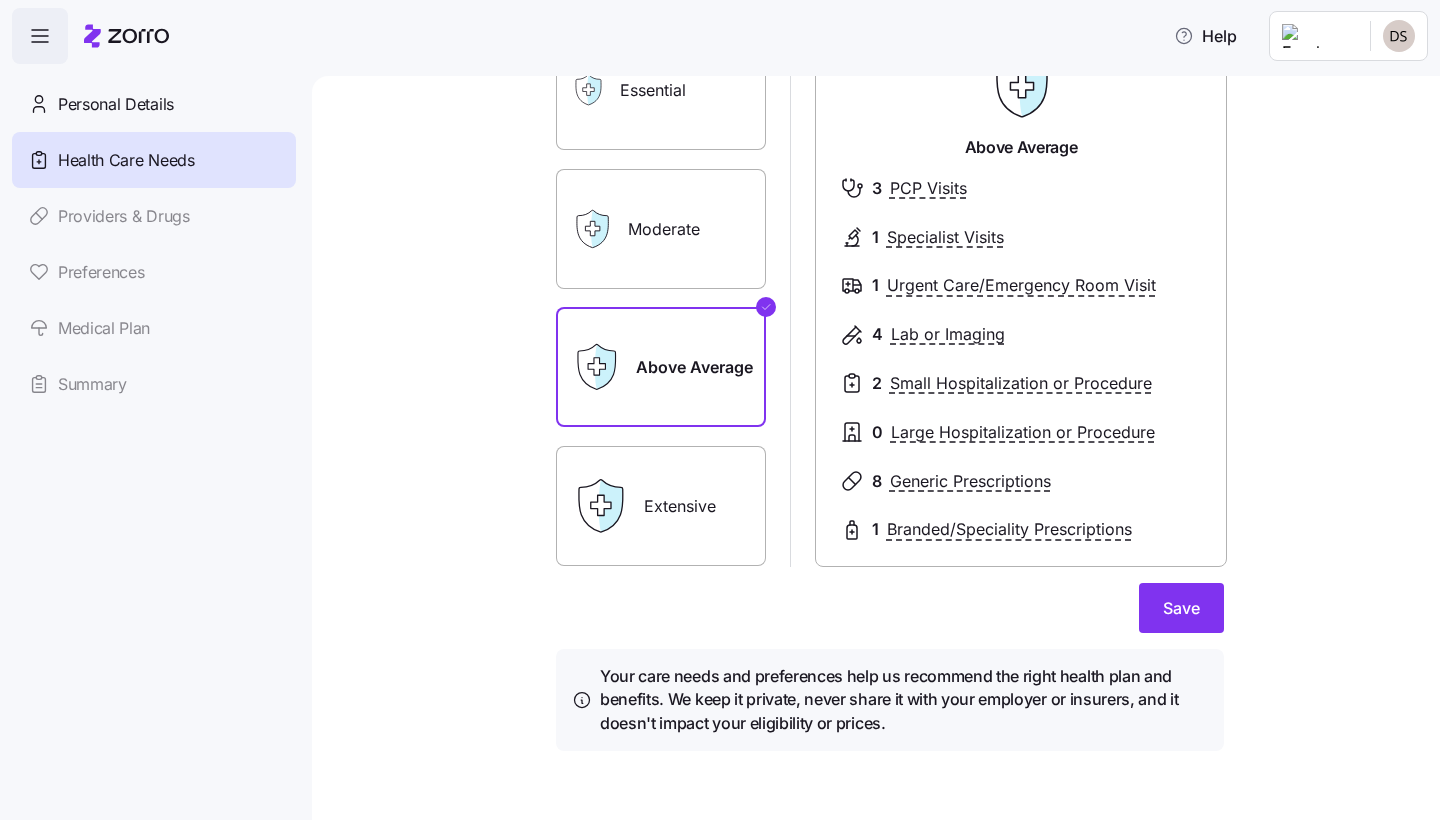 scroll, scrollTop: 0, scrollLeft: 0, axis: both 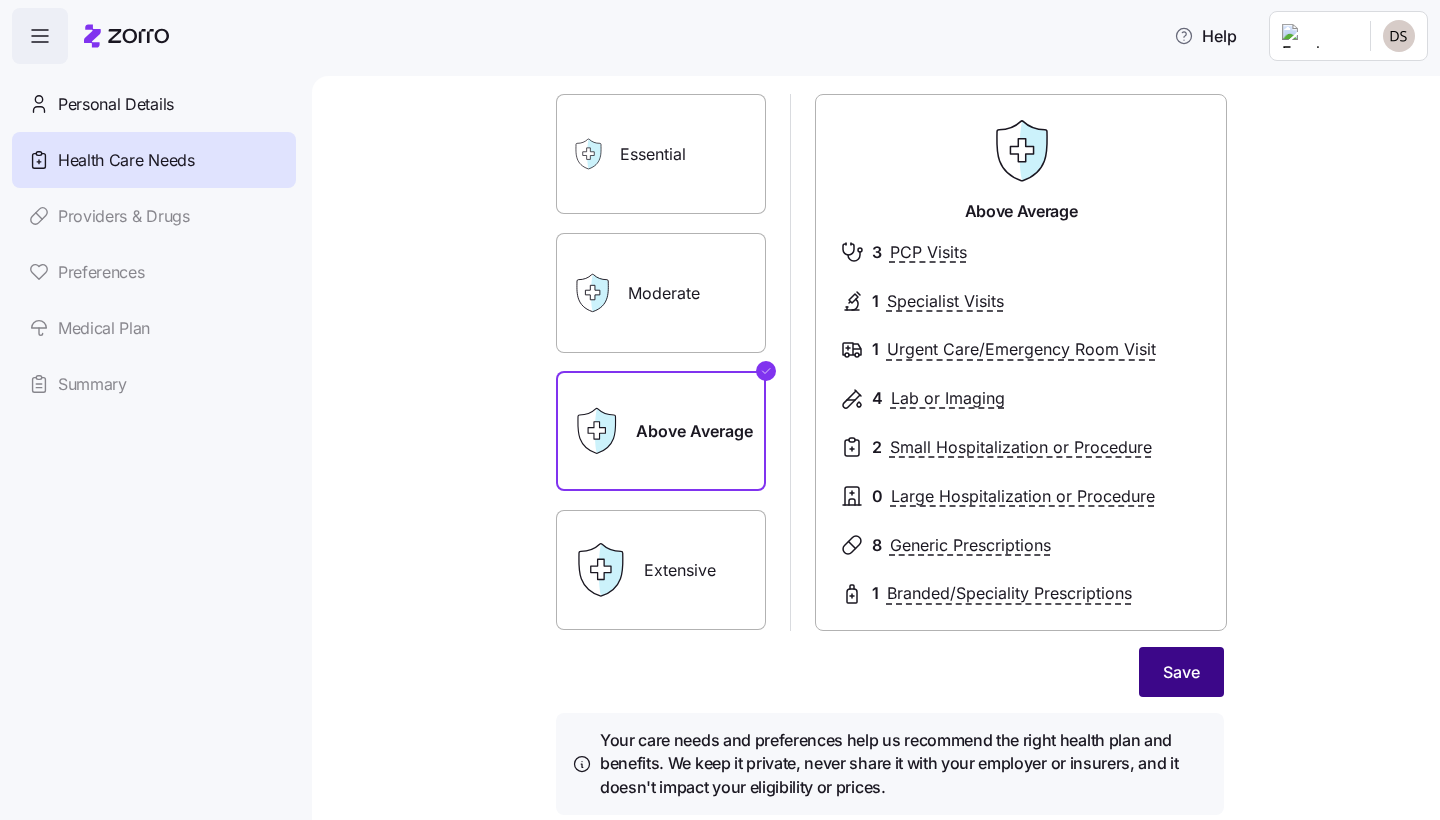 click on "Save" at bounding box center [1181, 672] 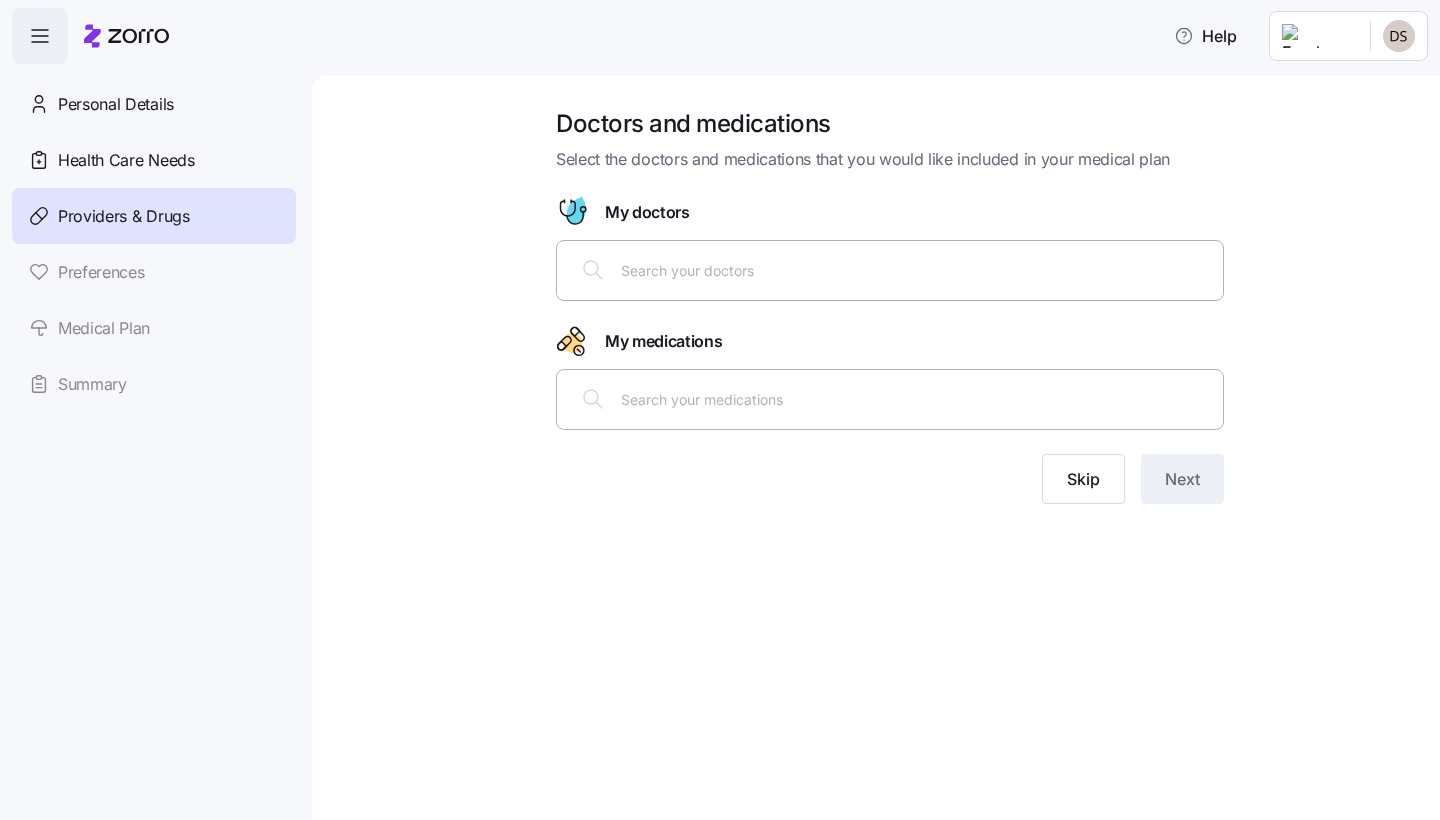 click at bounding box center [916, 270] 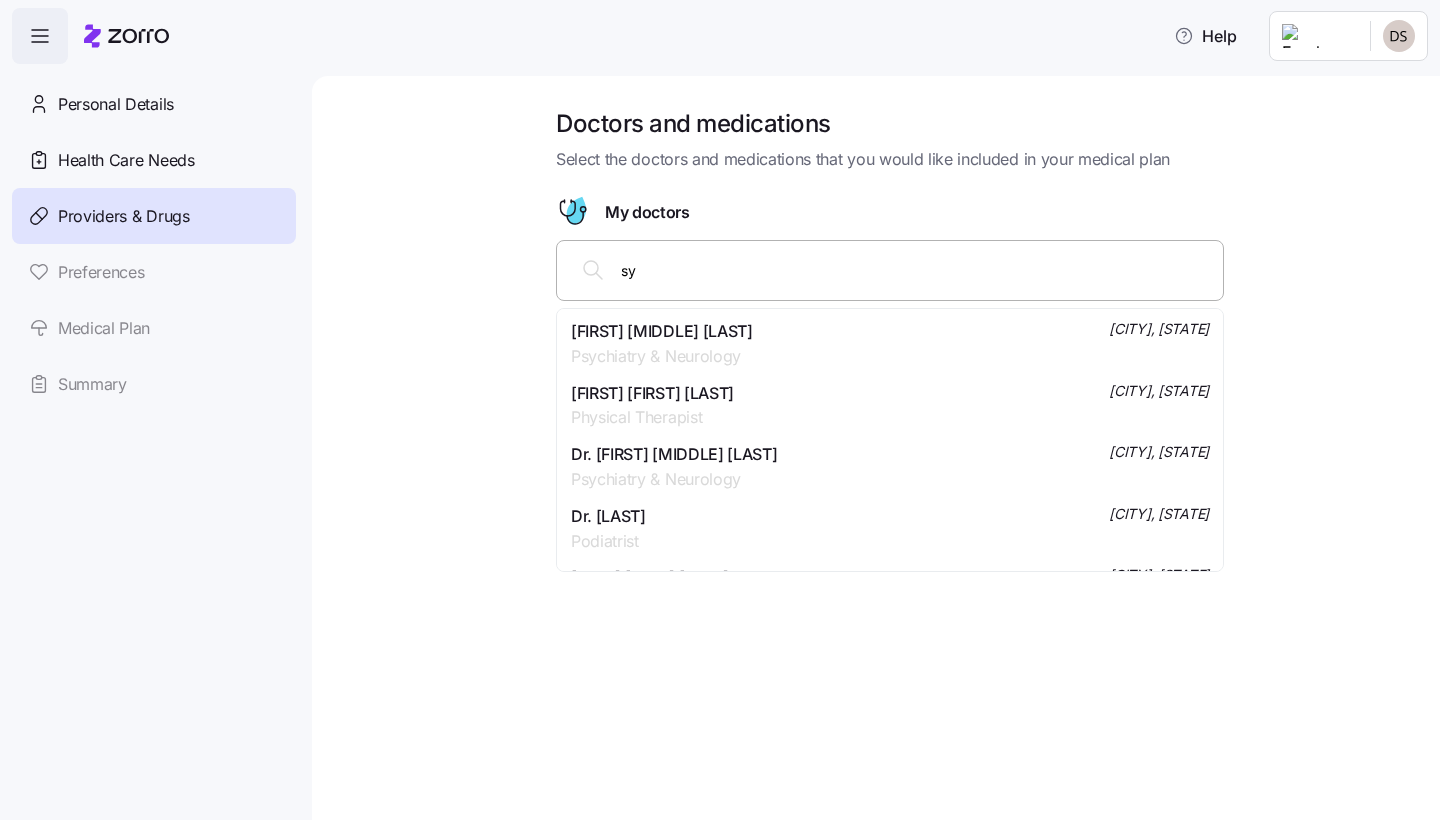 type on "s" 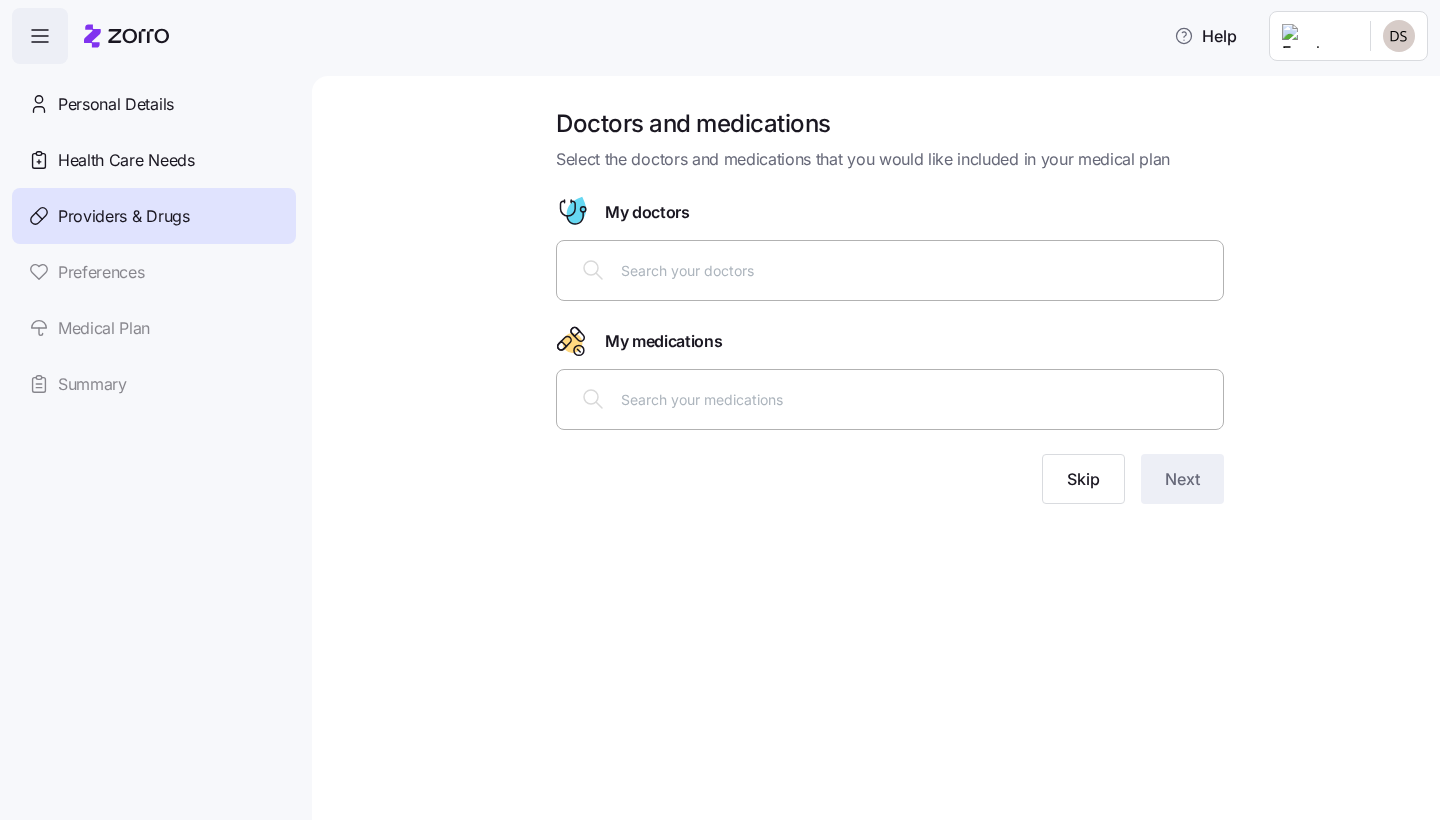 click at bounding box center [890, 270] 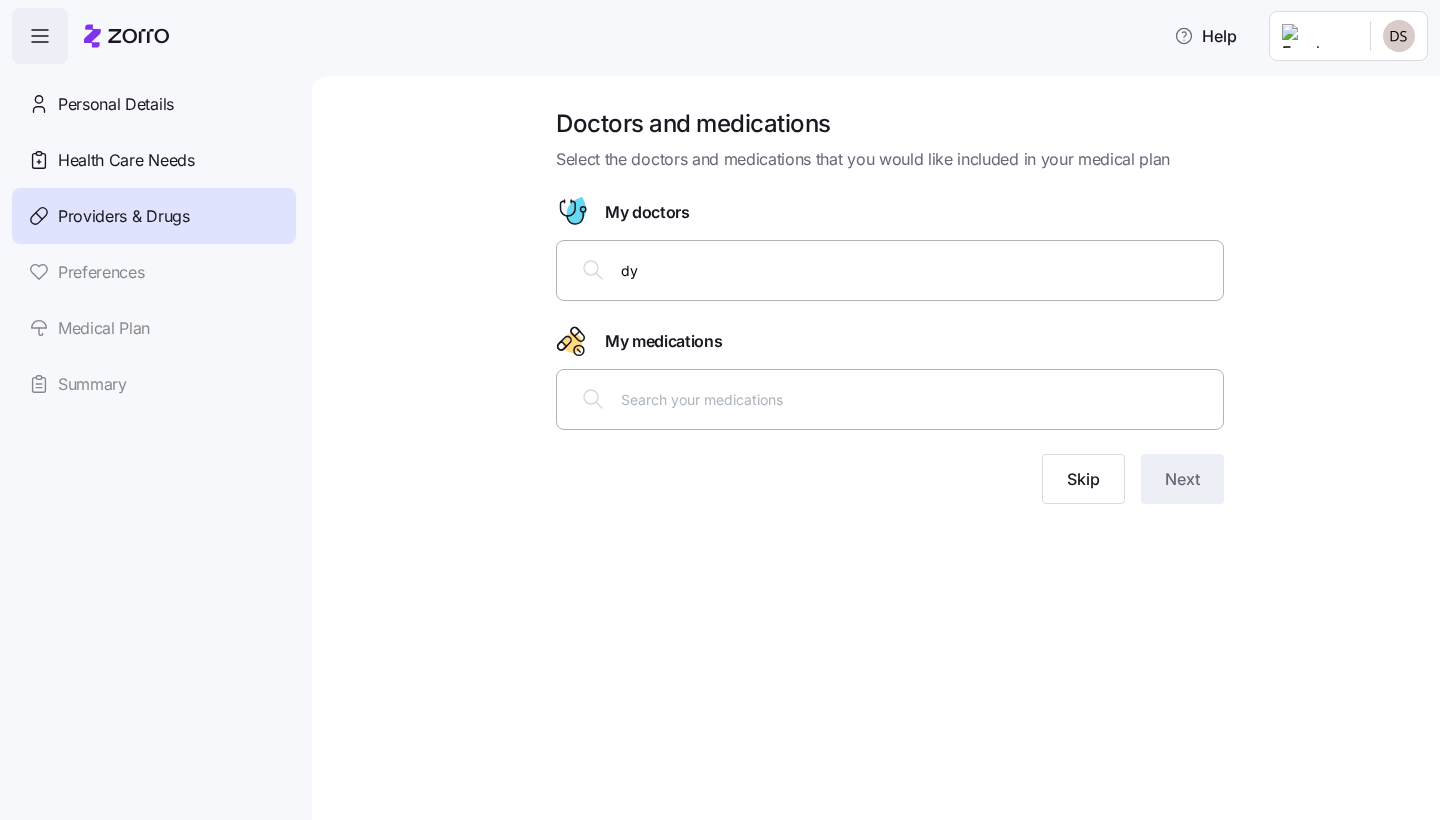 type on "d" 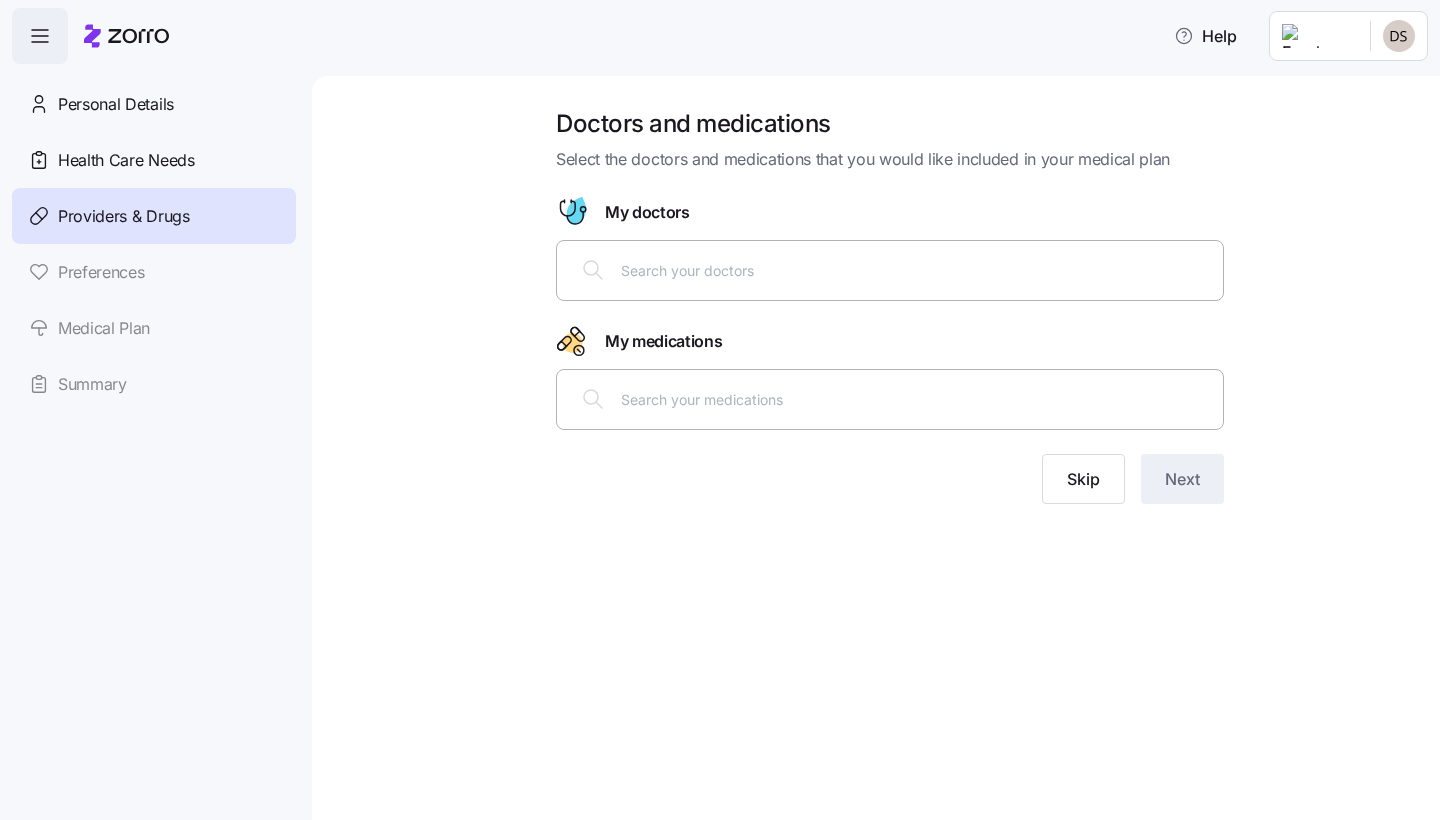 click at bounding box center (916, 270) 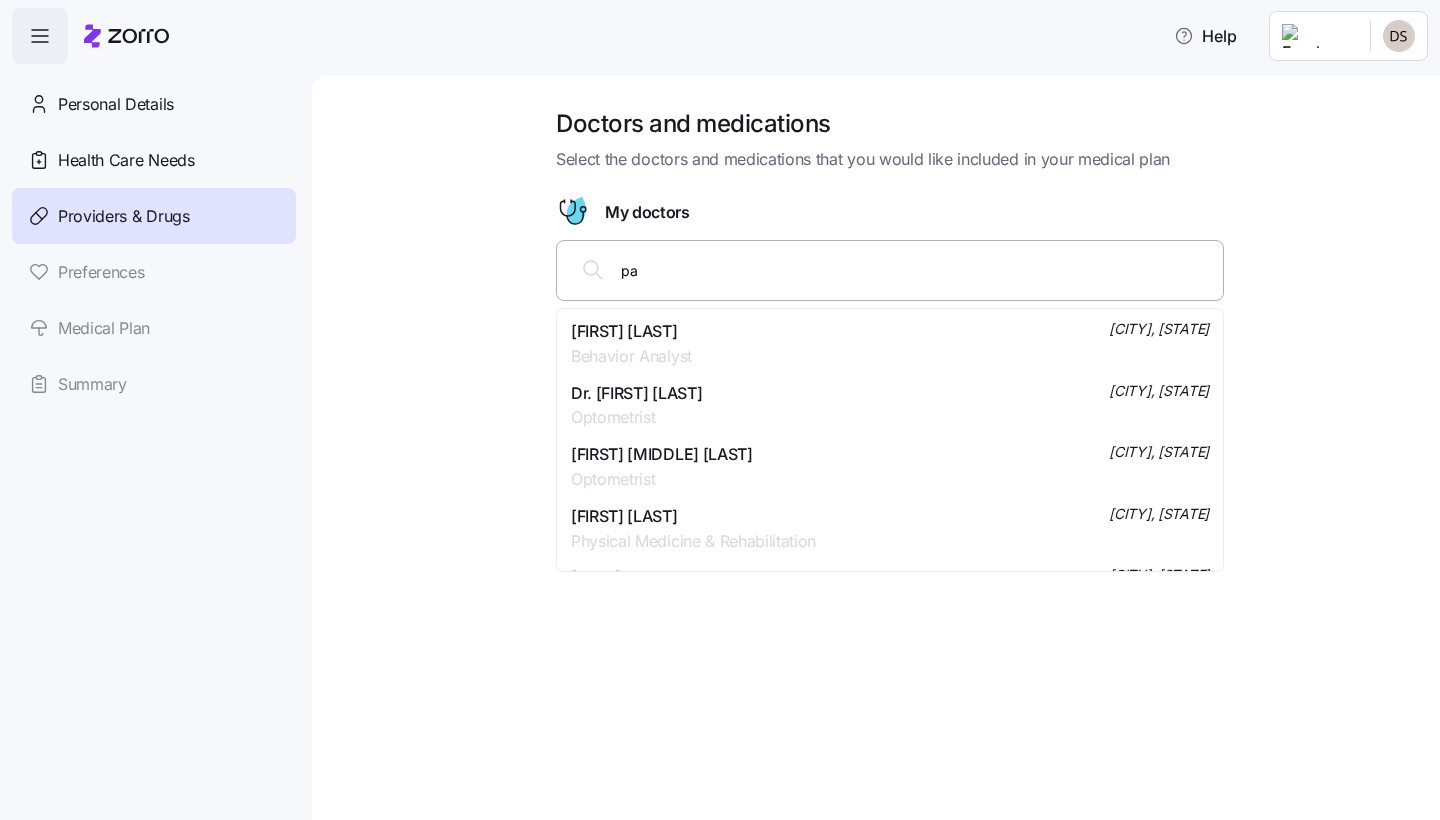 type on "p" 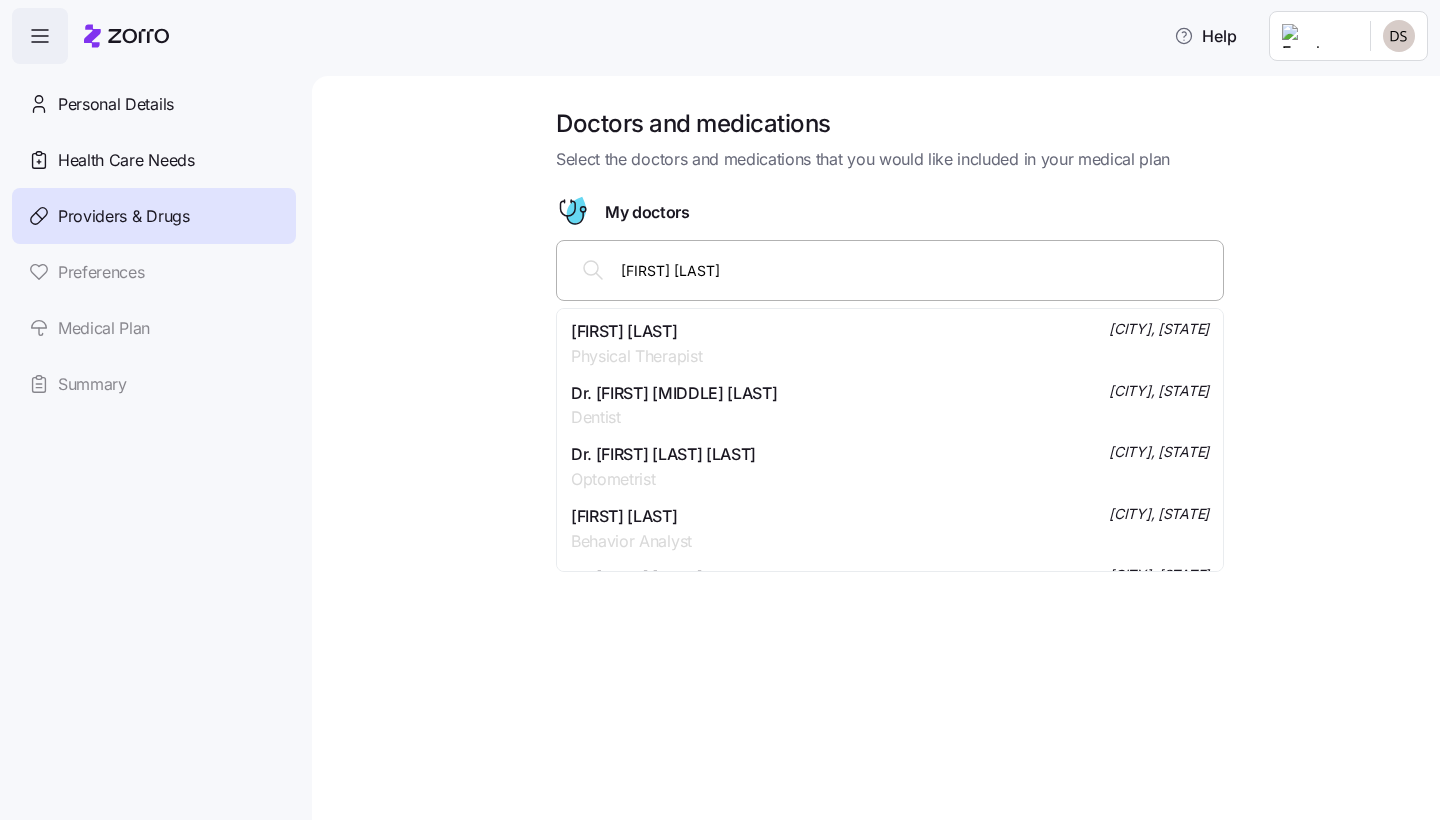 scroll, scrollTop: 0, scrollLeft: 0, axis: both 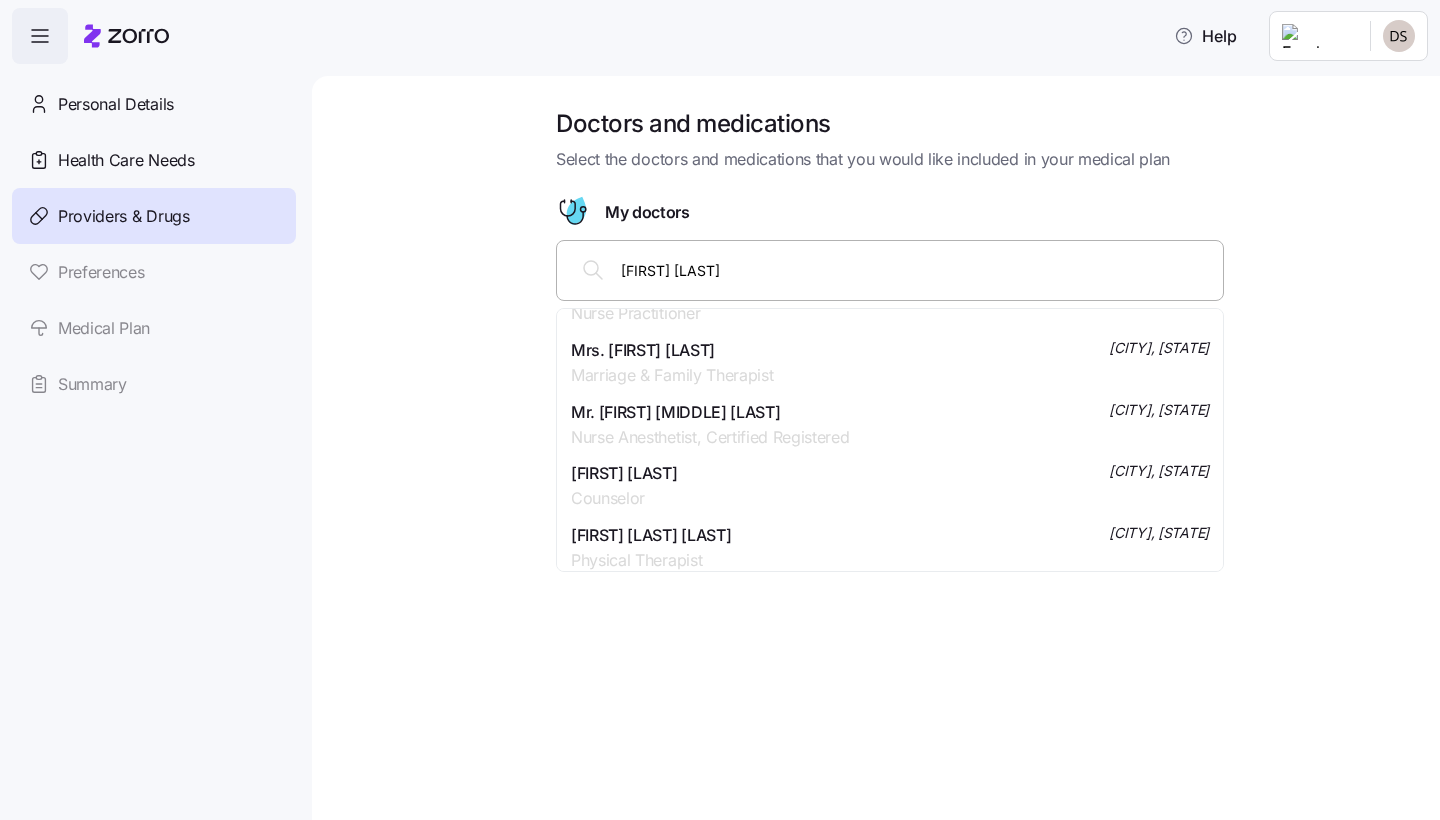 drag, startPoint x: 665, startPoint y: 266, endPoint x: 636, endPoint y: 266, distance: 29 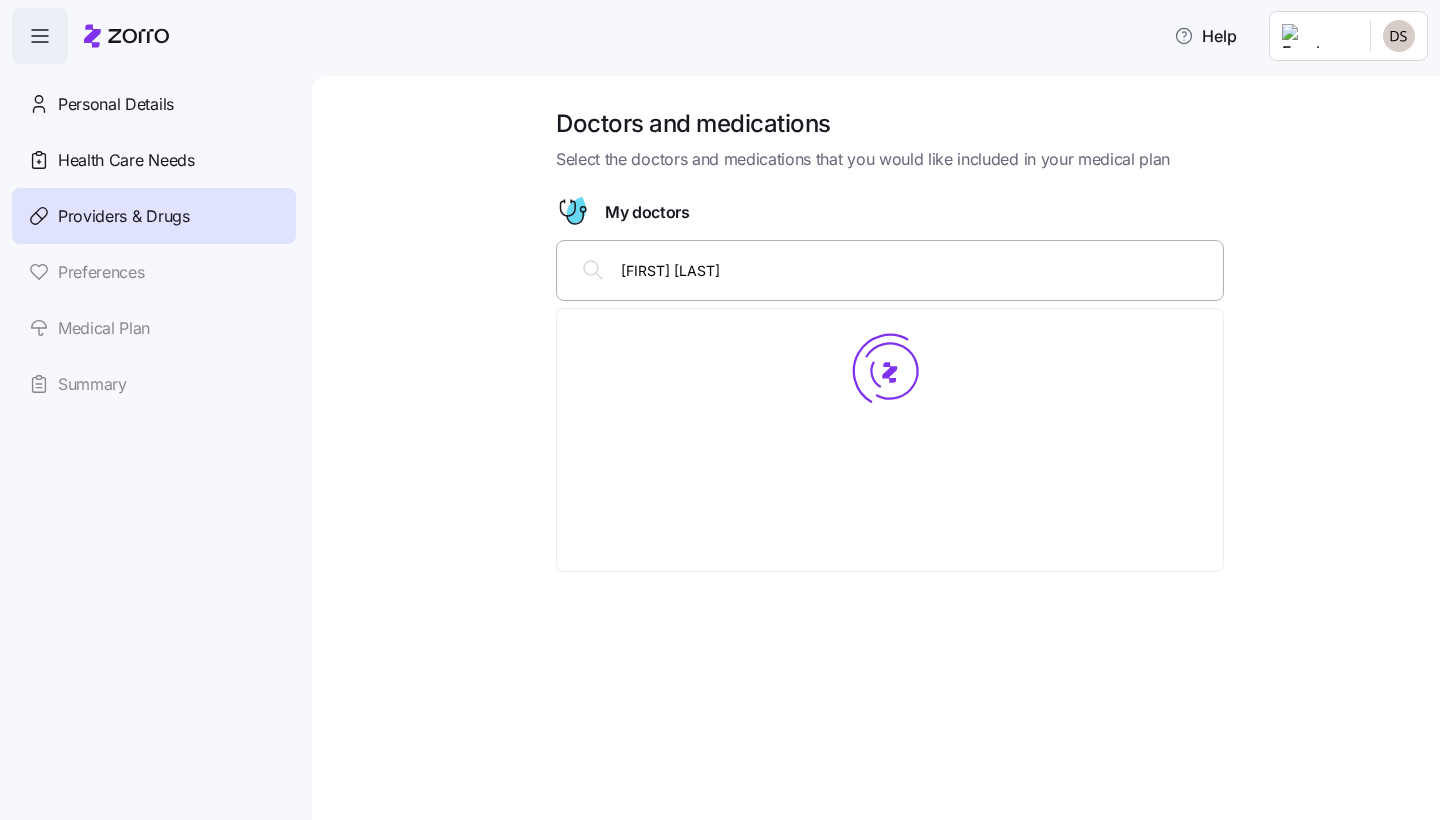 scroll, scrollTop: 0, scrollLeft: 0, axis: both 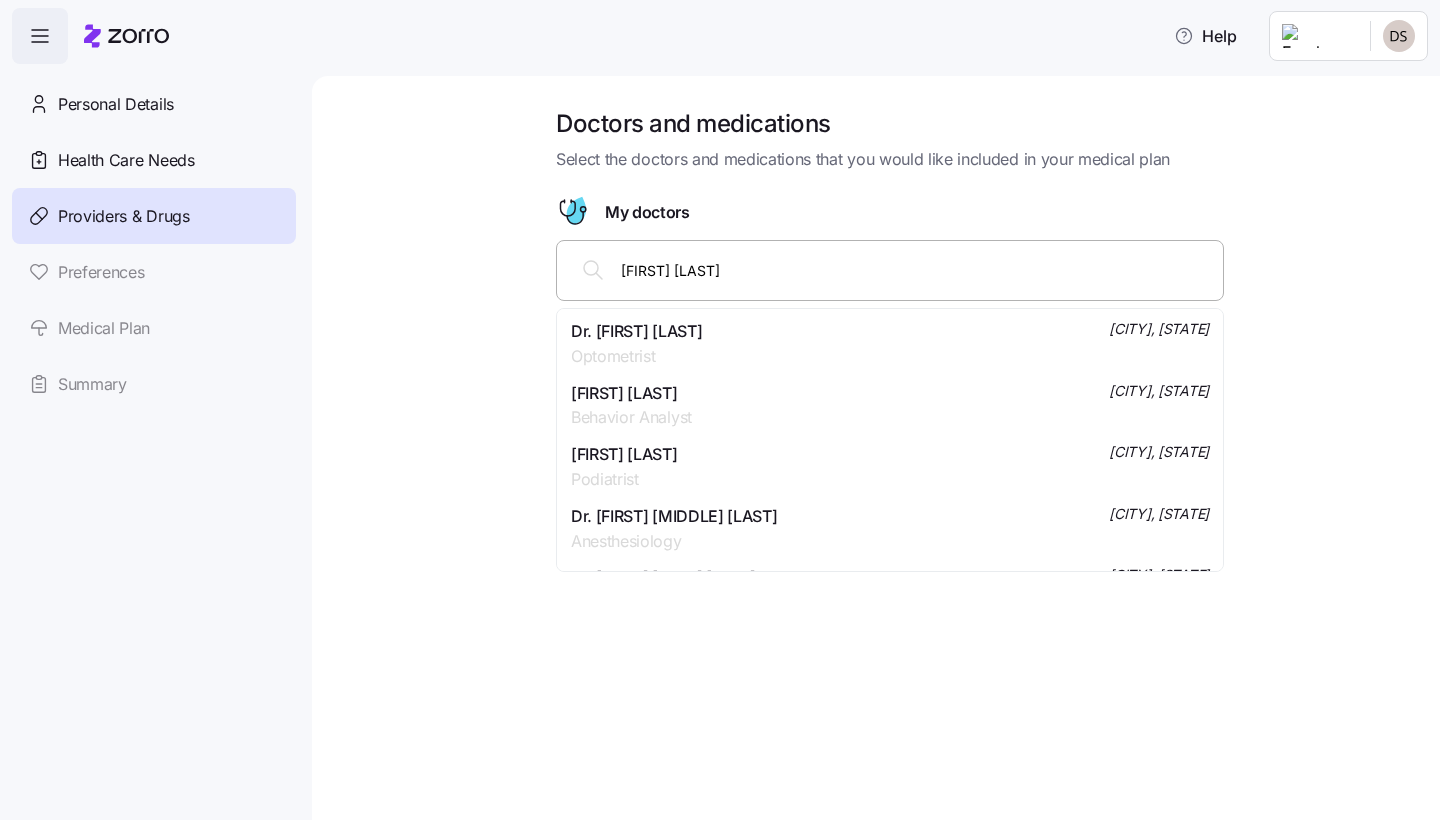 click on "[FIRST] [LAST]" at bounding box center [916, 270] 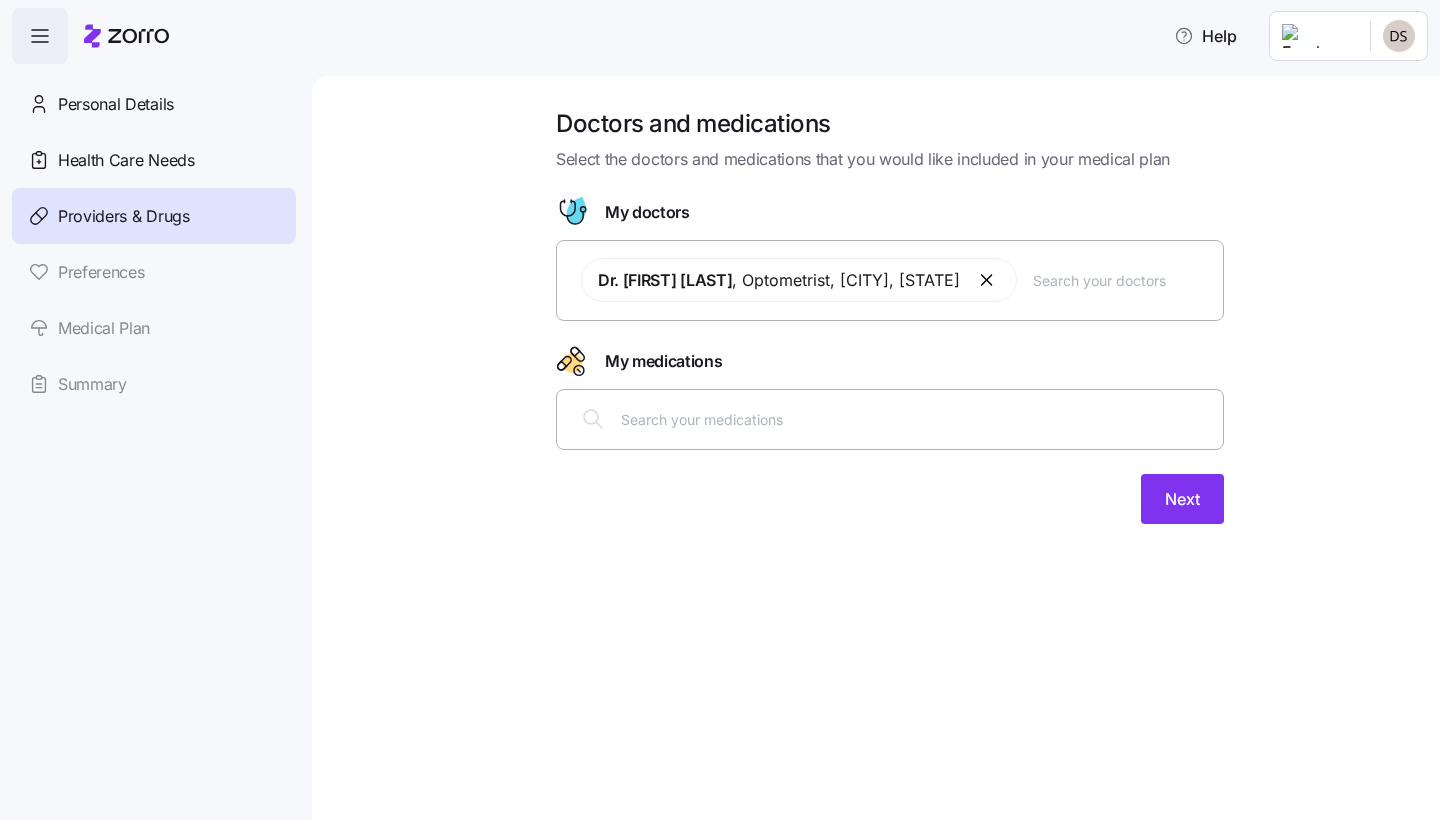 click at bounding box center [916, 419] 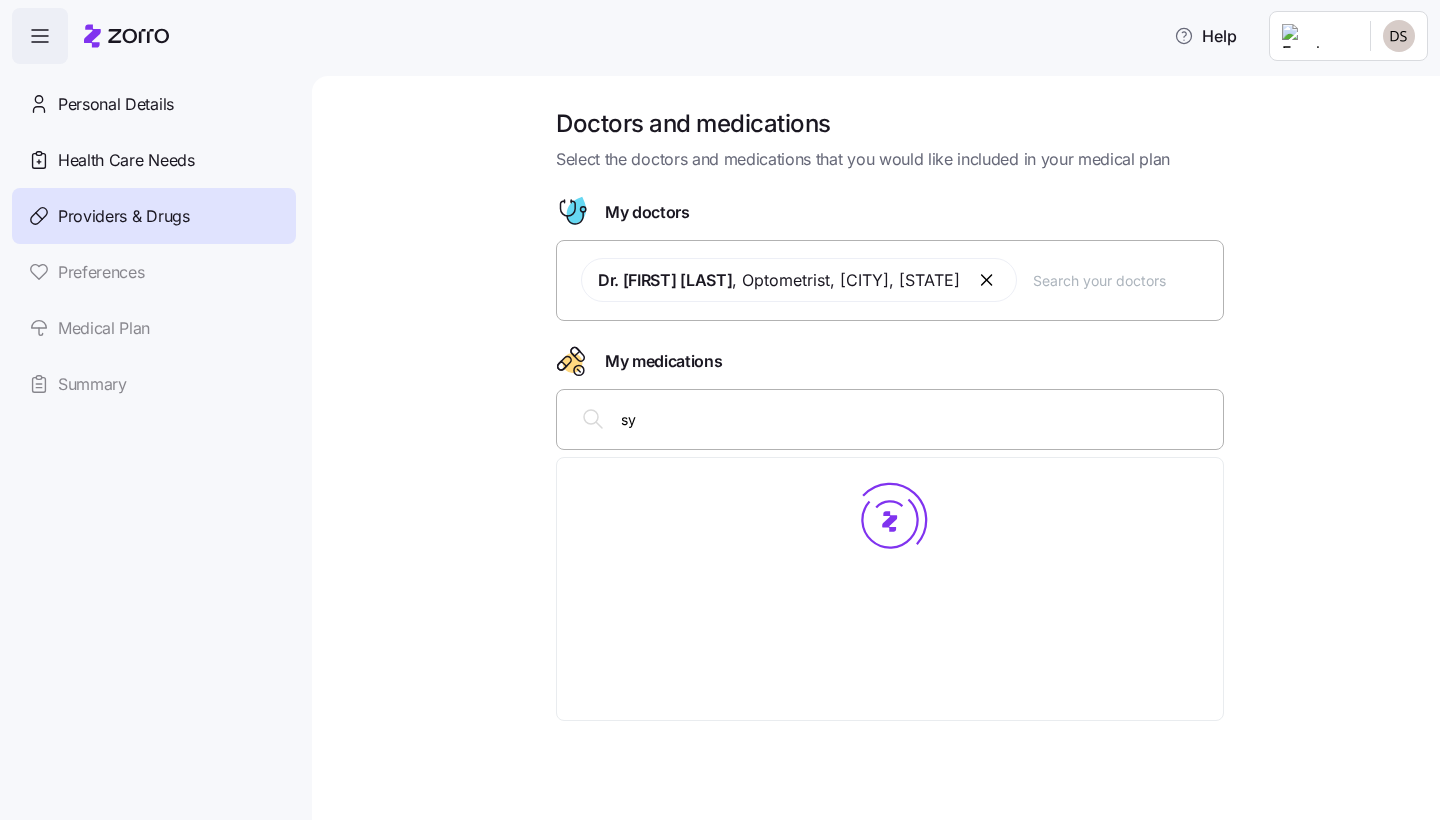 type on "s" 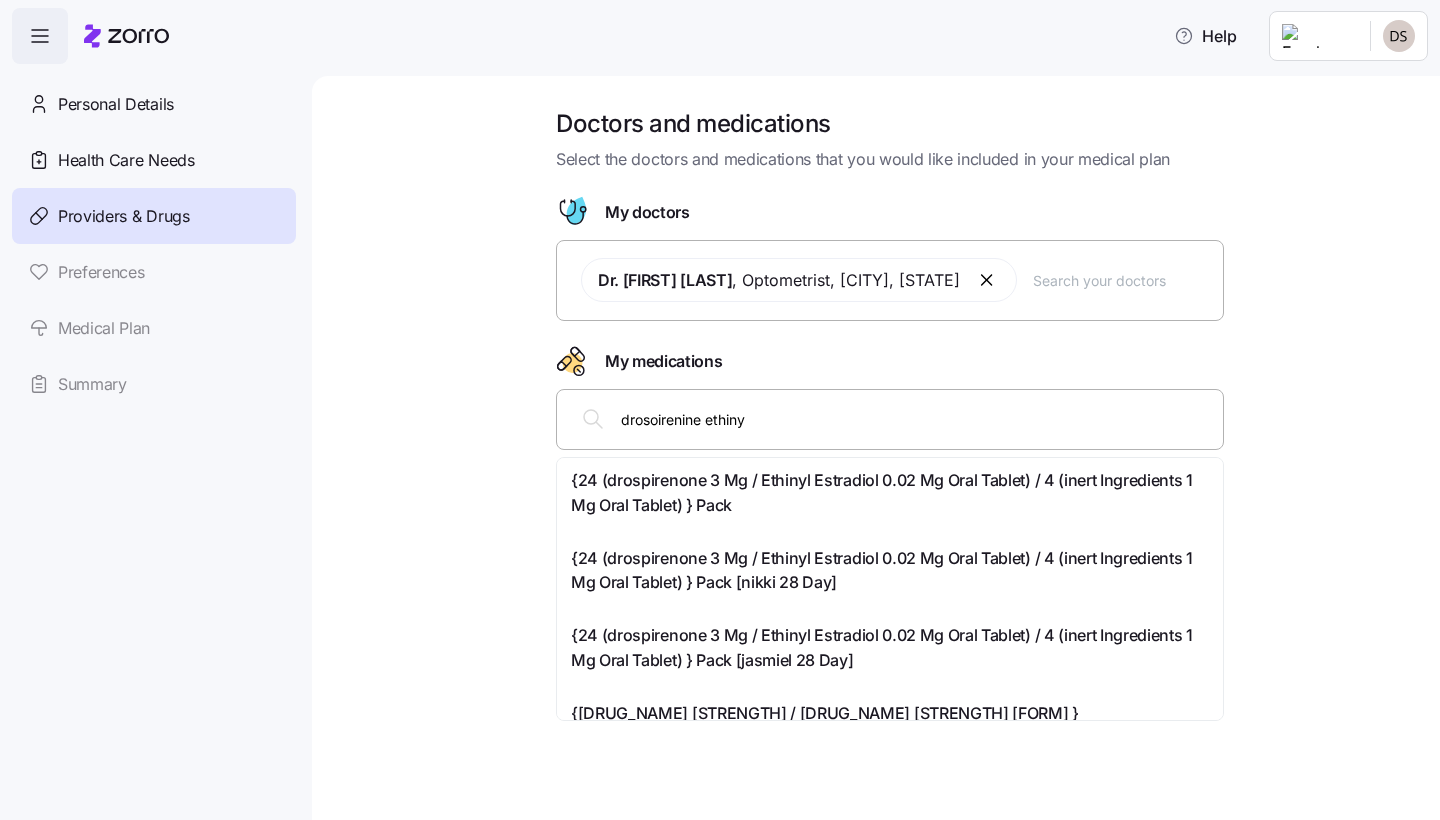 type on "drosoirenine ethinyl" 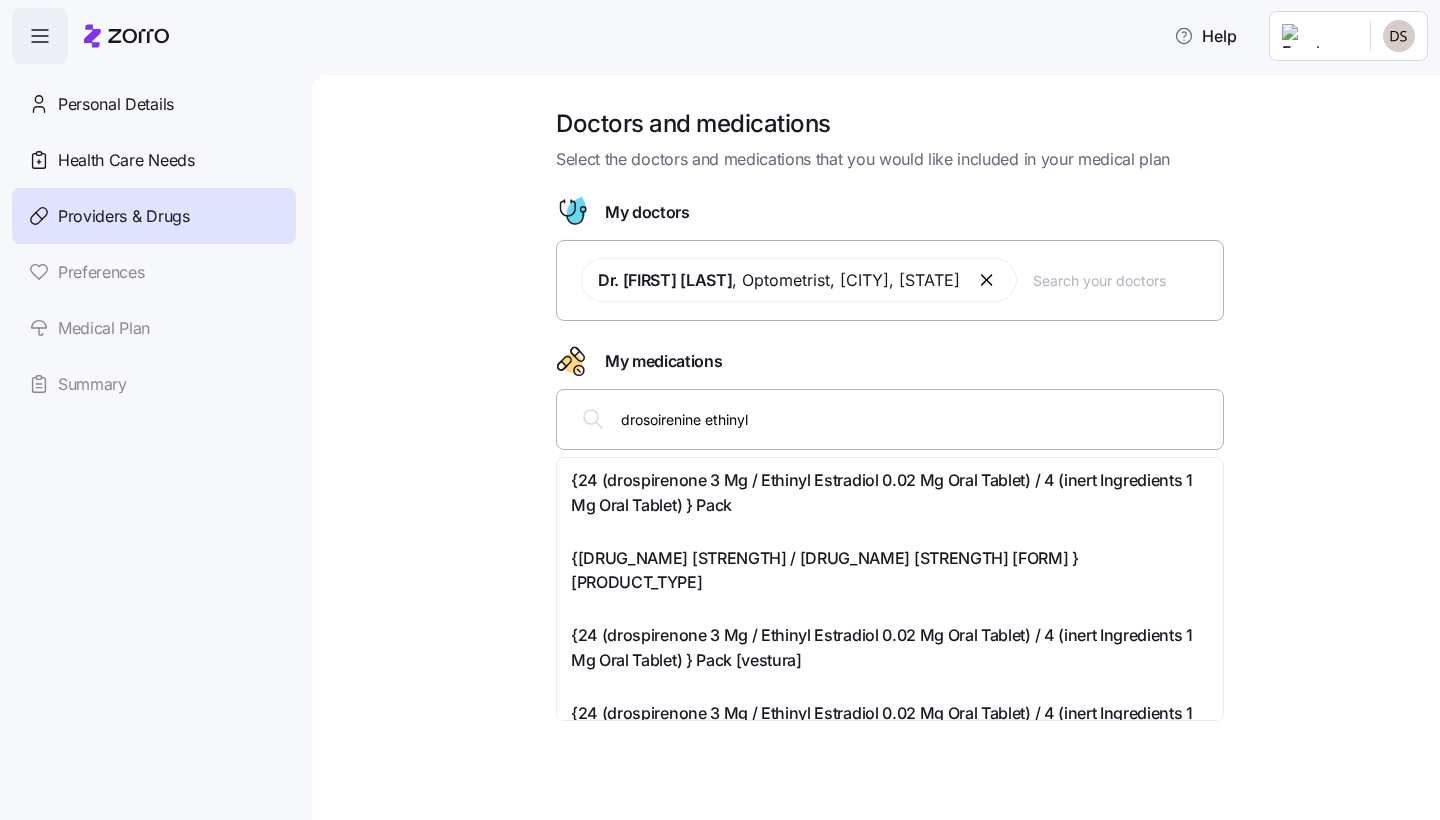 scroll, scrollTop: 0, scrollLeft: 0, axis: both 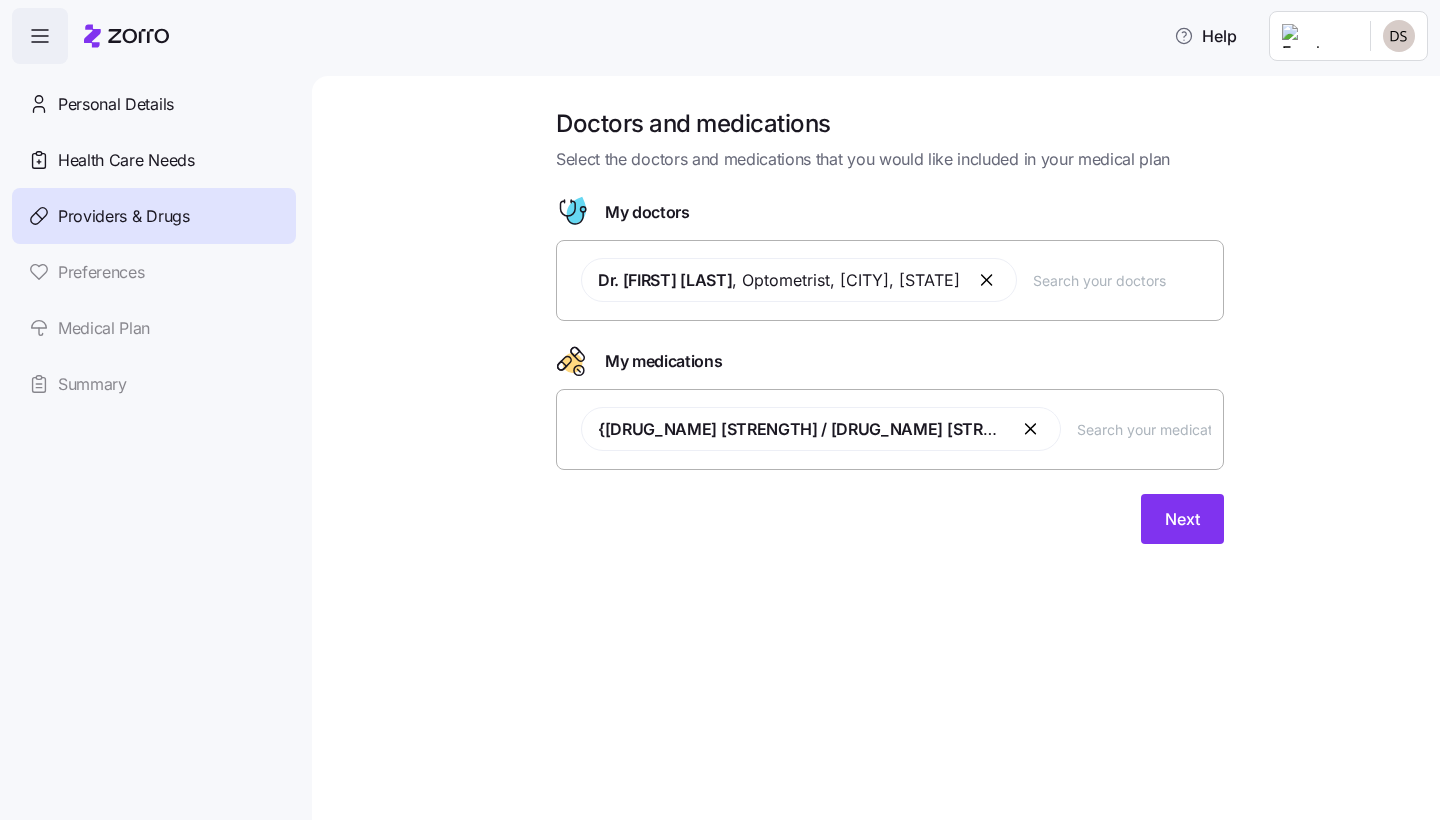 click at bounding box center (1122, 280) 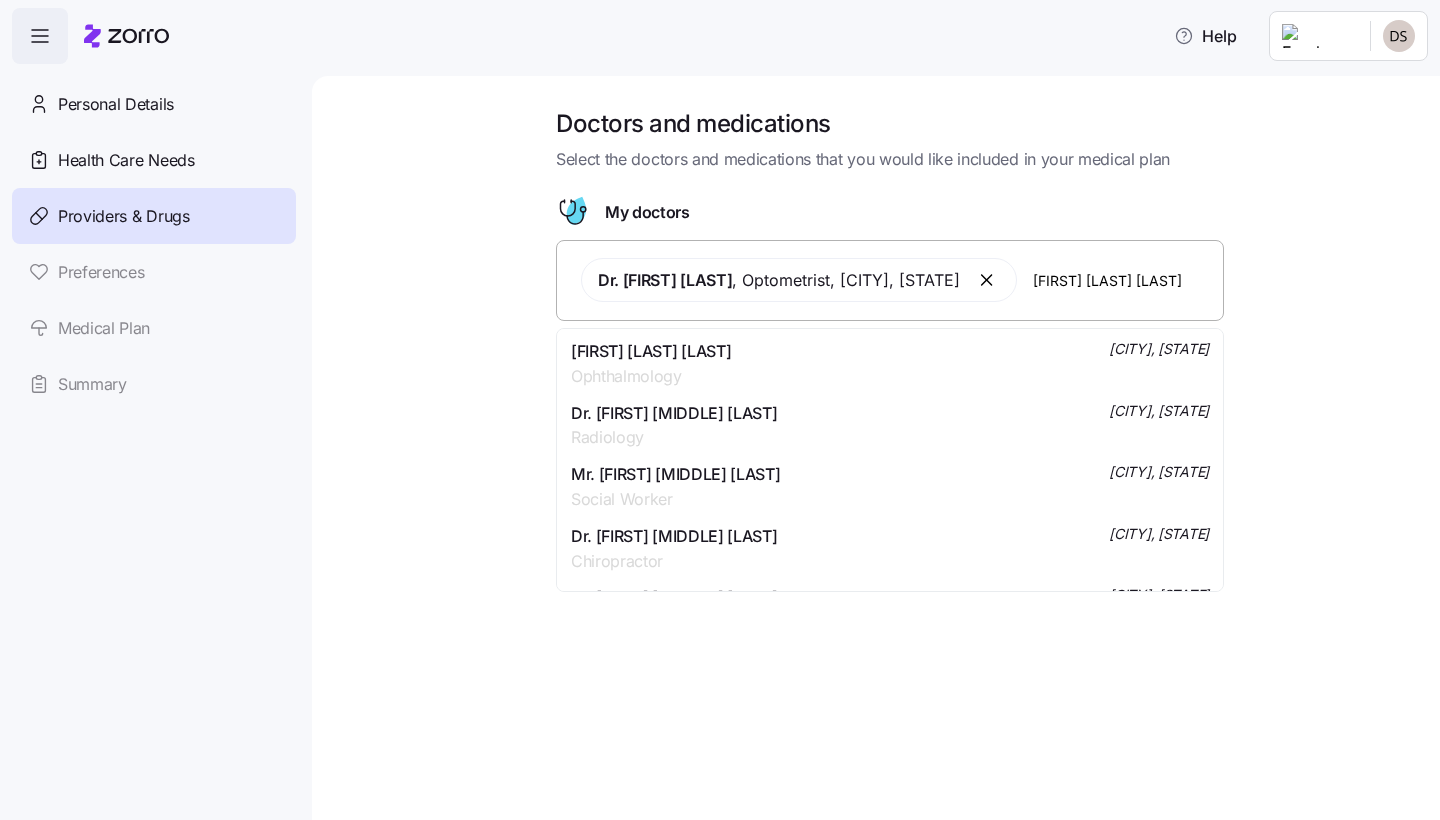 click on "[FIRST] [LAST] [LAST]" at bounding box center (1122, 280) 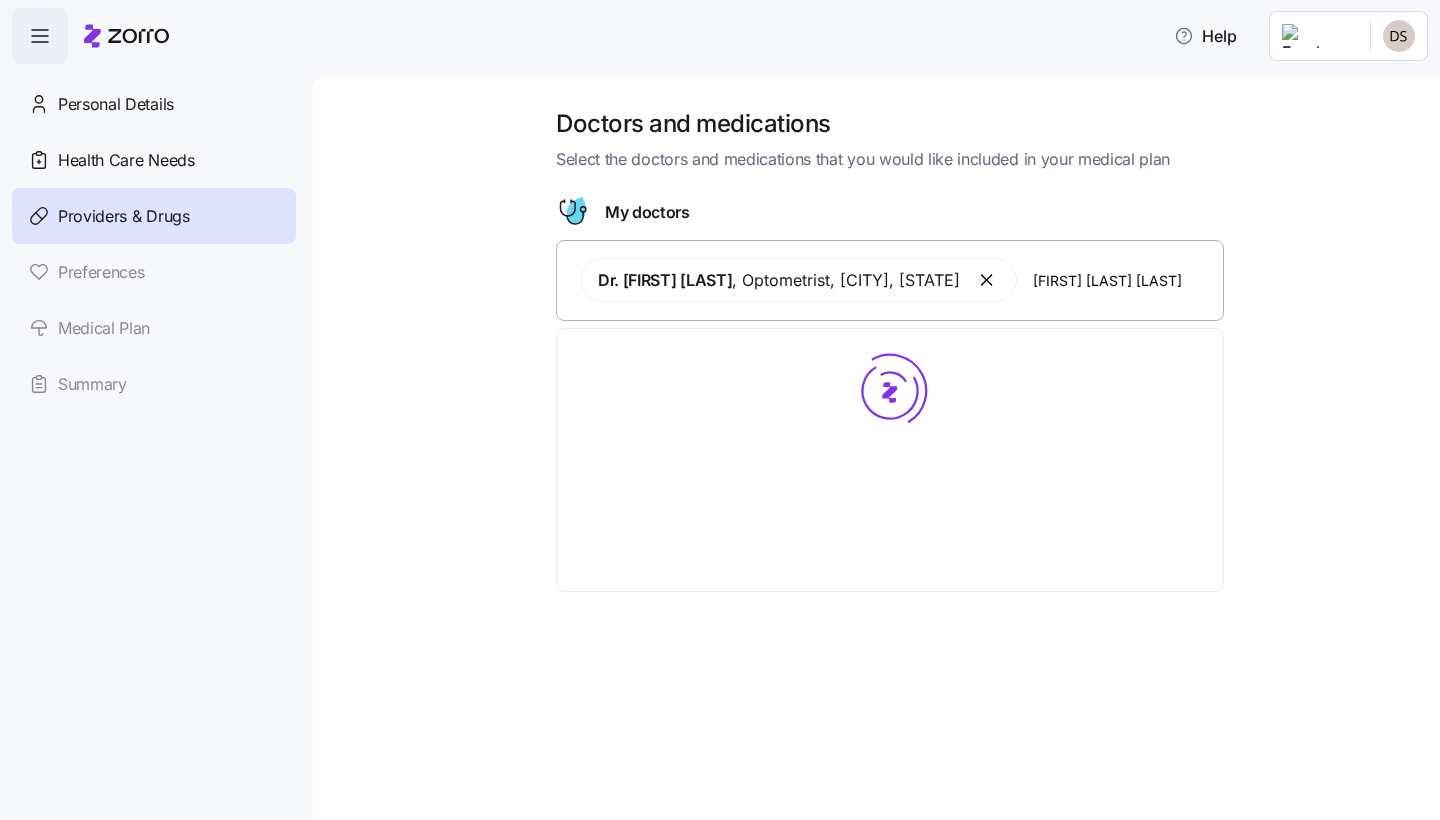 click on "[FIRST] [LAST] [LAST]" at bounding box center (1122, 280) 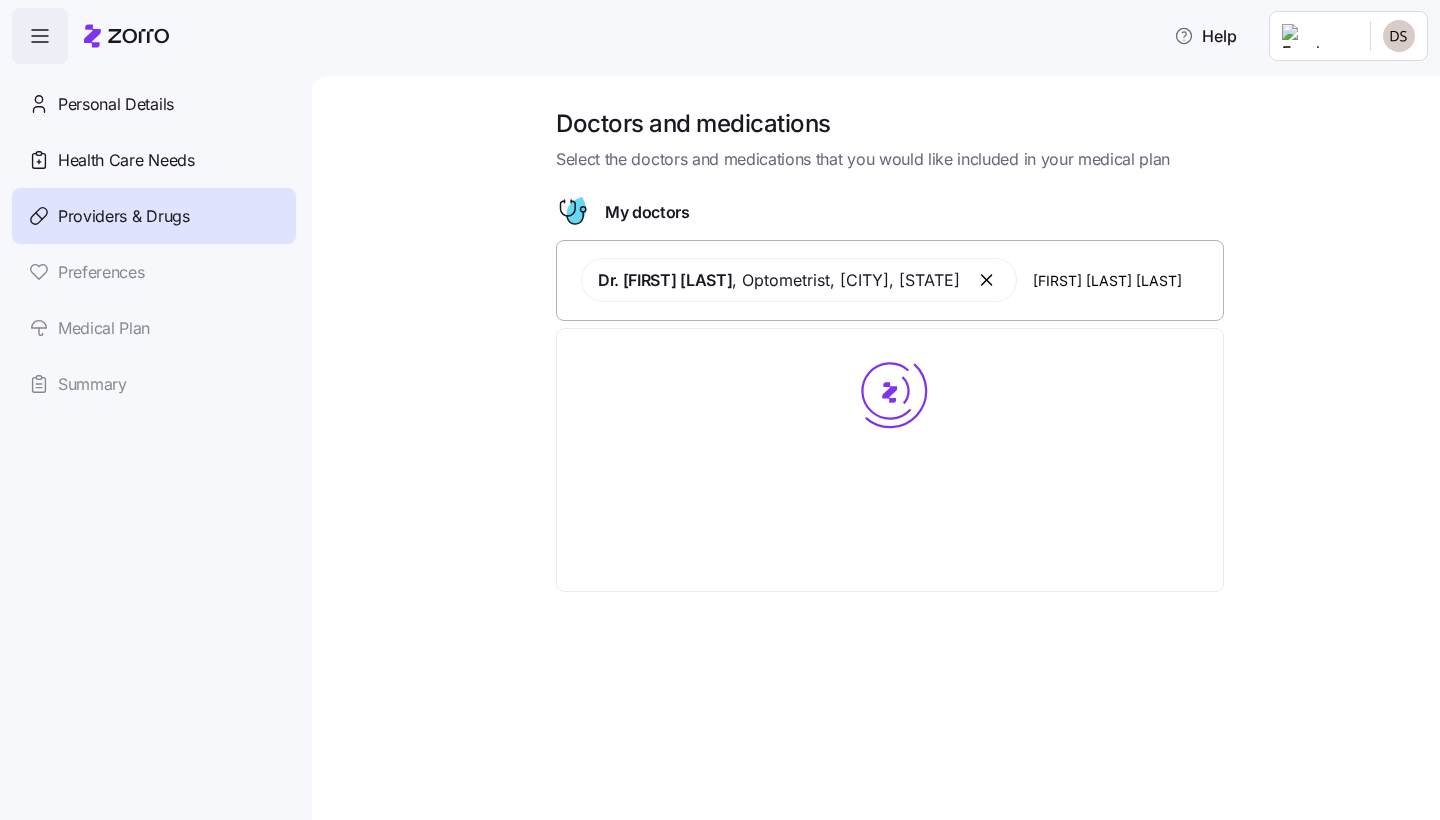 type on "[FIRST] [LAST]" 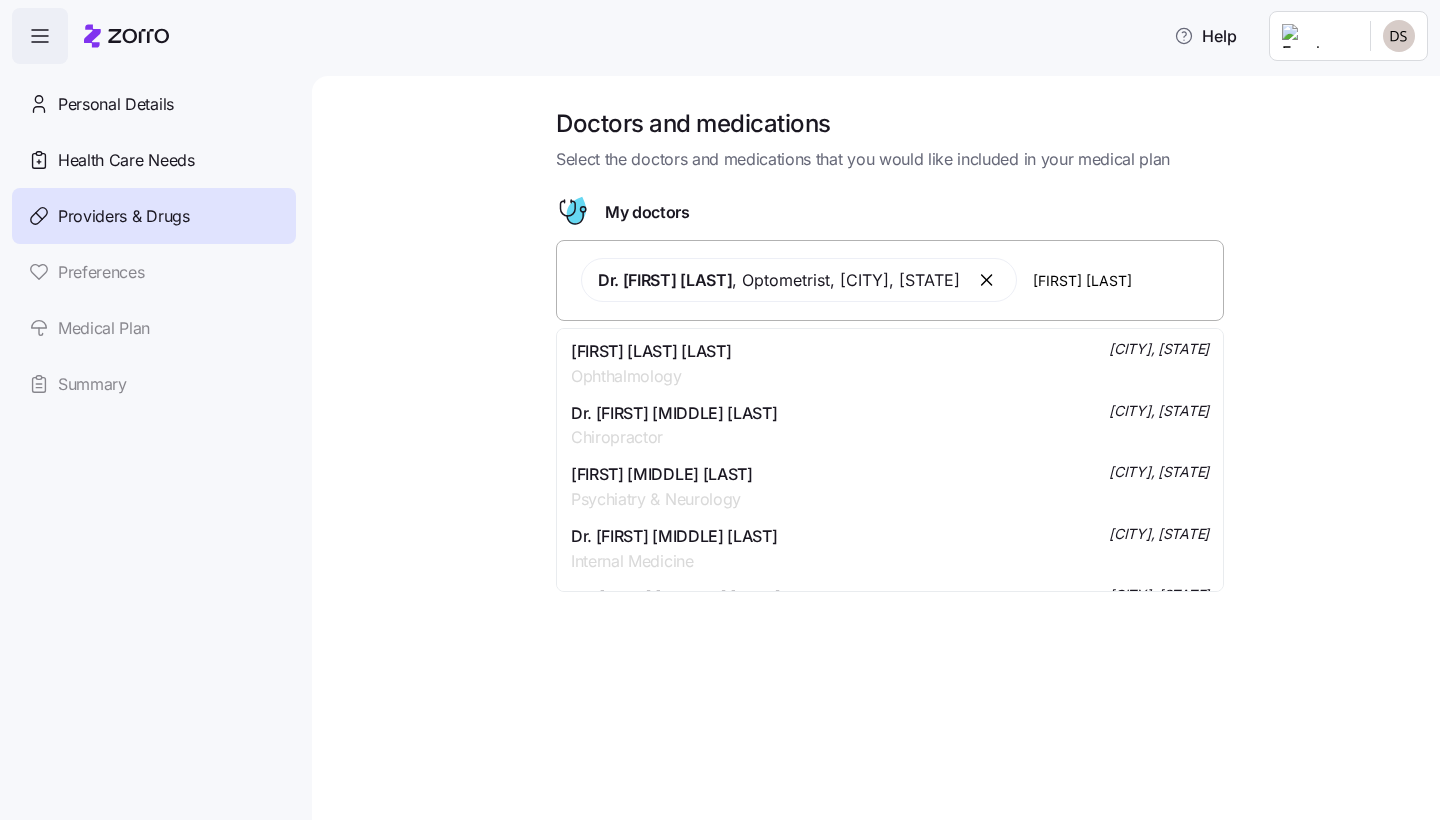 scroll, scrollTop: 0, scrollLeft: 0, axis: both 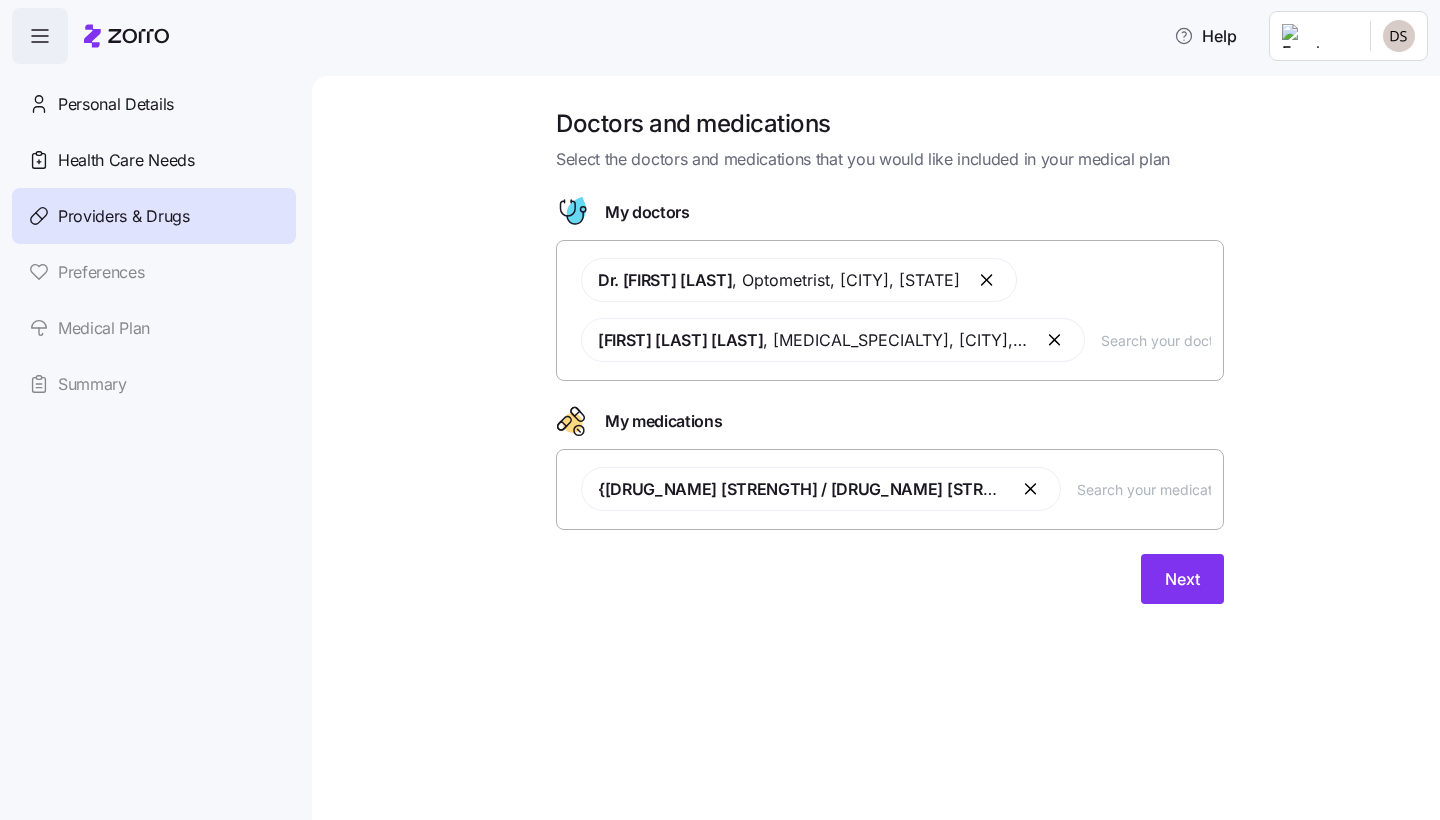 click on "Next" at bounding box center (890, 579) 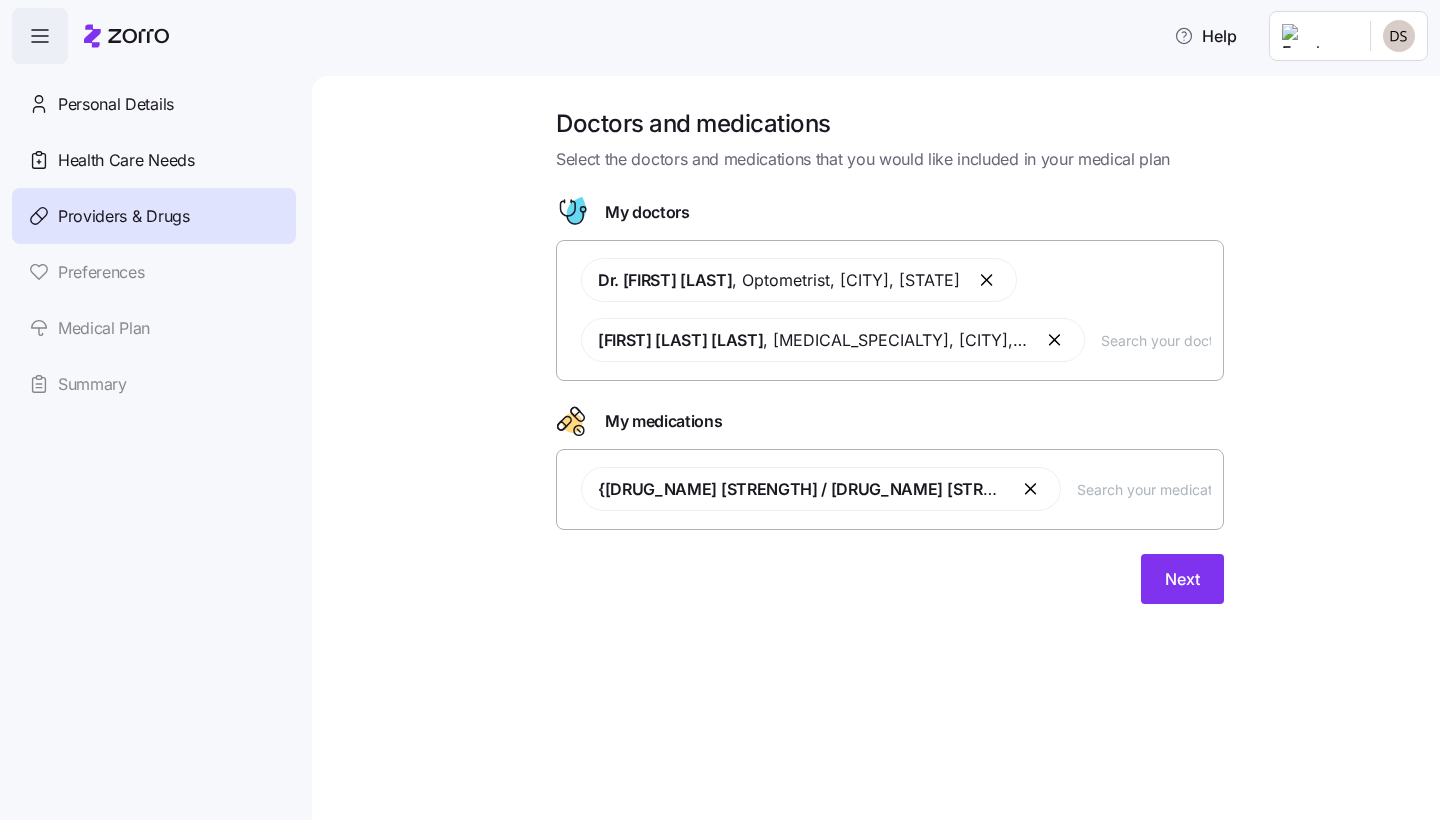 click on "Dr. [FIRST] [LAST] , [TITLE] , [CITY], [STATE] [FIRST] [LAST] , [TITLE] , [CITY], [STATE]" at bounding box center (890, 310) 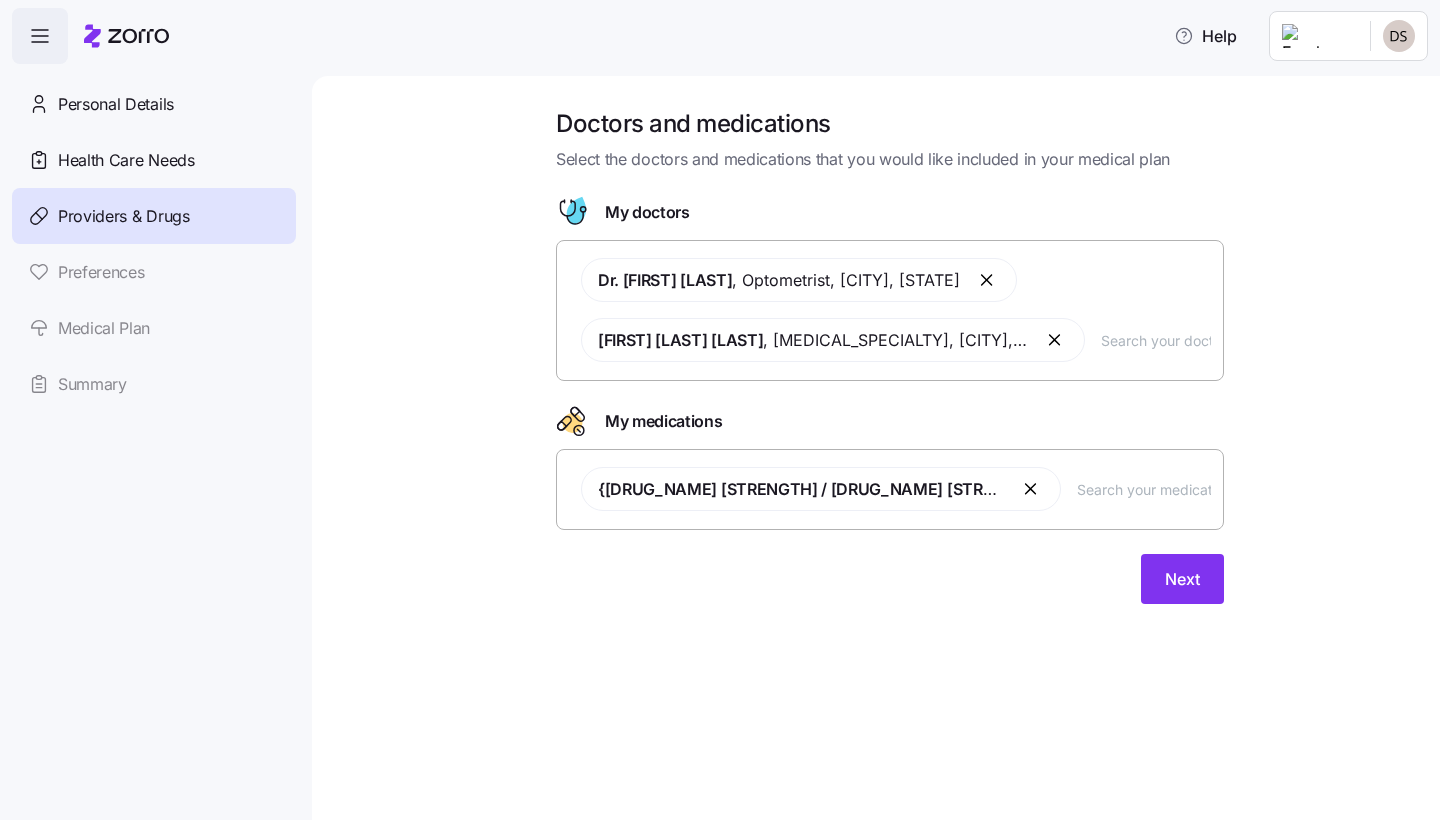 type on "A" 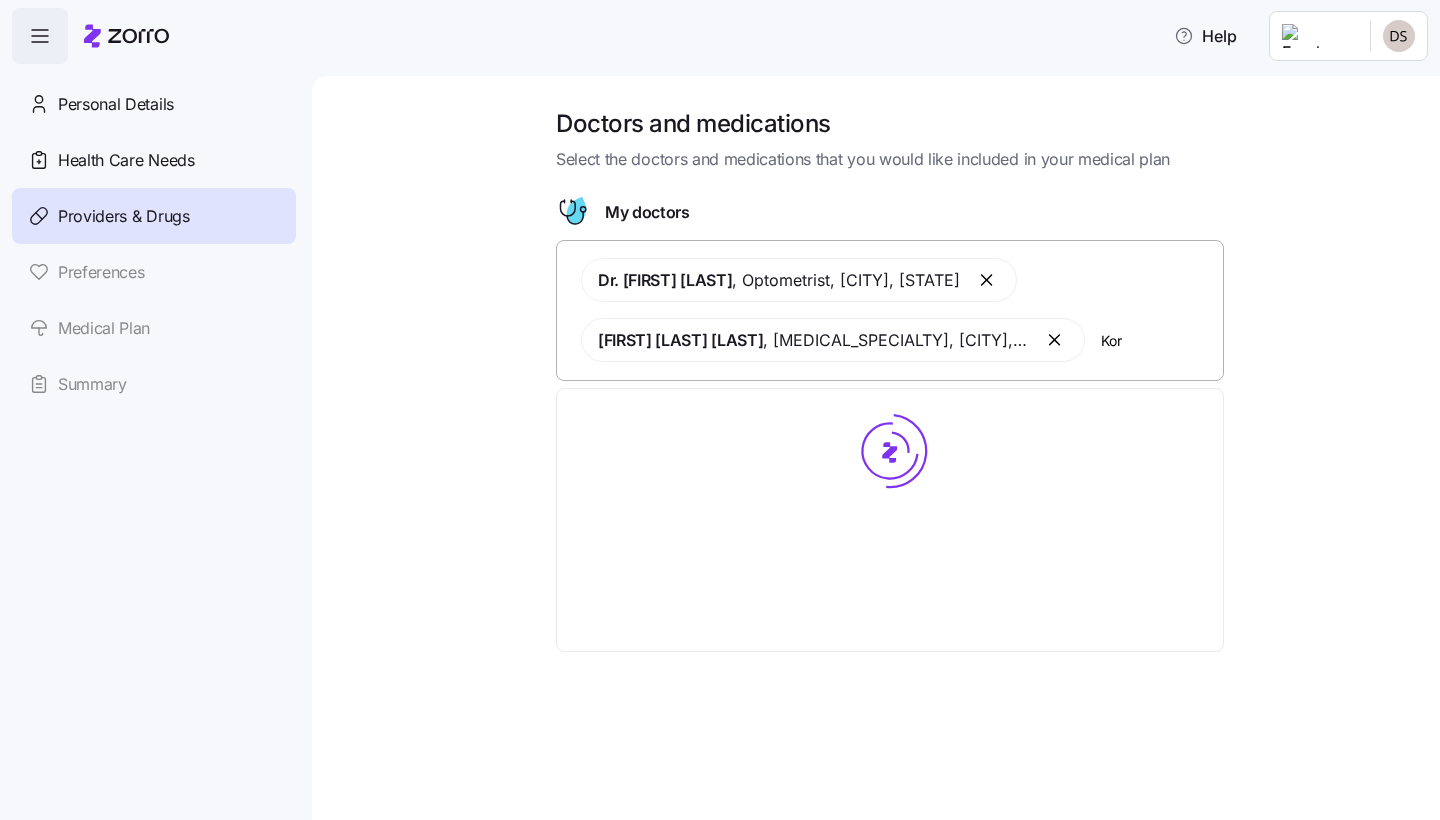 type on "[LAST]" 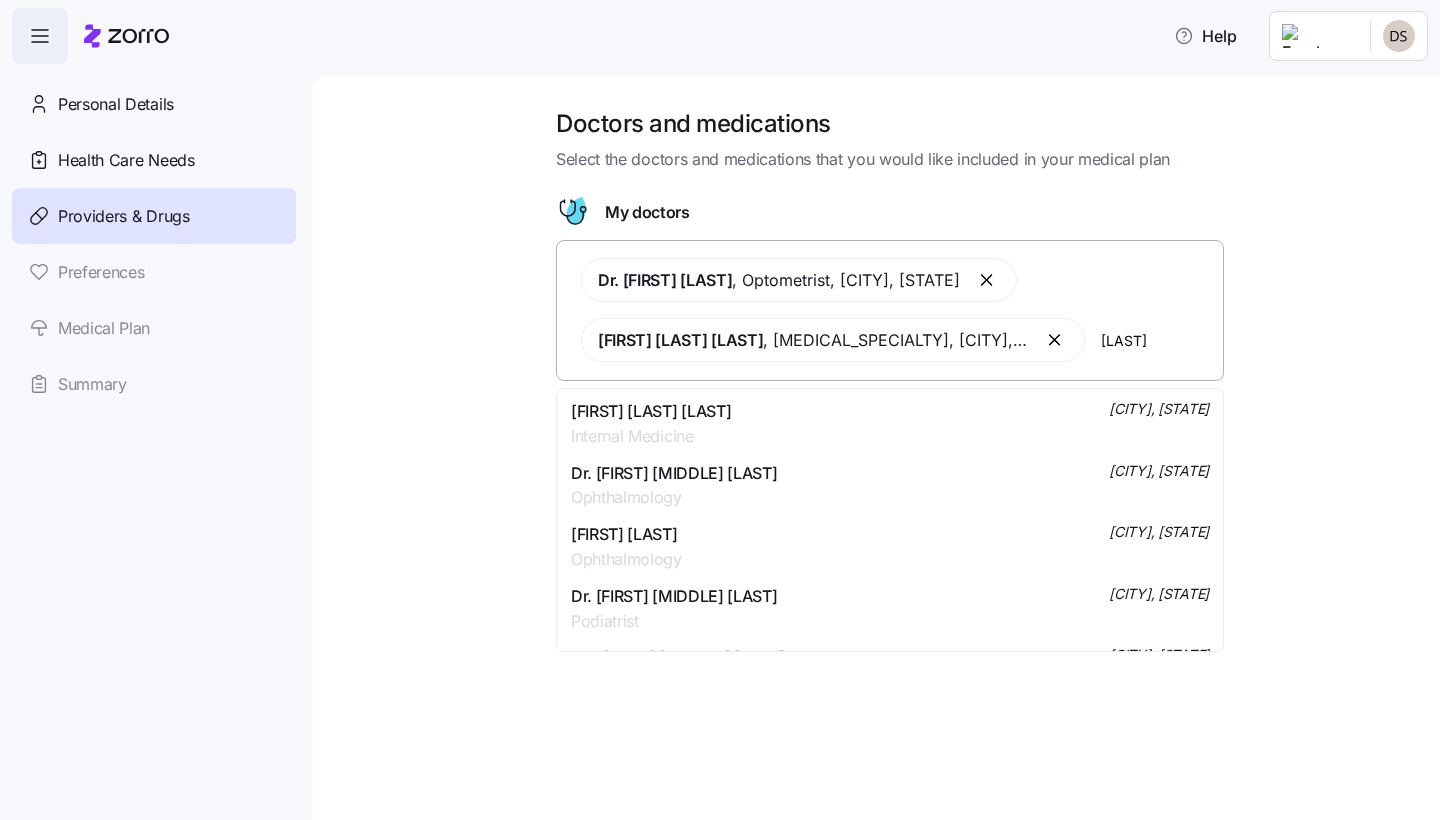 scroll, scrollTop: 0, scrollLeft: 0, axis: both 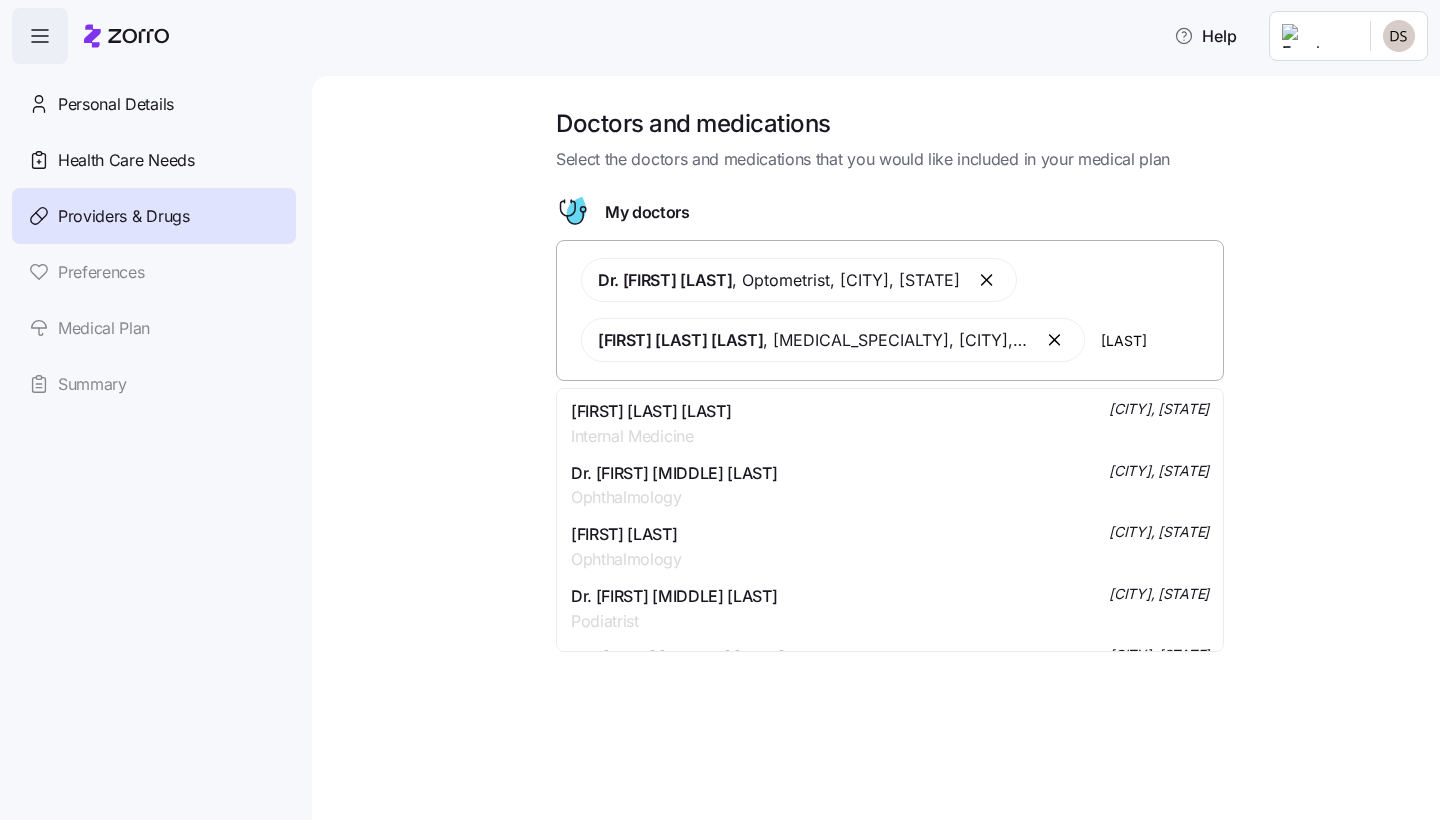 click on "[LAST] [LAST] [LAST] [LAST], [CITY], [STATE]" at bounding box center (890, 424) 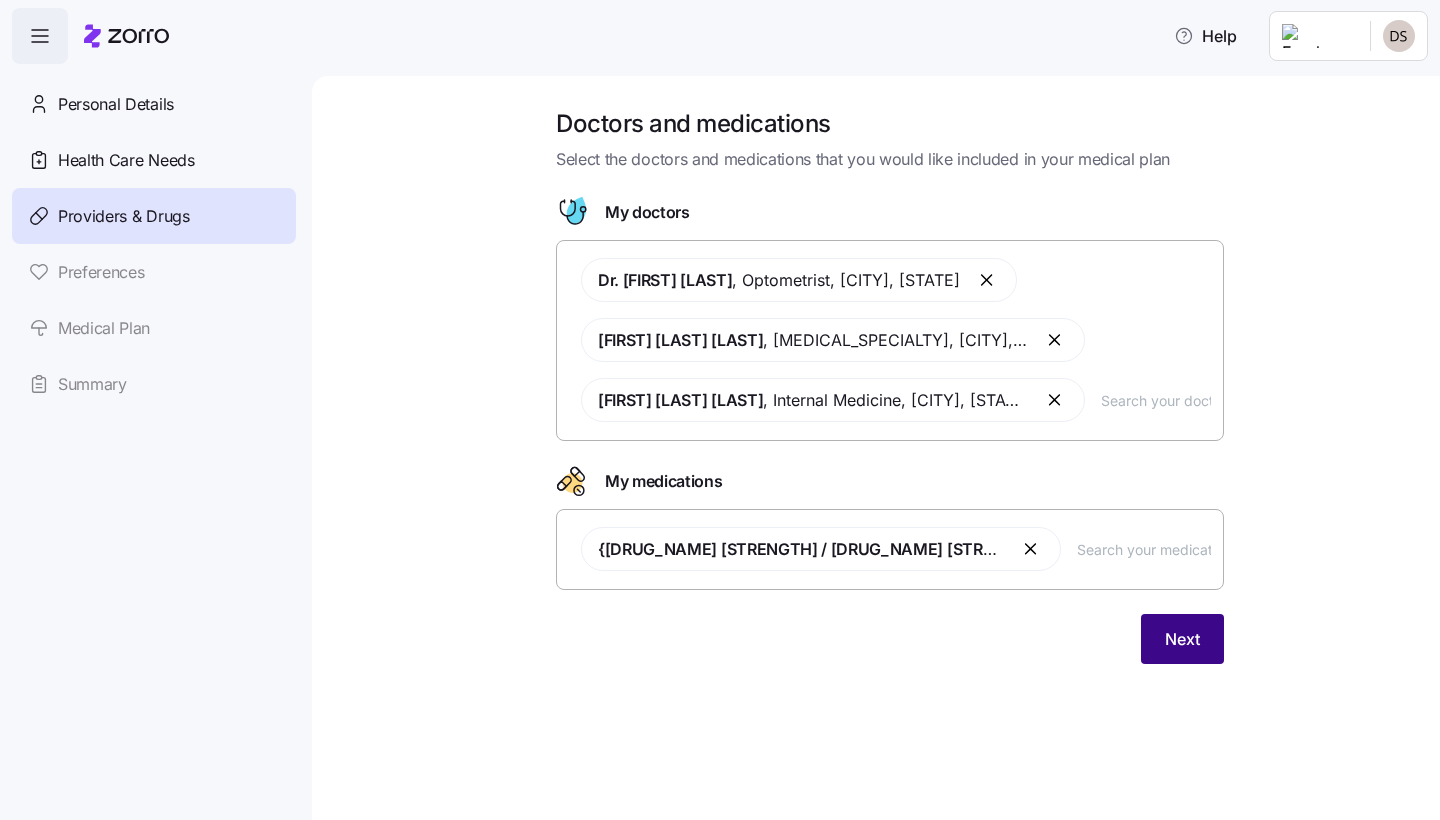 click on "Next" at bounding box center (1182, 639) 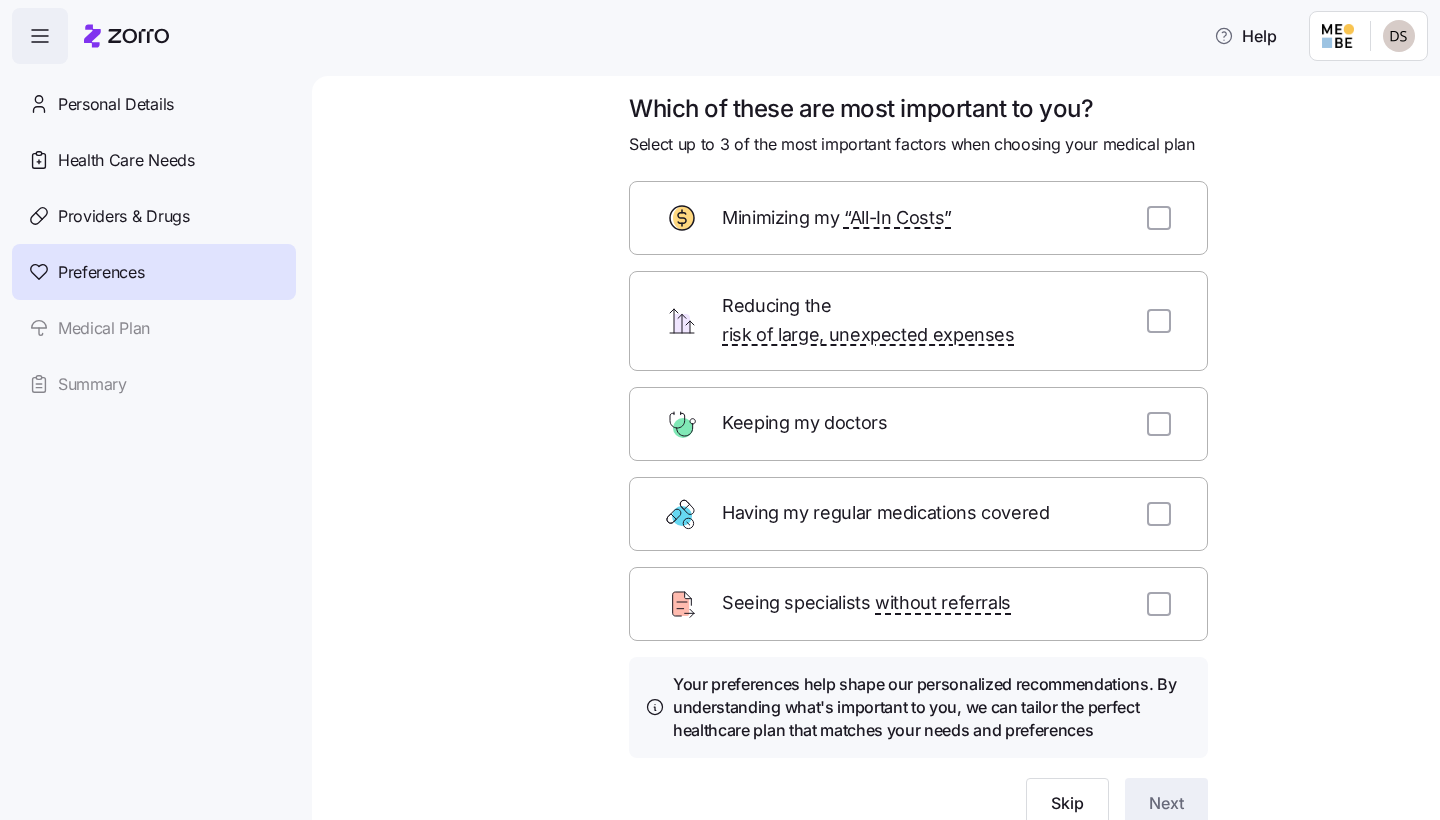 scroll, scrollTop: 14, scrollLeft: 0, axis: vertical 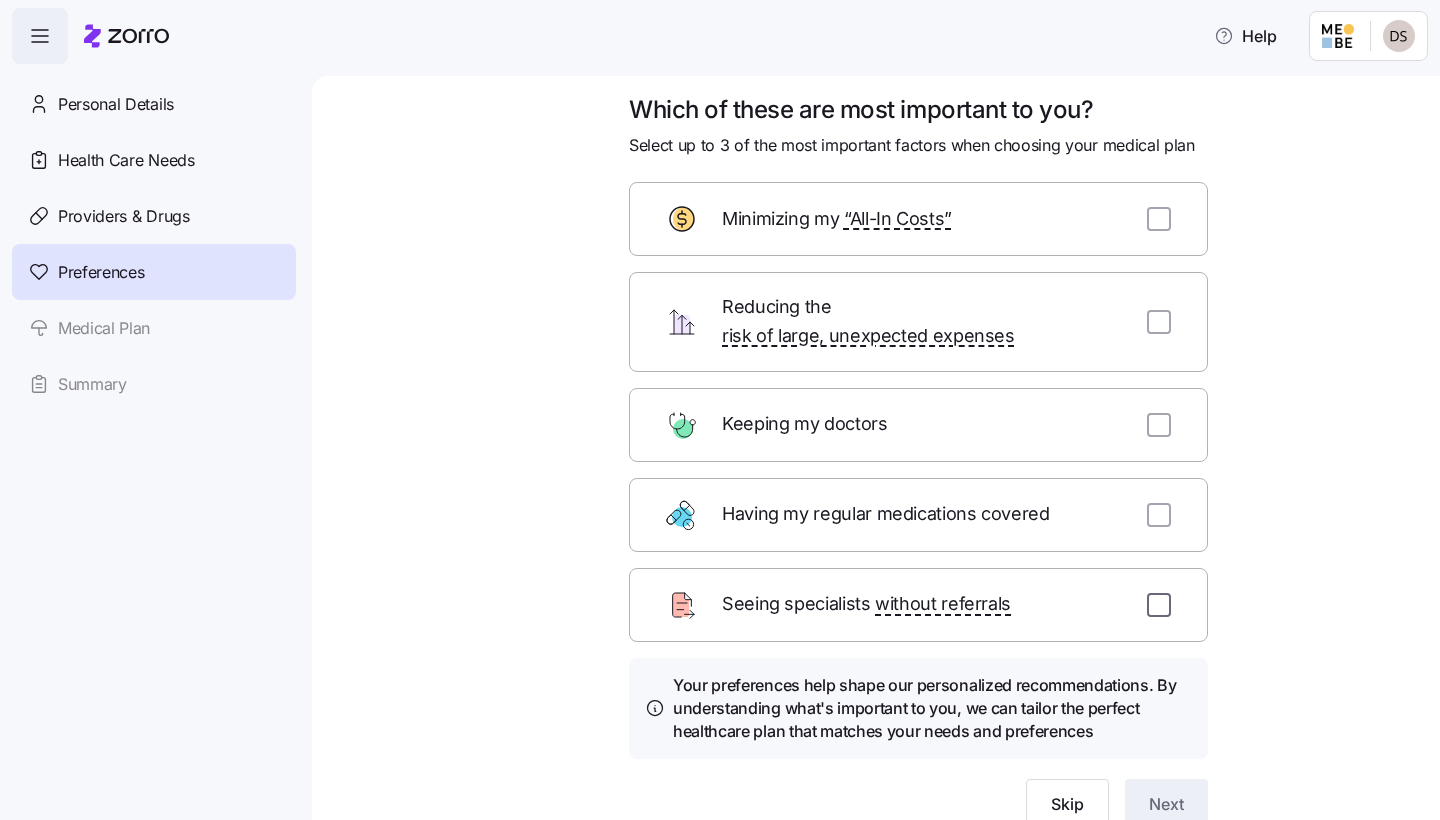 click at bounding box center [1159, 605] 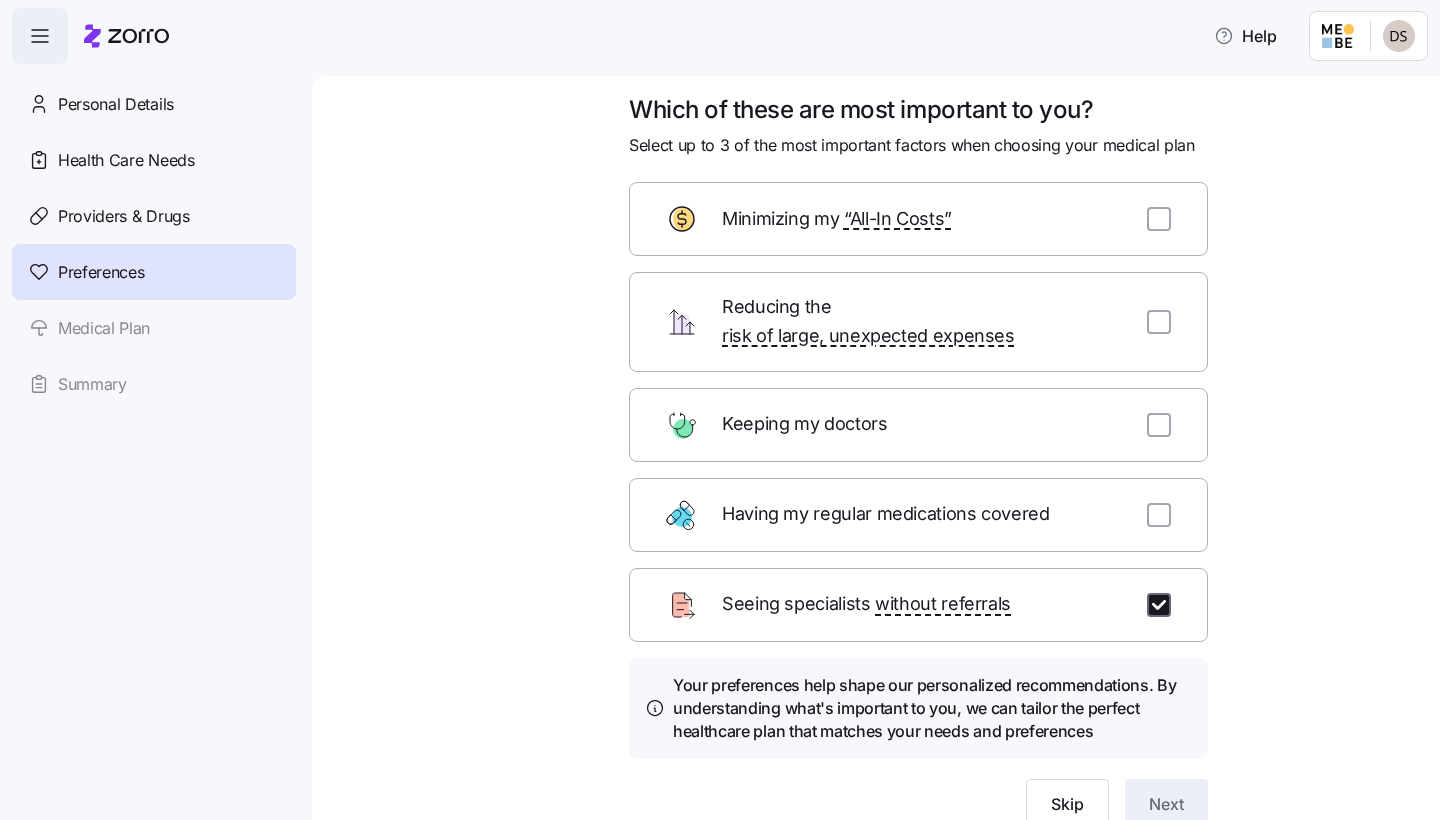 checkbox on "true" 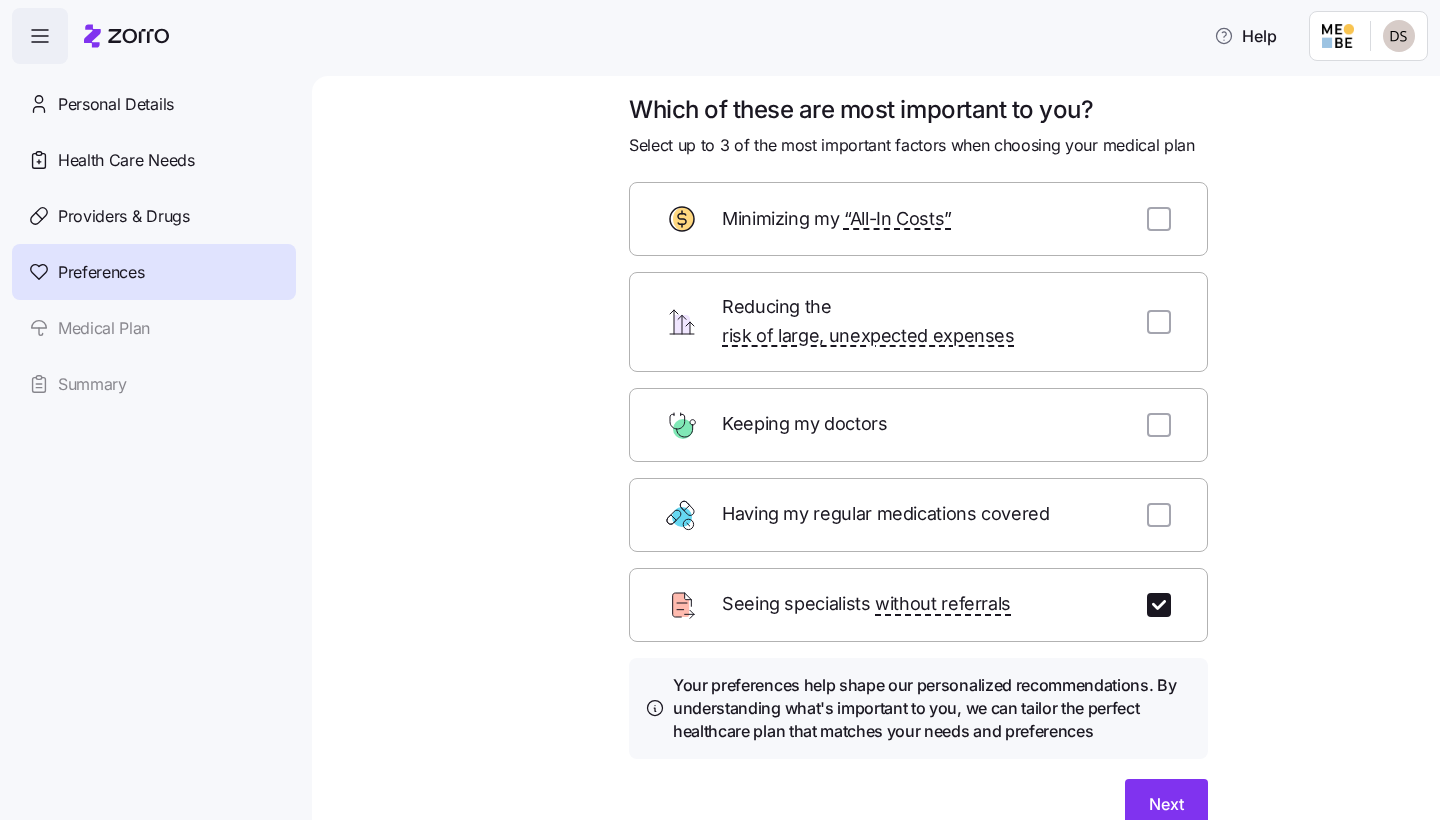 click on "Keeping my doctors" at bounding box center (918, 425) 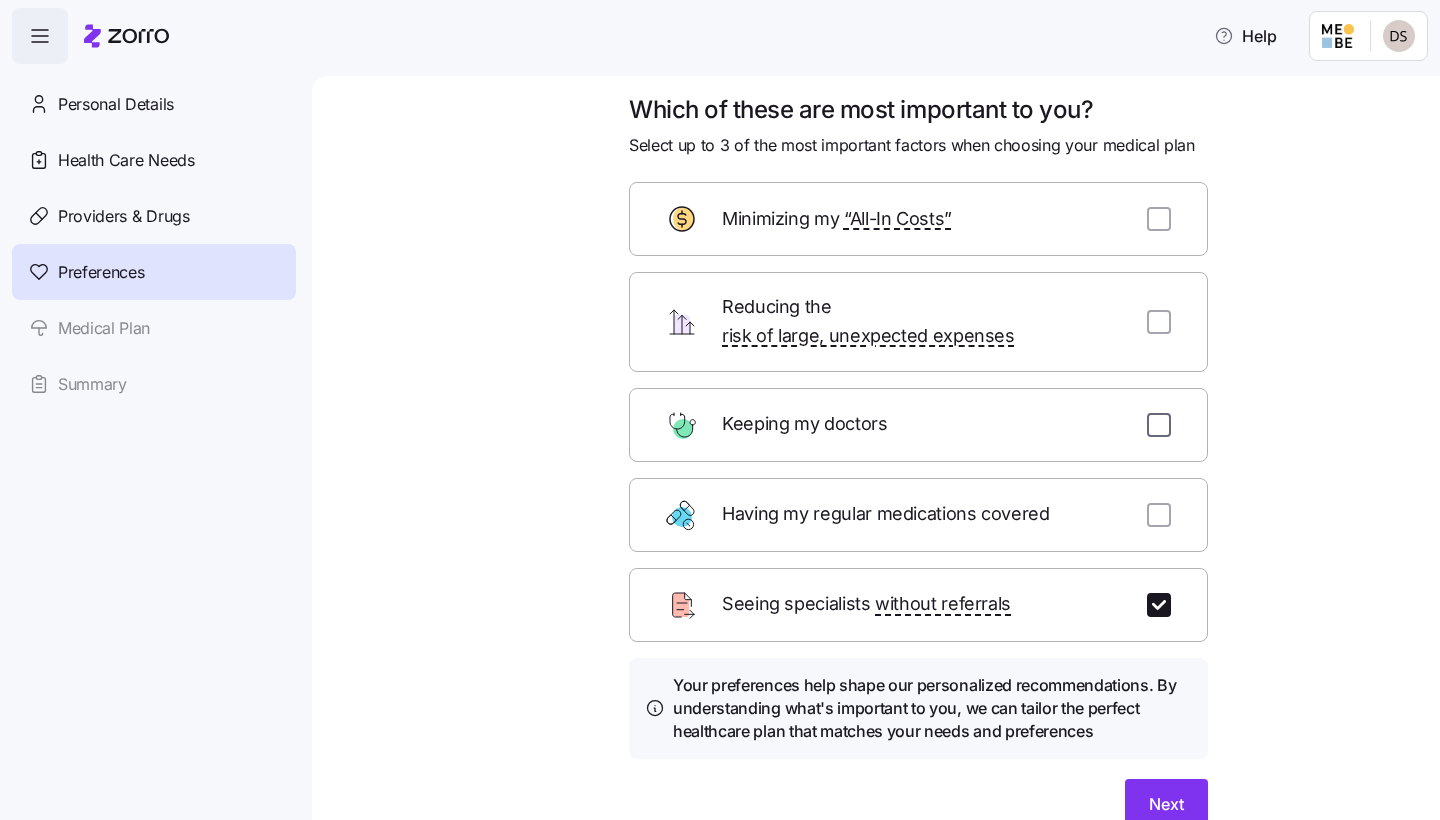 click at bounding box center (1159, 425) 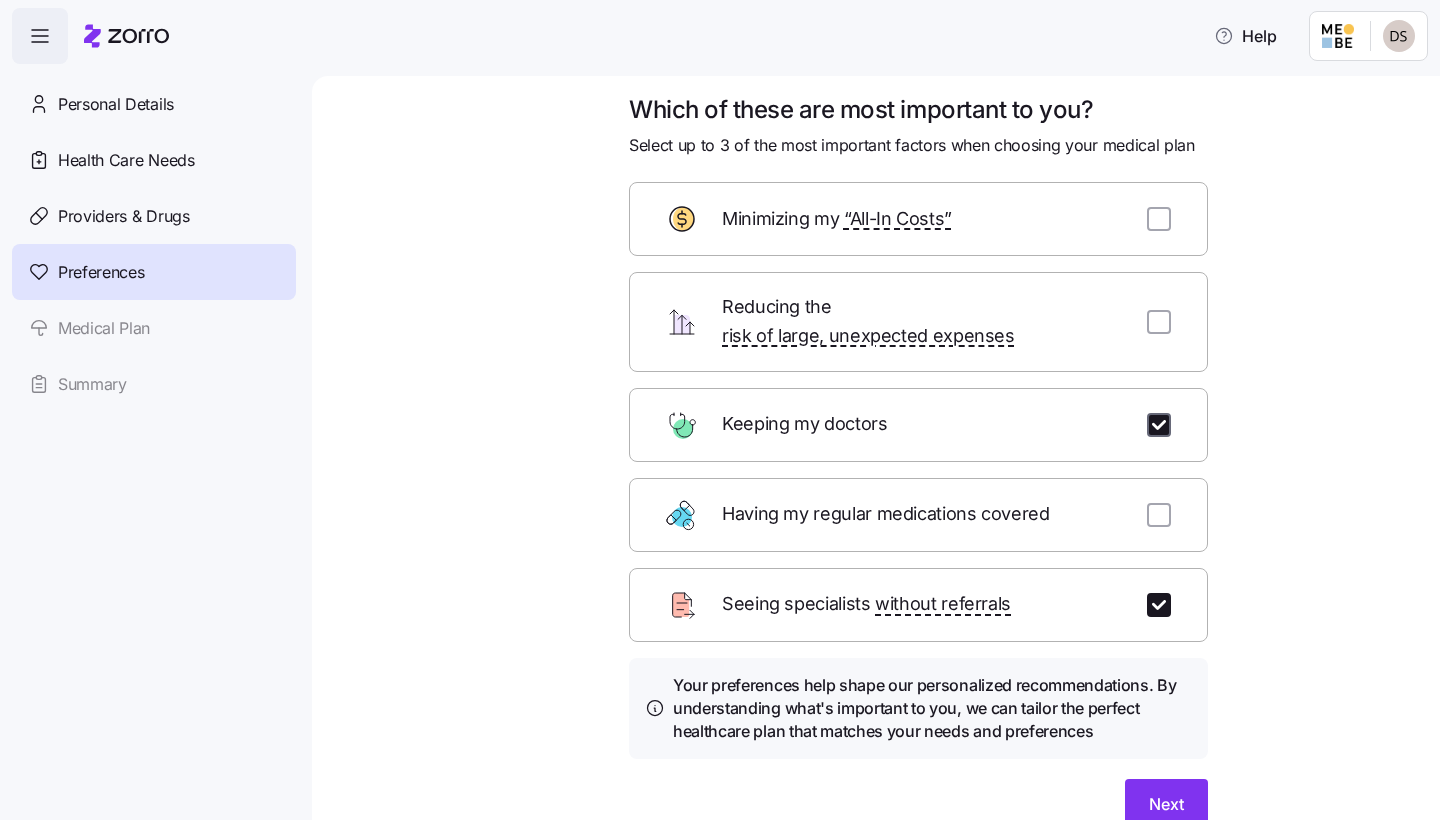 checkbox on "true" 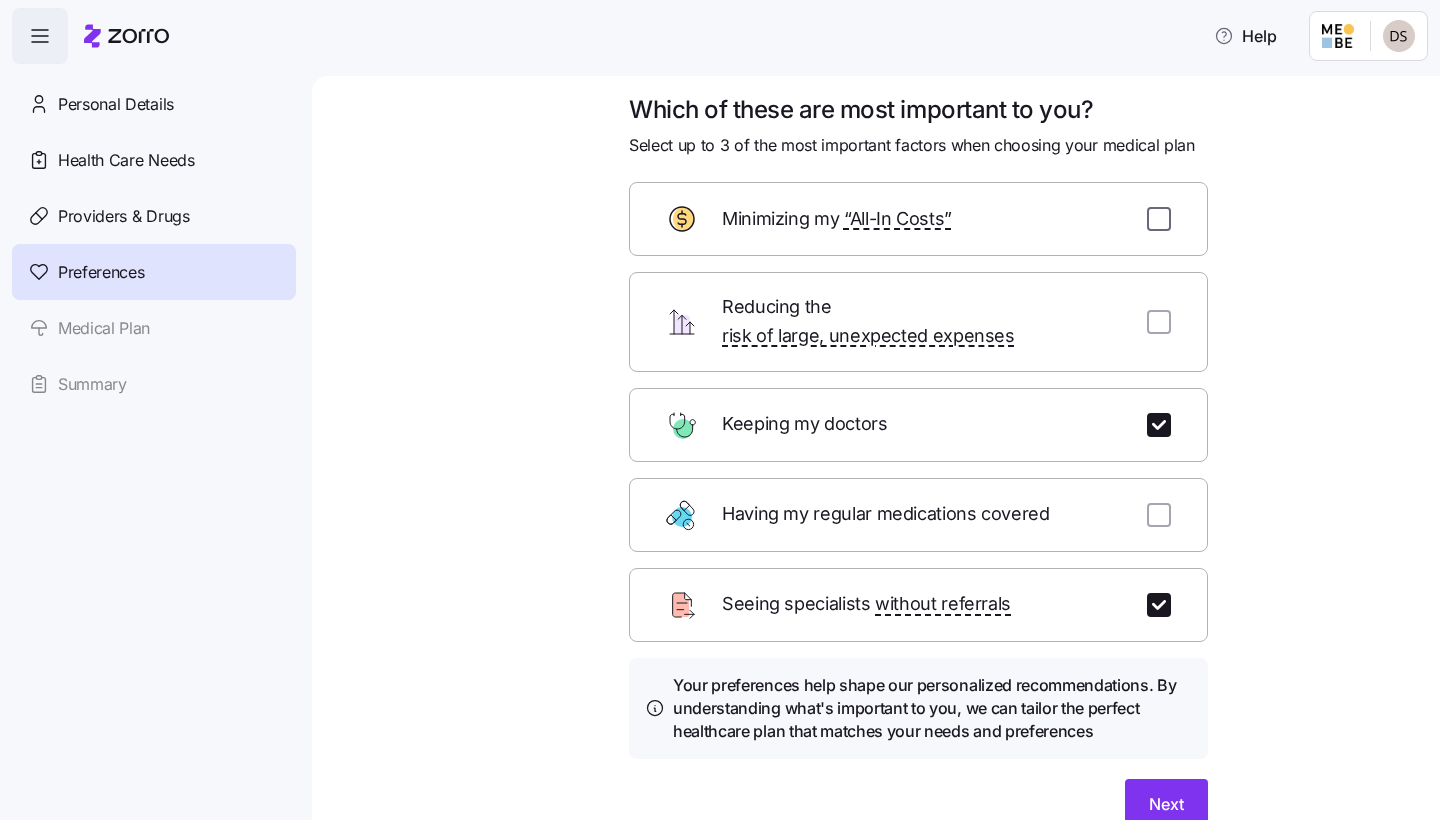 click at bounding box center [1159, 219] 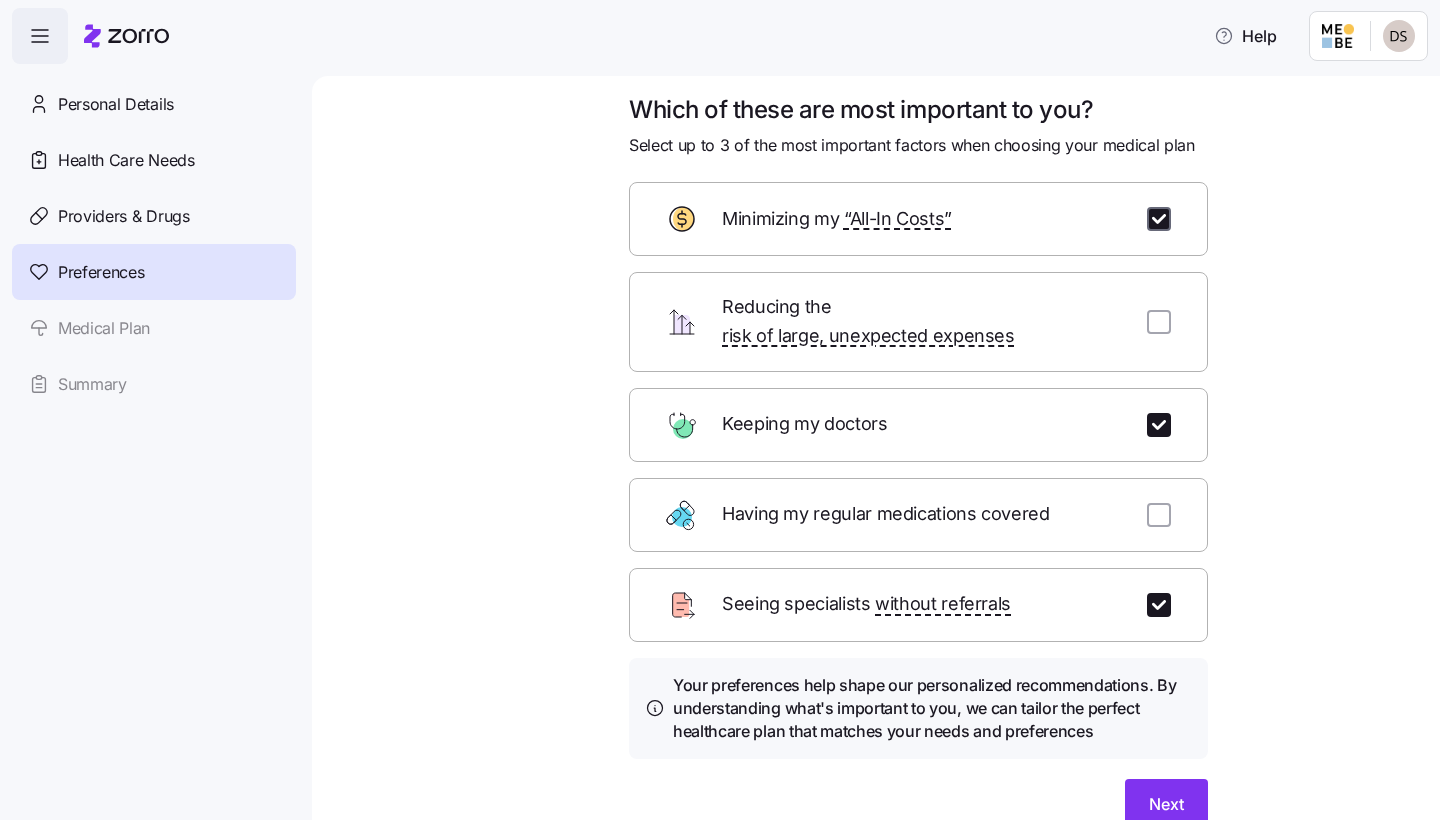 checkbox on "true" 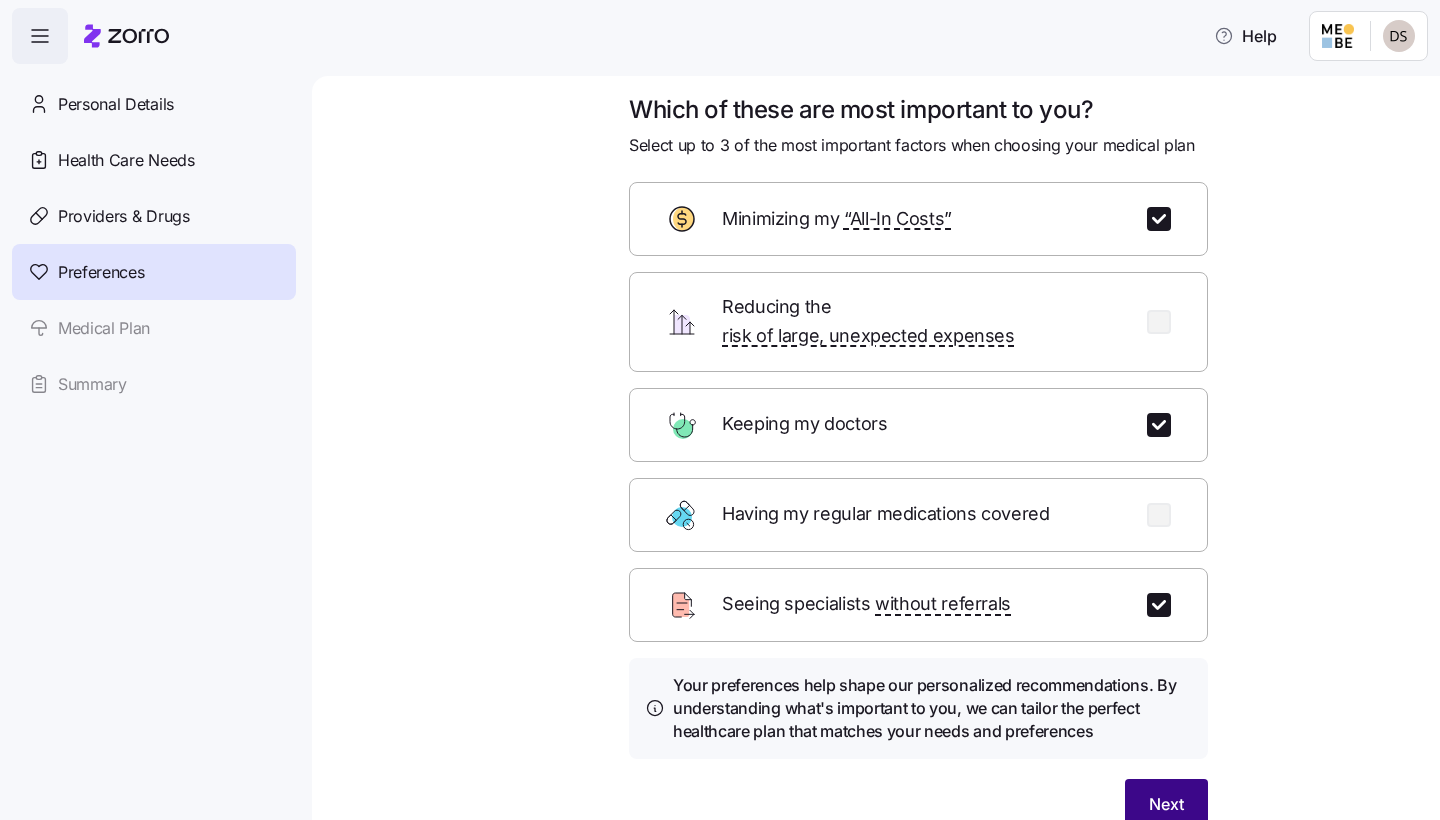 click on "Next" at bounding box center (1166, 804) 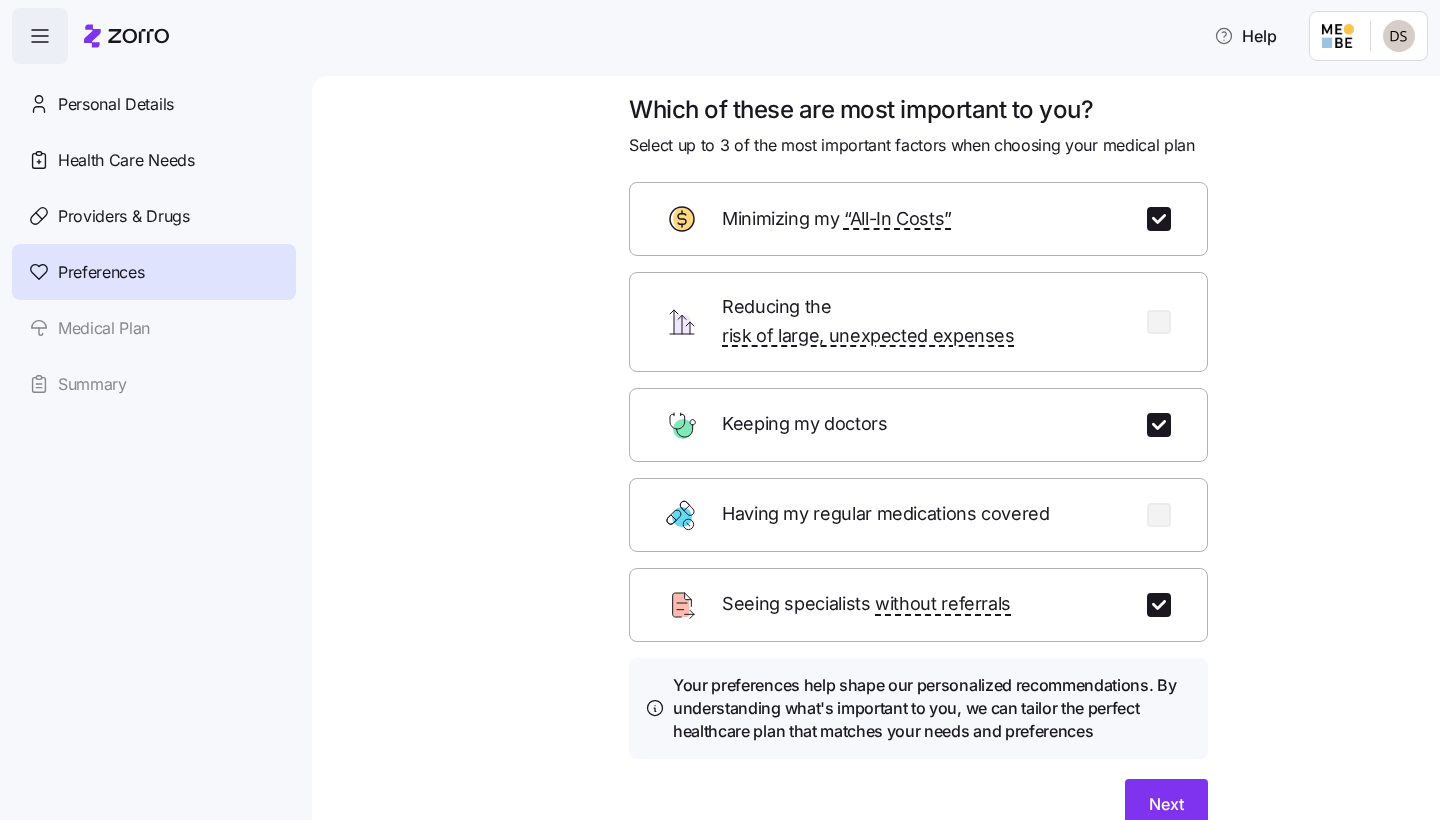 scroll, scrollTop: 0, scrollLeft: 0, axis: both 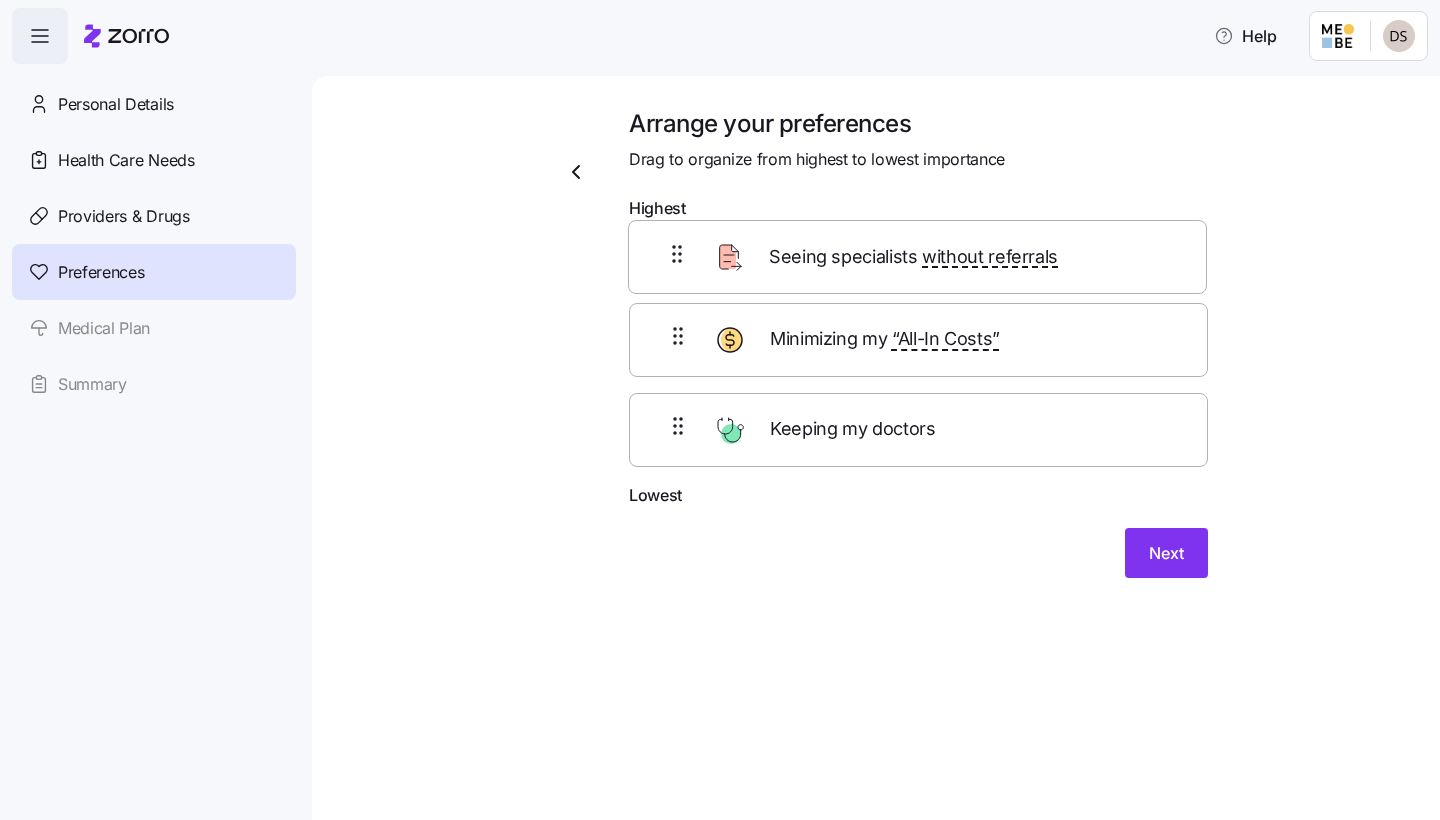 drag, startPoint x: 738, startPoint y: 452, endPoint x: 736, endPoint y: 255, distance: 197.01015 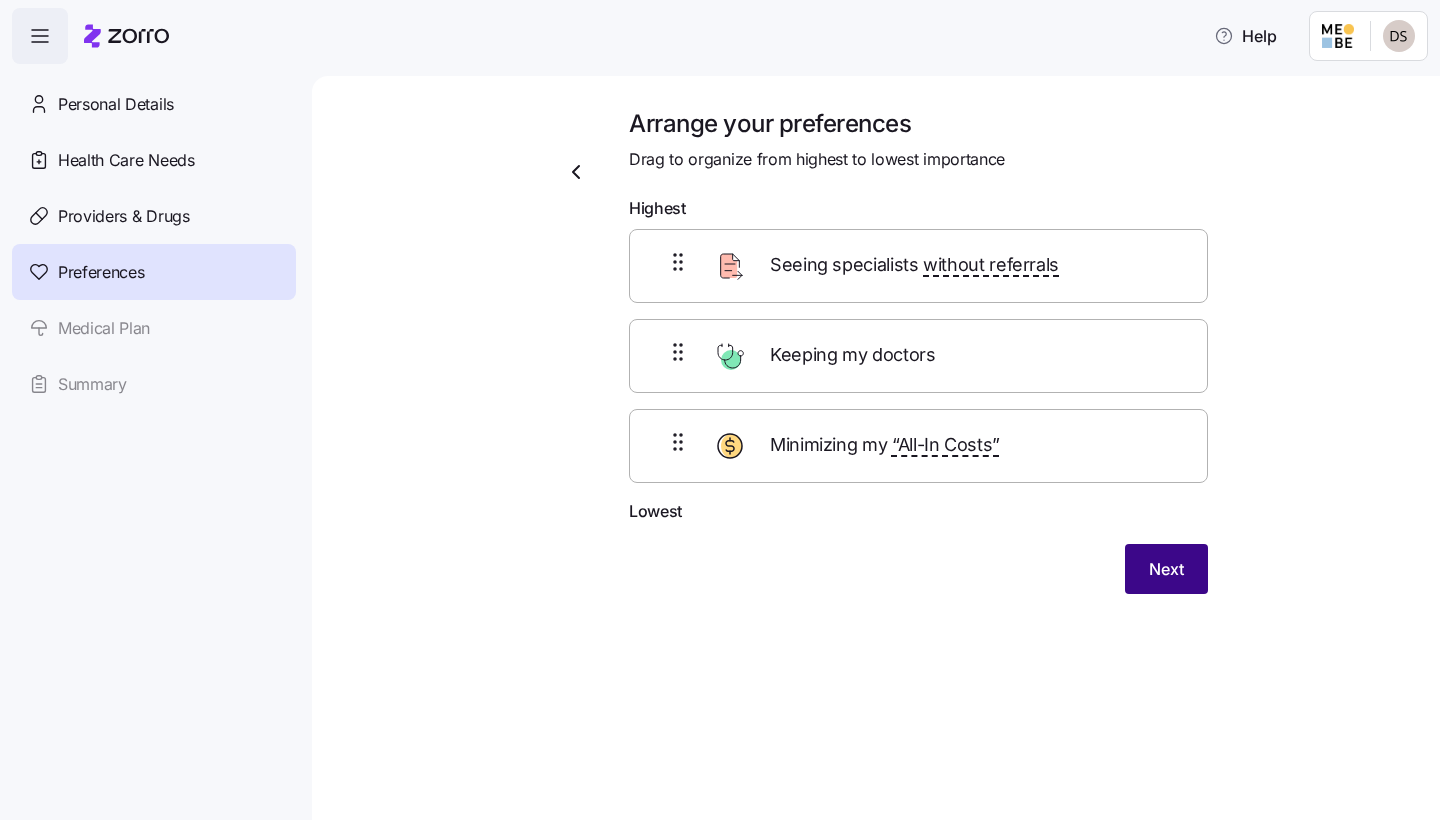 click on "Next" at bounding box center [1166, 569] 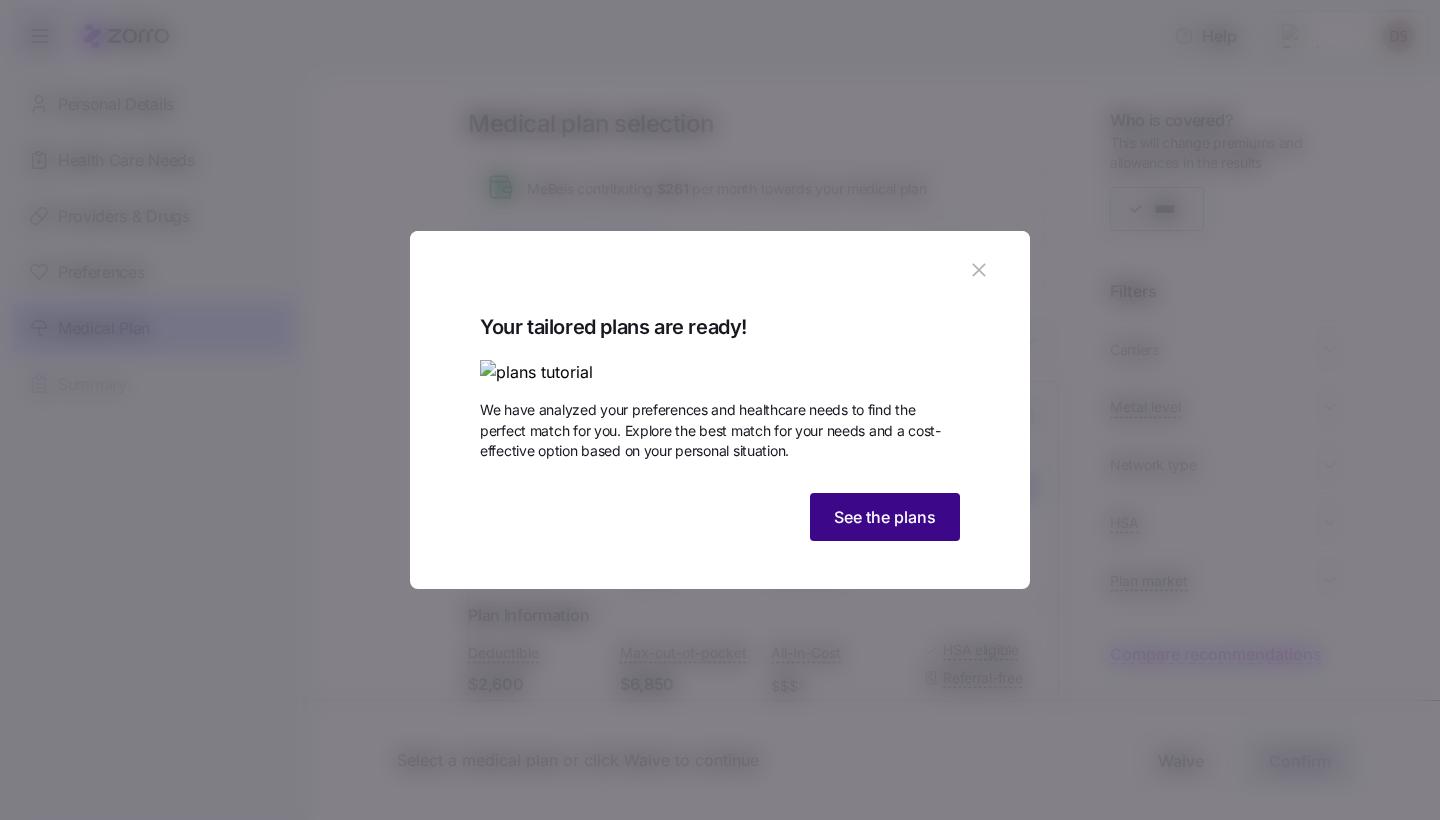 click on "See the plans" at bounding box center (885, 517) 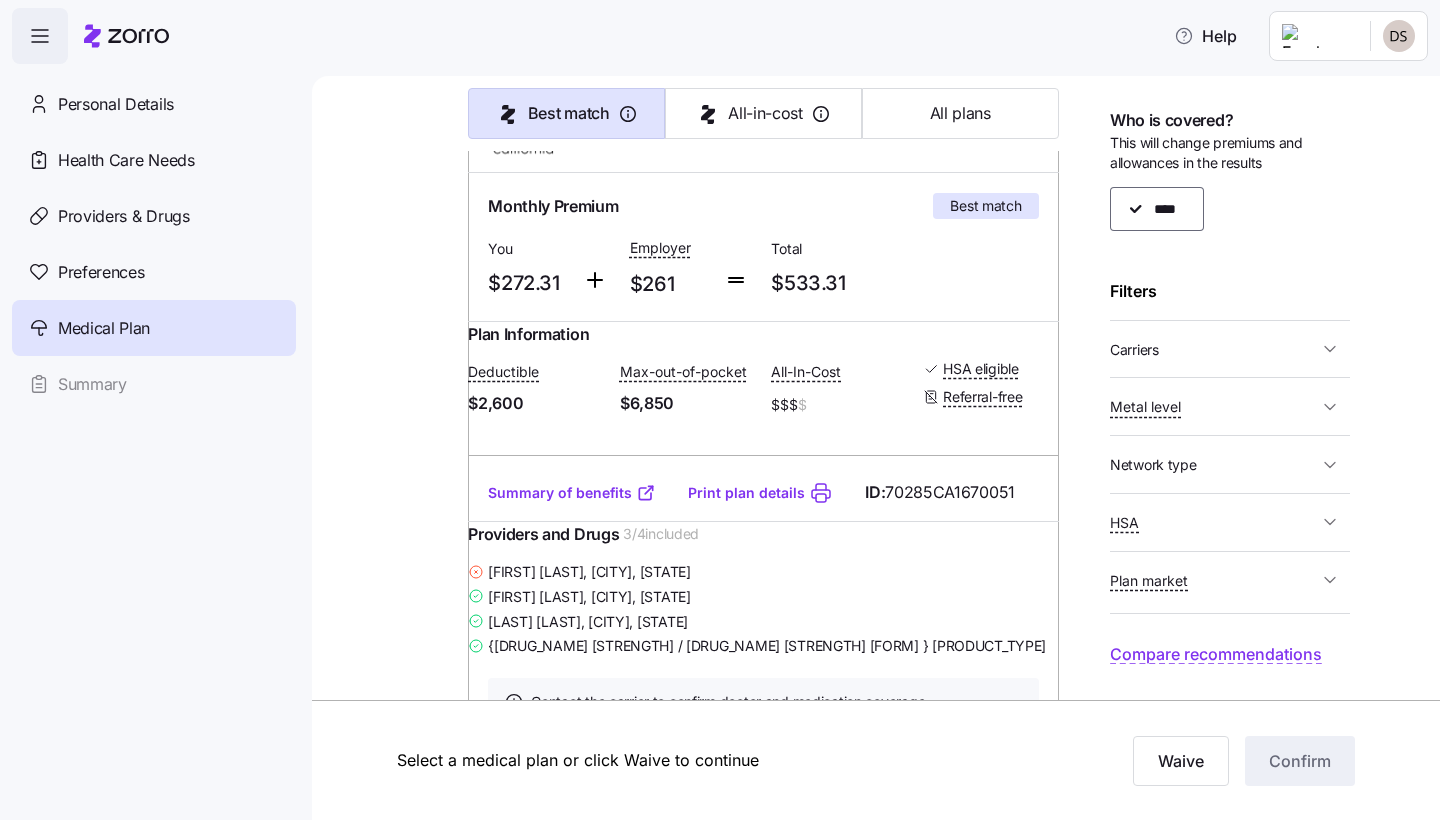 scroll, scrollTop: 282, scrollLeft: 0, axis: vertical 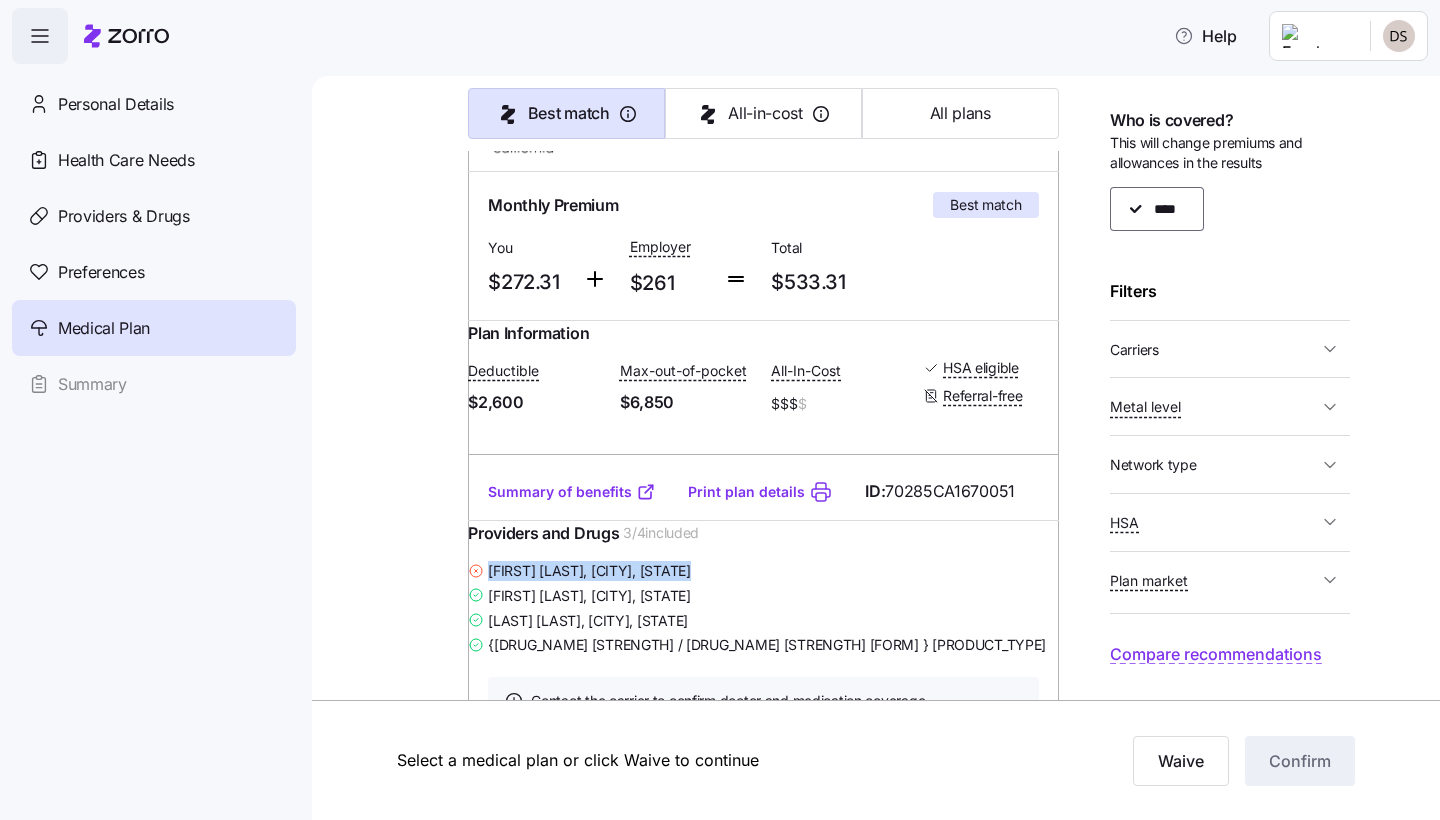 drag, startPoint x: 491, startPoint y: 621, endPoint x: 691, endPoint y: 624, distance: 200.02249 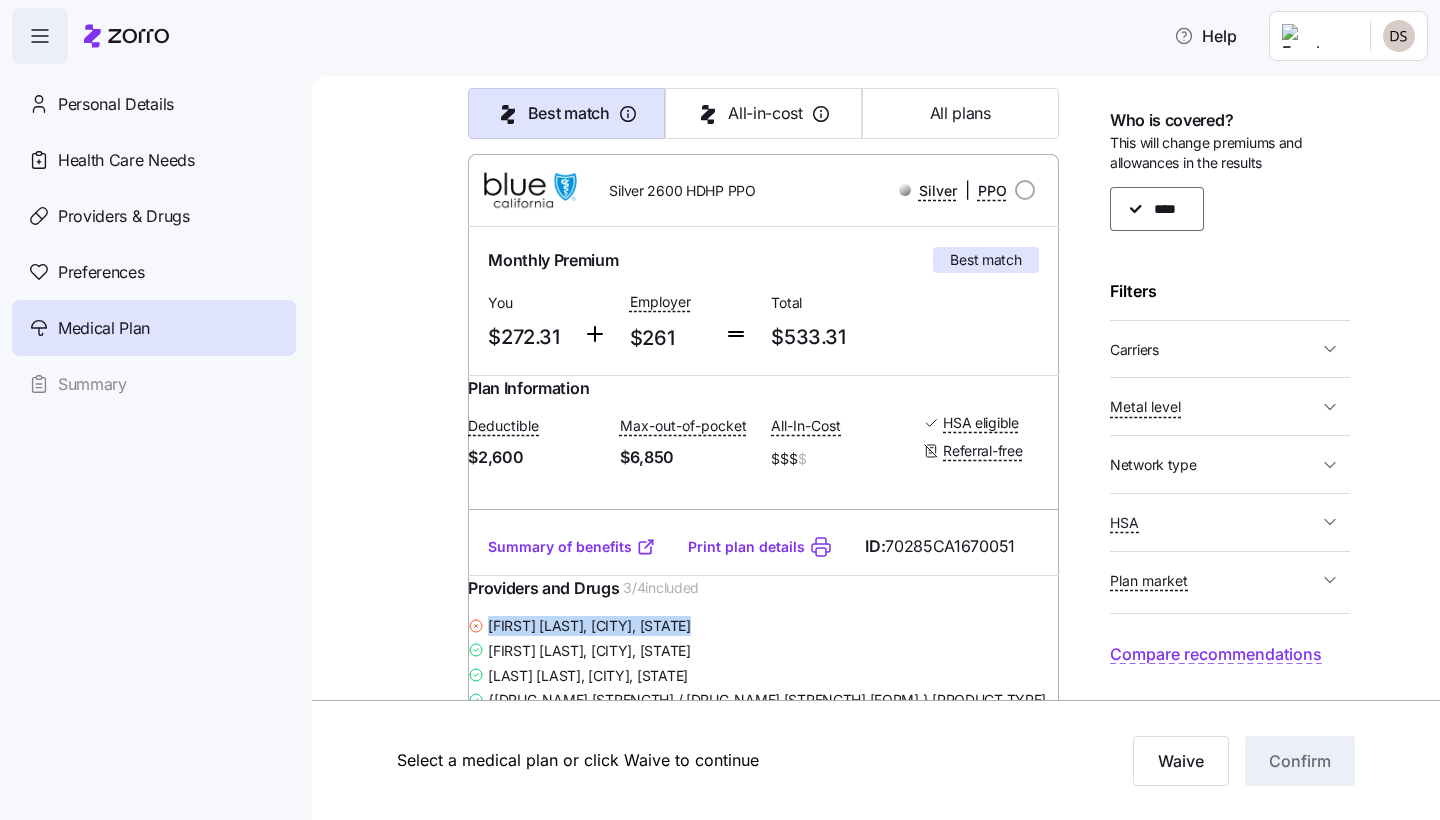 scroll, scrollTop: 238, scrollLeft: 0, axis: vertical 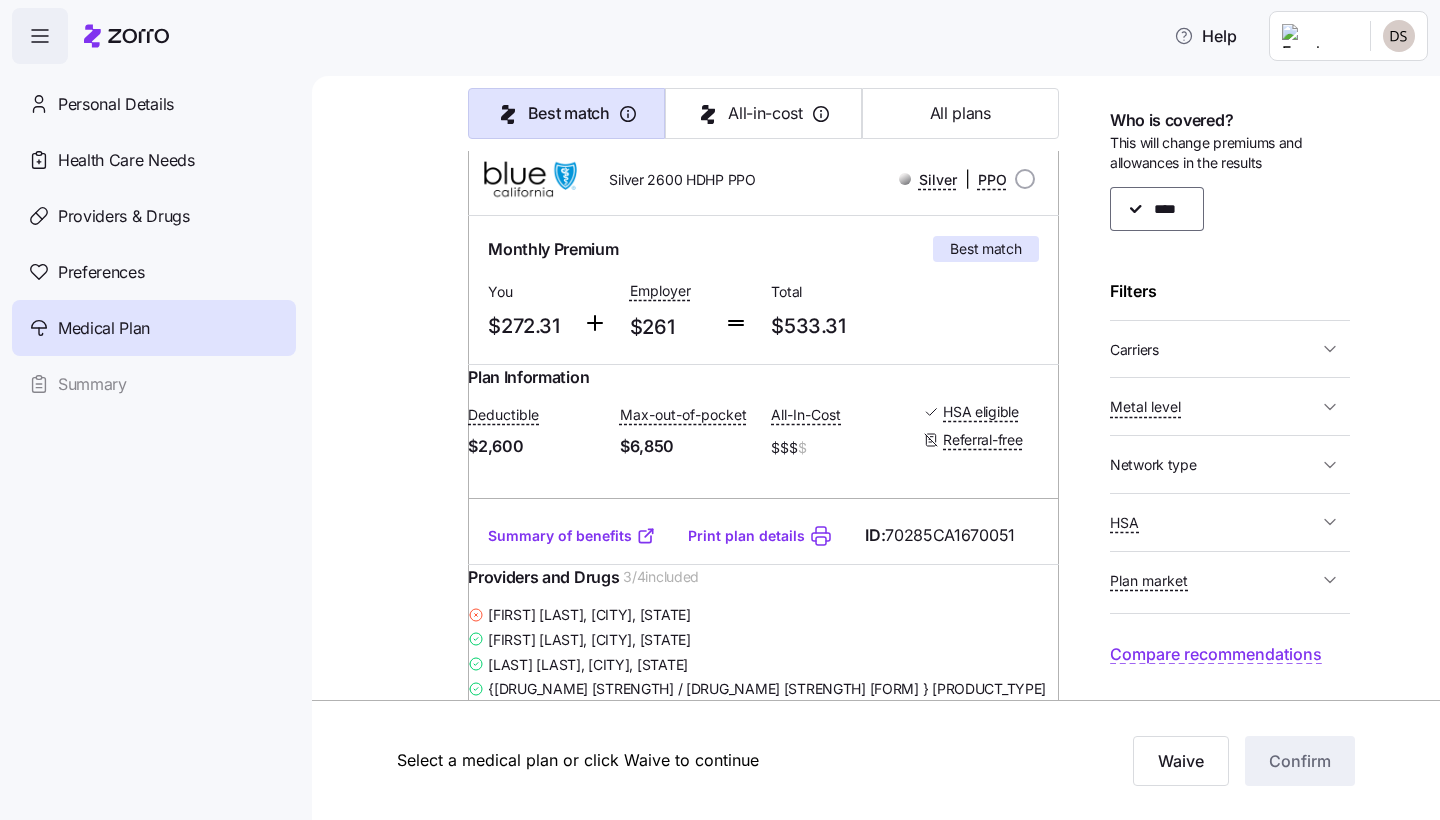 click on "[FIRST] [LAST], [CITY], [STATE]" at bounding box center (763, 614) 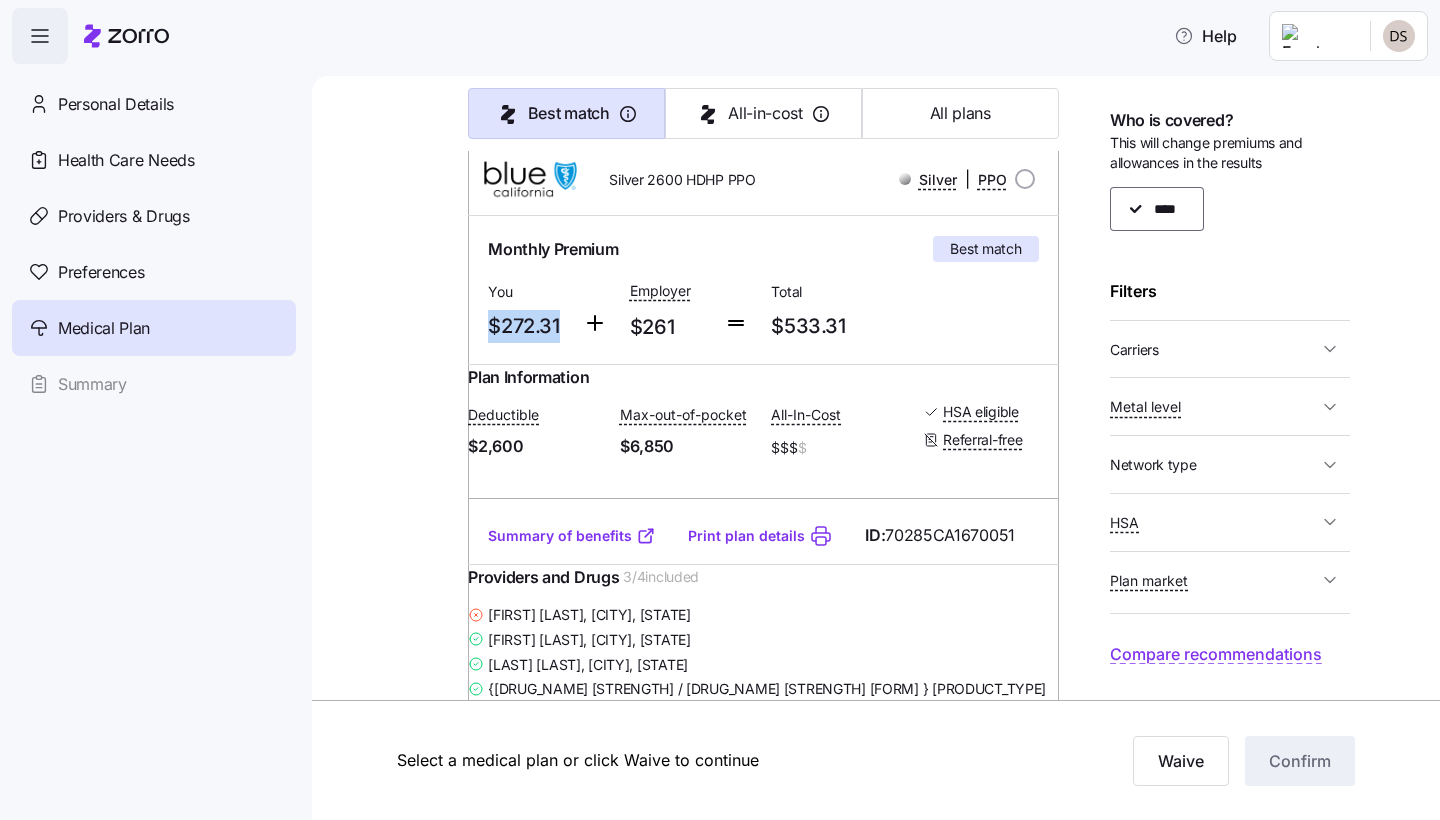 drag, startPoint x: 560, startPoint y: 325, endPoint x: 488, endPoint y: 325, distance: 72 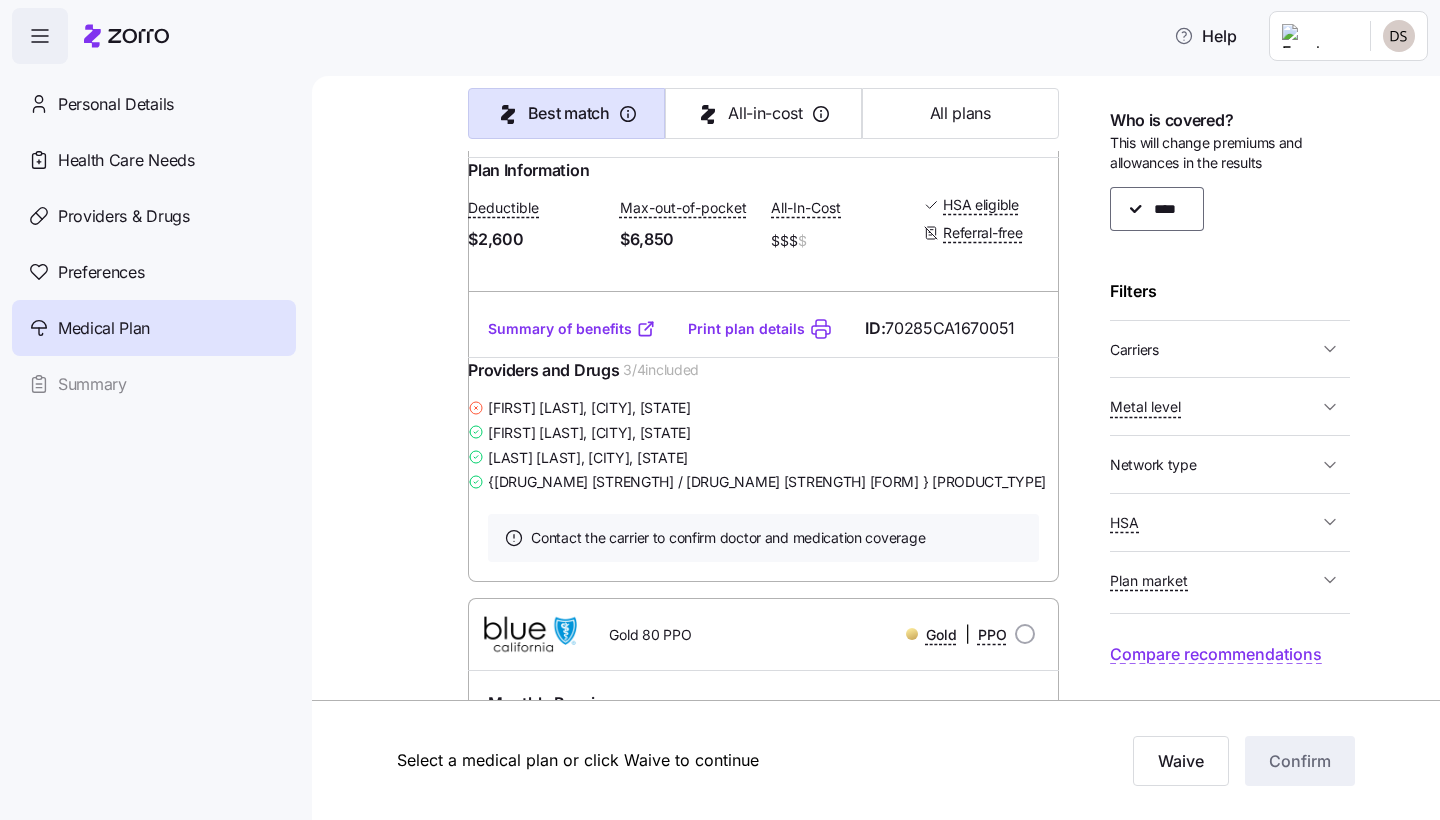 scroll, scrollTop: 443, scrollLeft: 0, axis: vertical 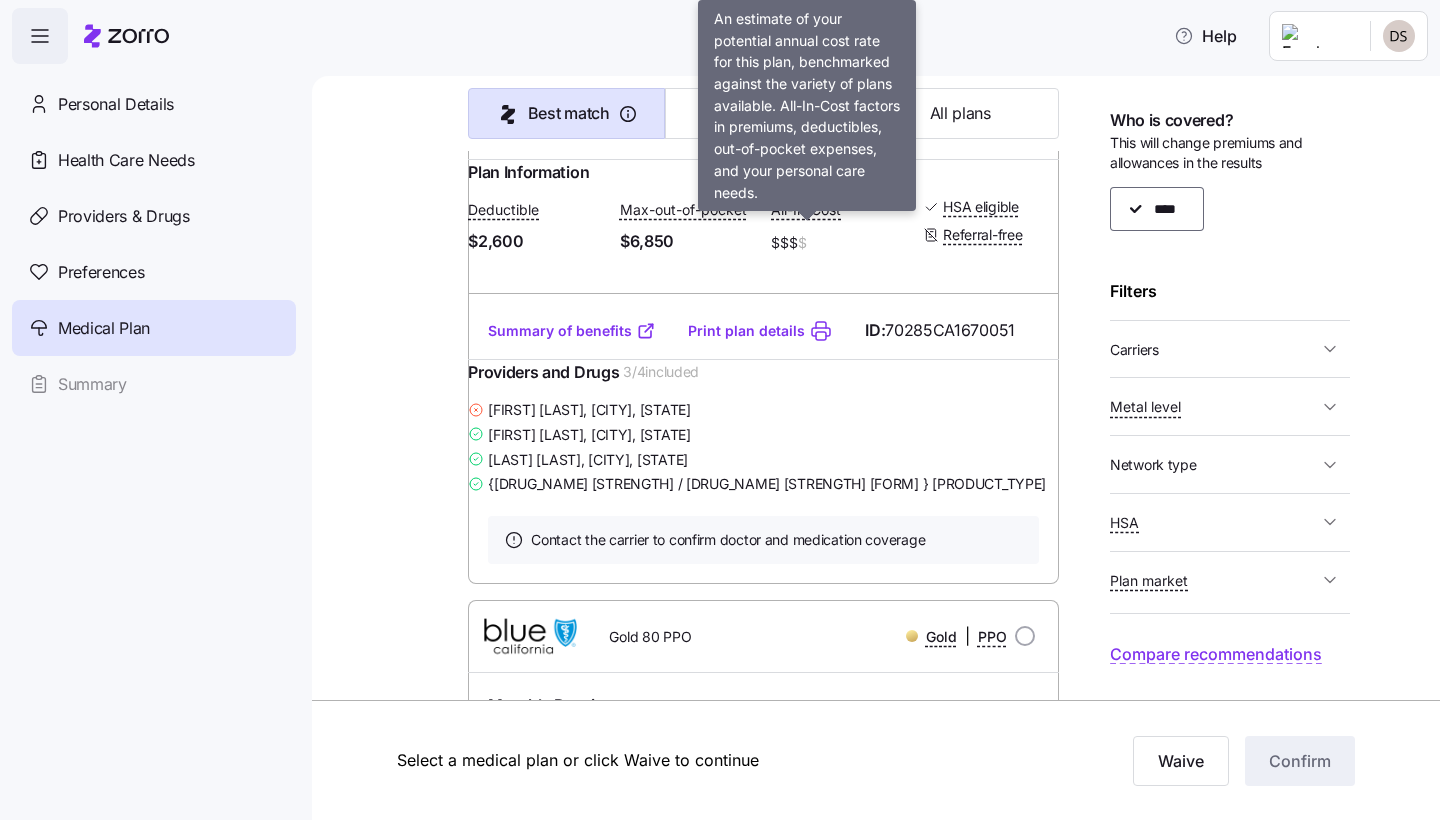 click on "All-In-Cost" at bounding box center [806, 210] 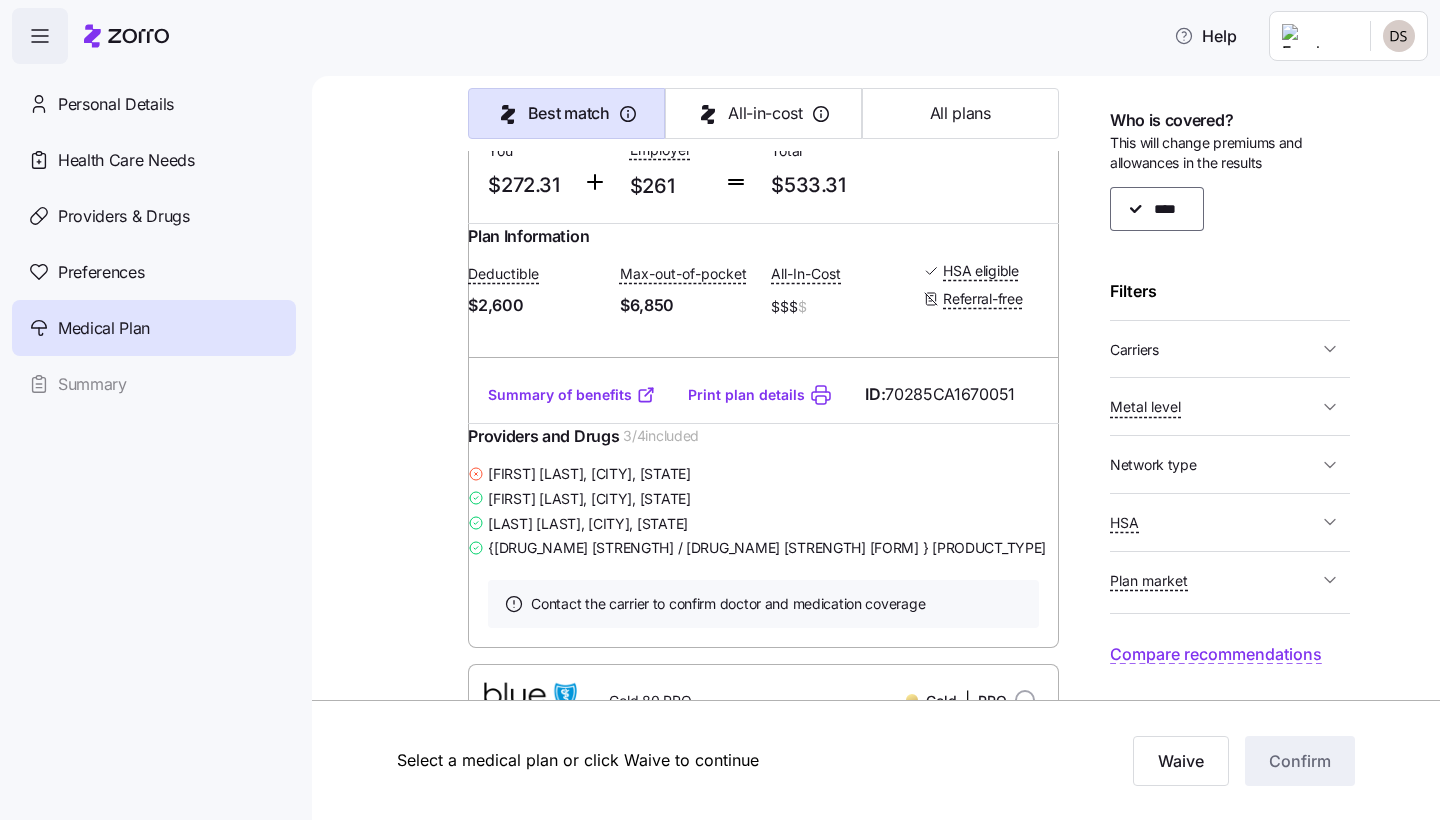 scroll, scrollTop: 248, scrollLeft: 0, axis: vertical 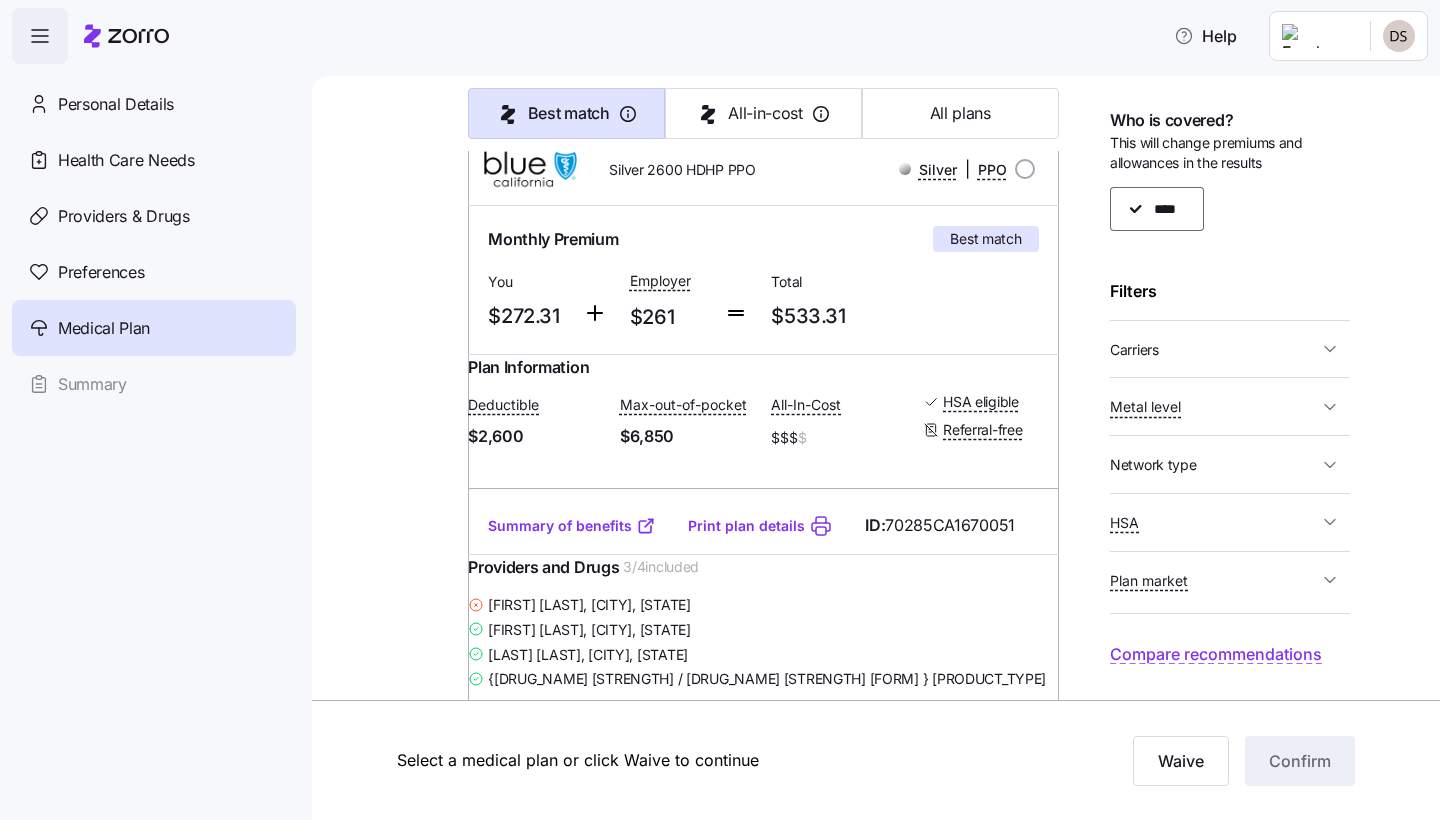 click on "Summary of benefits" at bounding box center [572, 526] 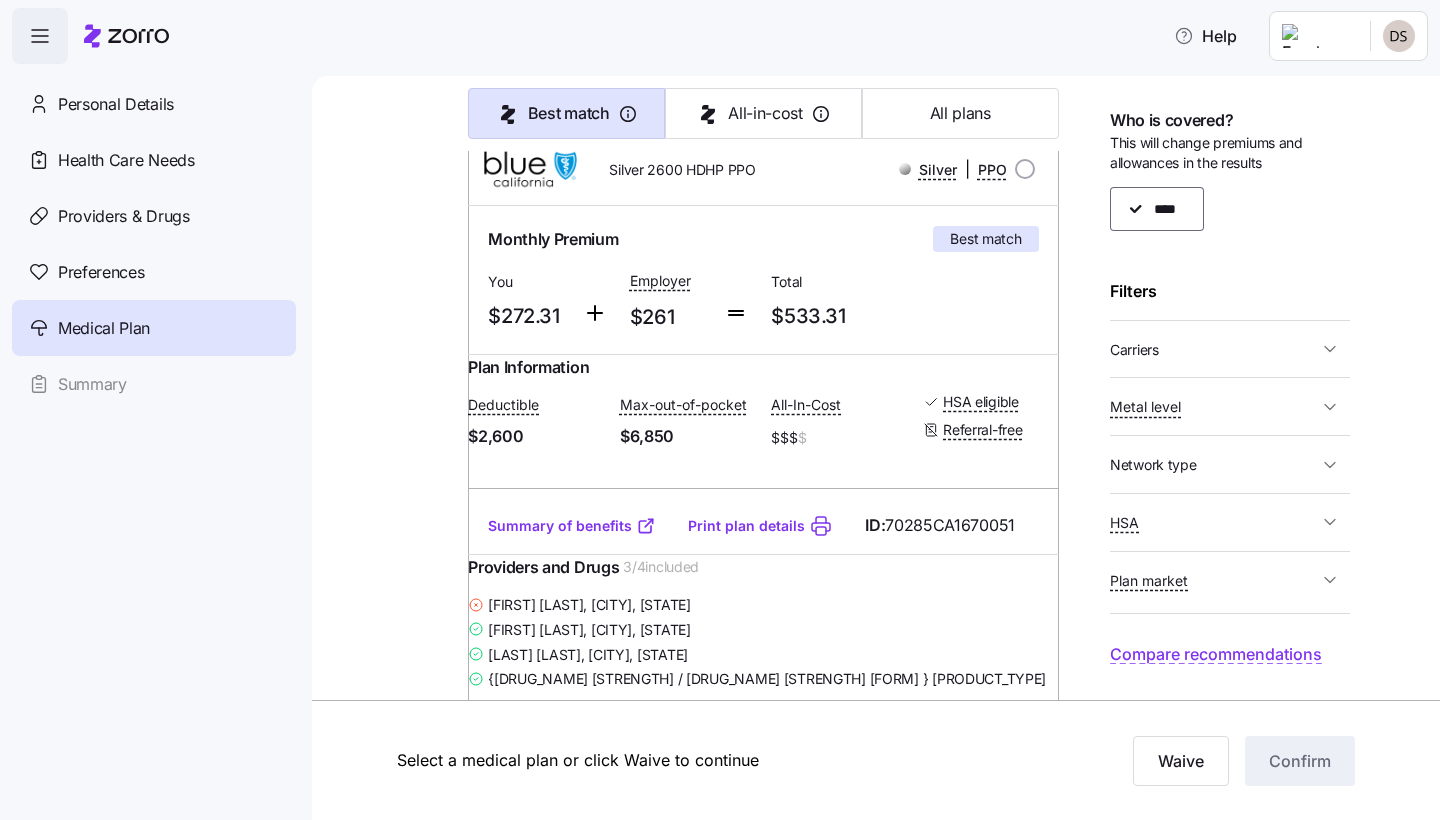 click on "Print plan details" at bounding box center [746, 526] 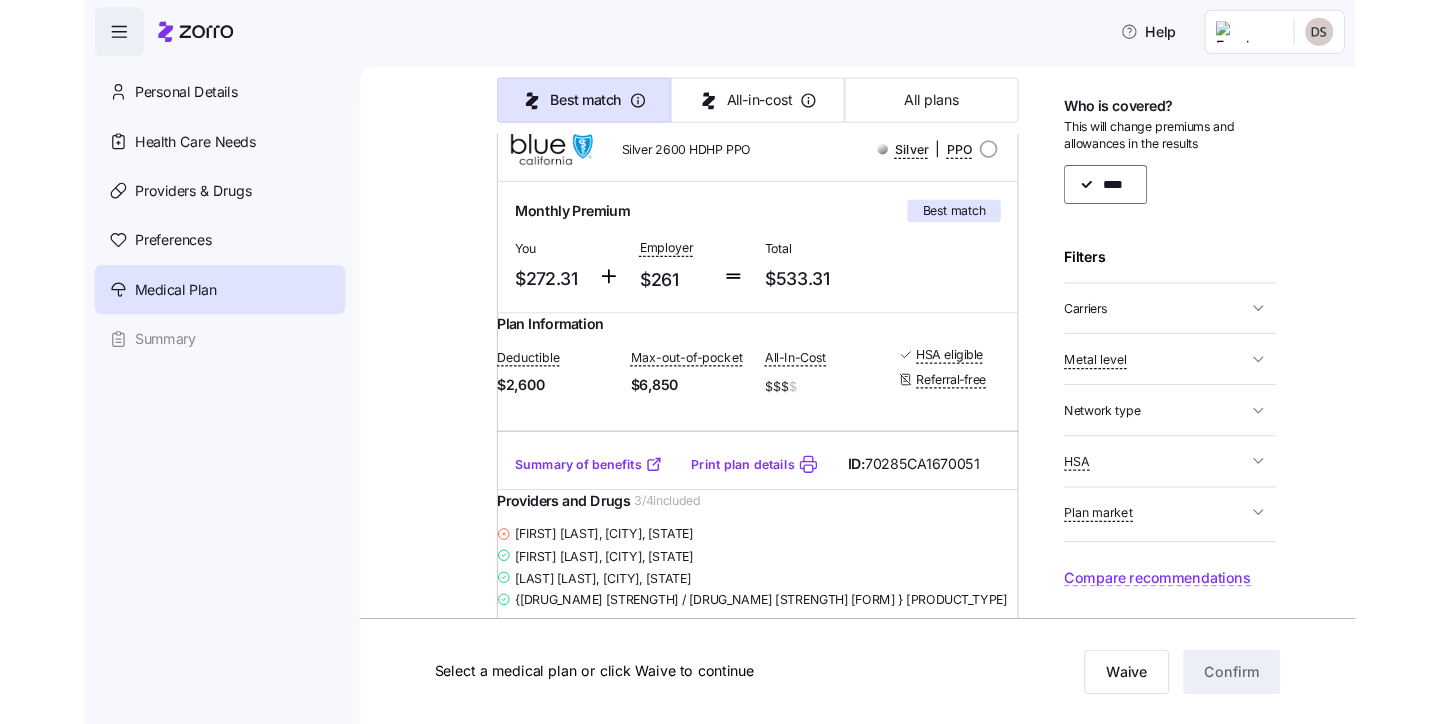 scroll, scrollTop: 0, scrollLeft: 0, axis: both 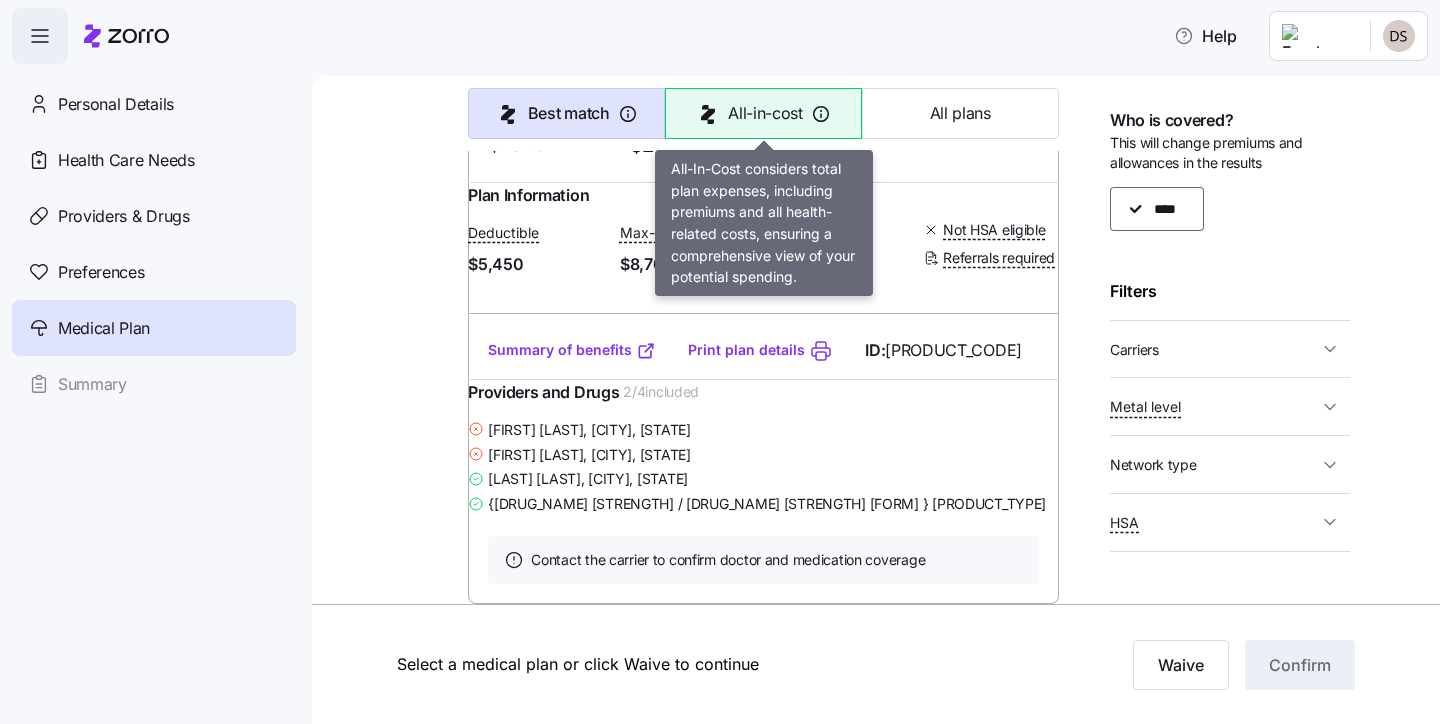 click on "All-in-cost" at bounding box center [765, 113] 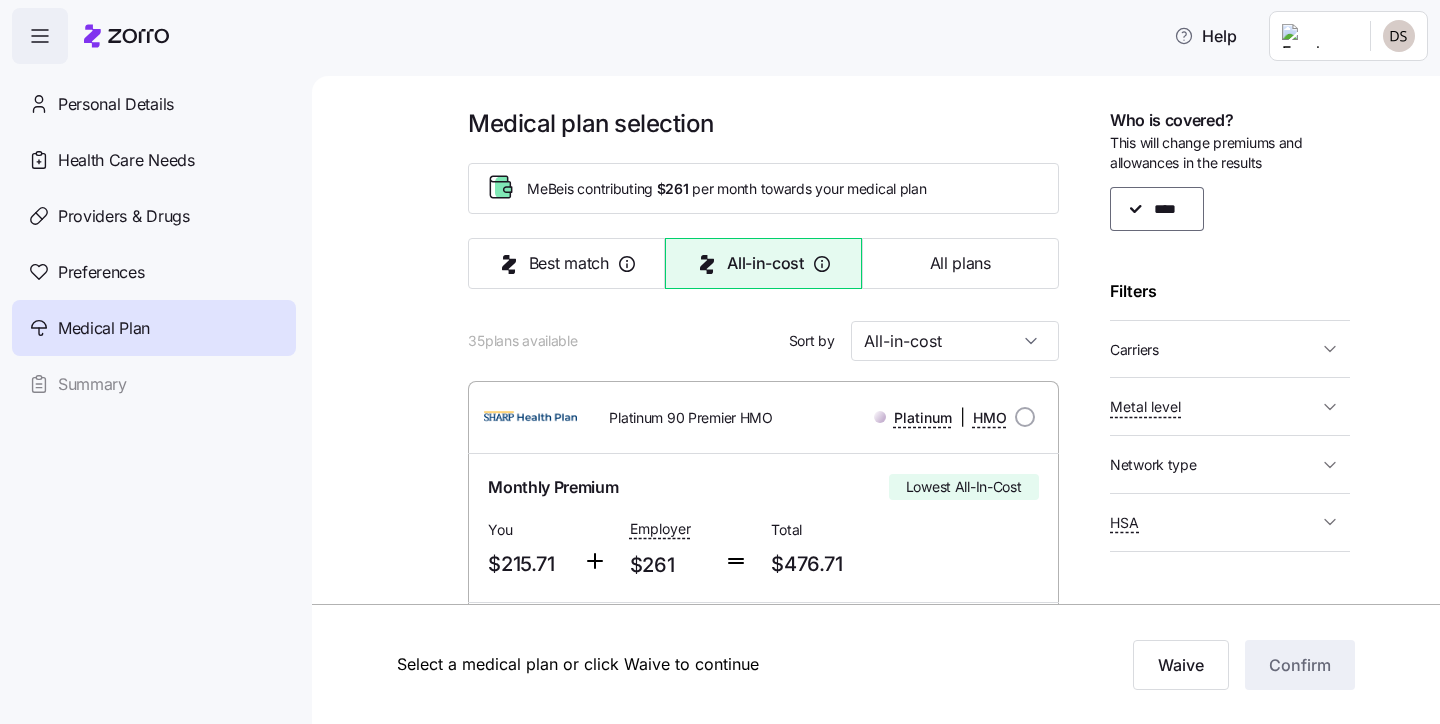 scroll, scrollTop: 0, scrollLeft: 0, axis: both 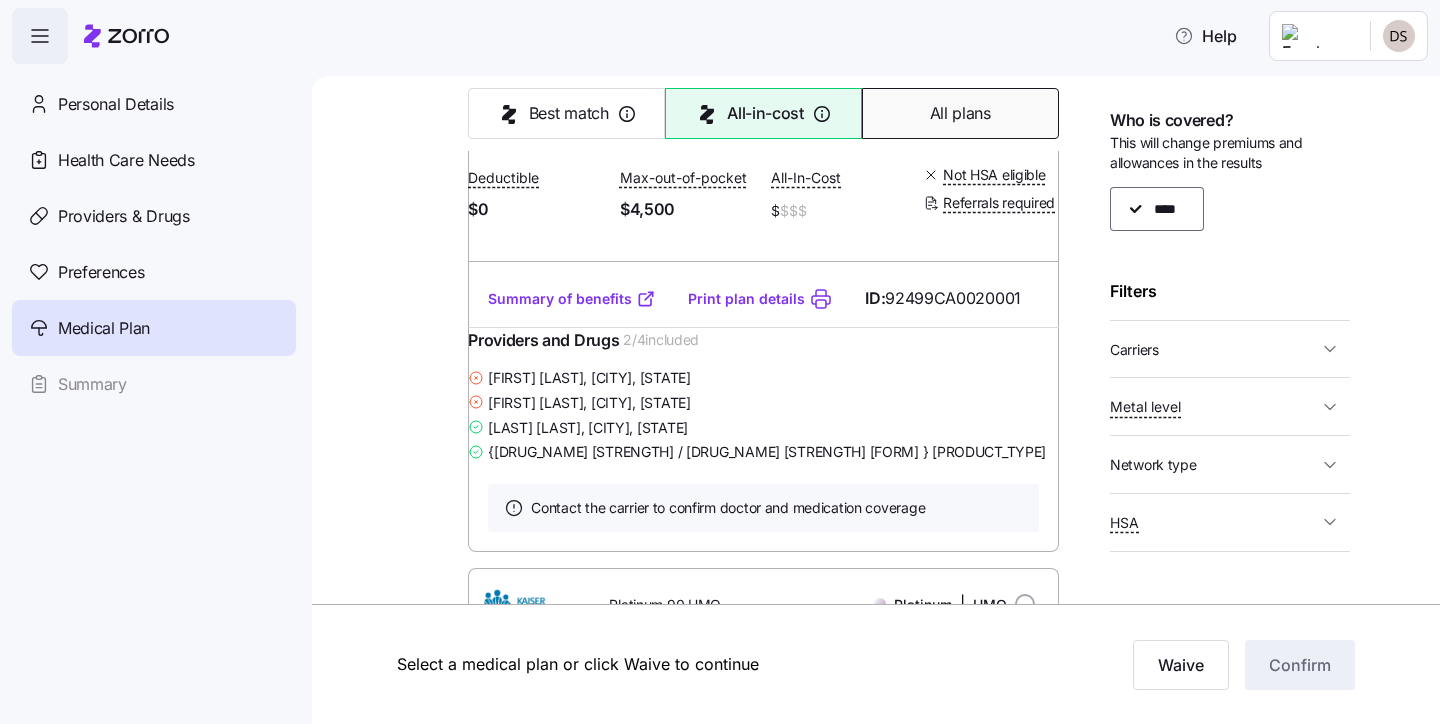 click on "All plans" at bounding box center [960, 113] 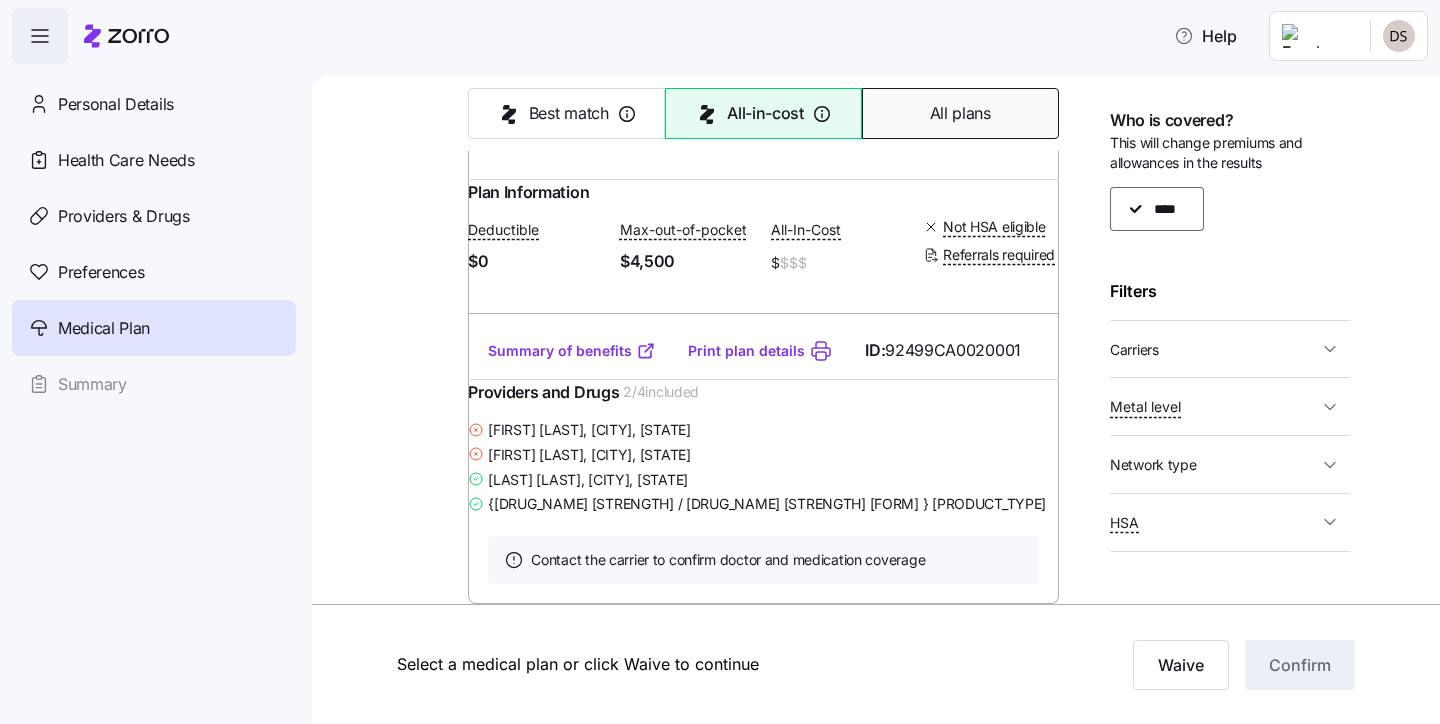 scroll, scrollTop: 1054, scrollLeft: 0, axis: vertical 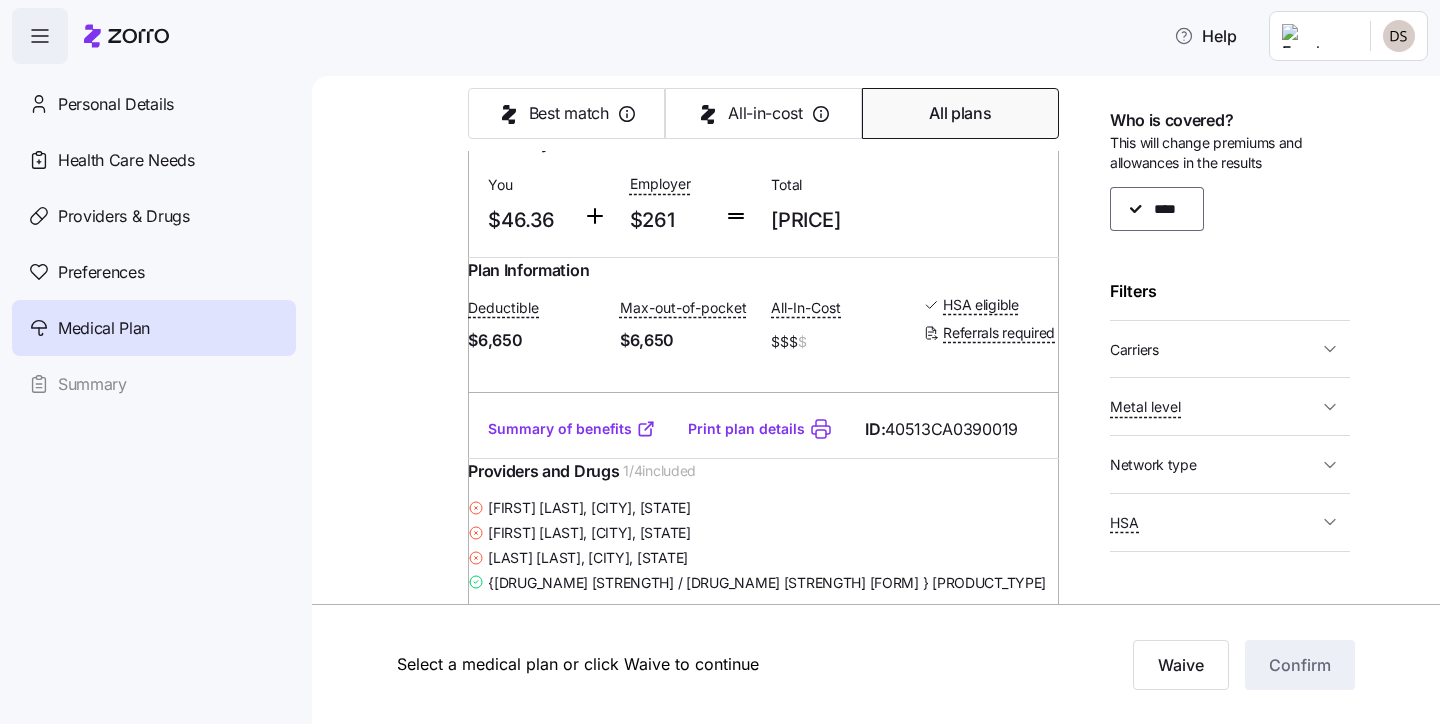 type on "Premium" 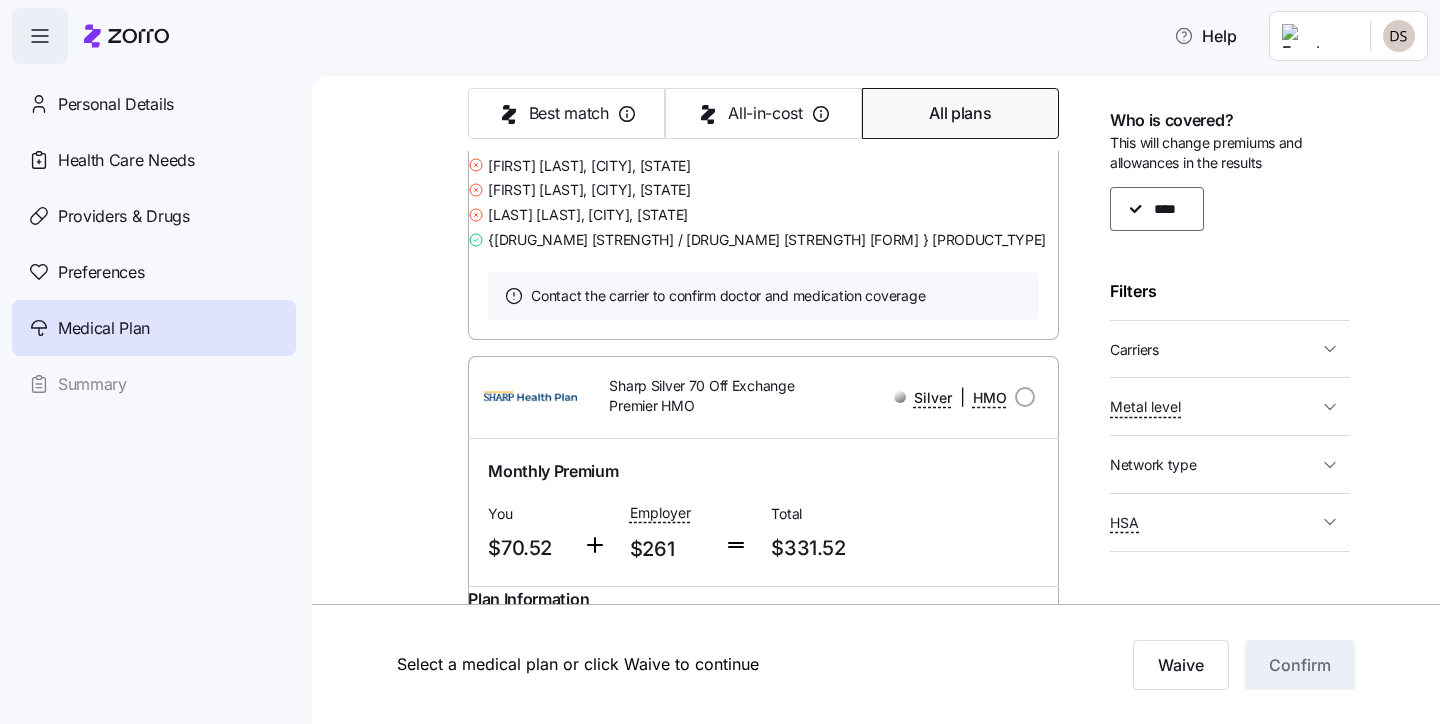 scroll, scrollTop: 4132, scrollLeft: 0, axis: vertical 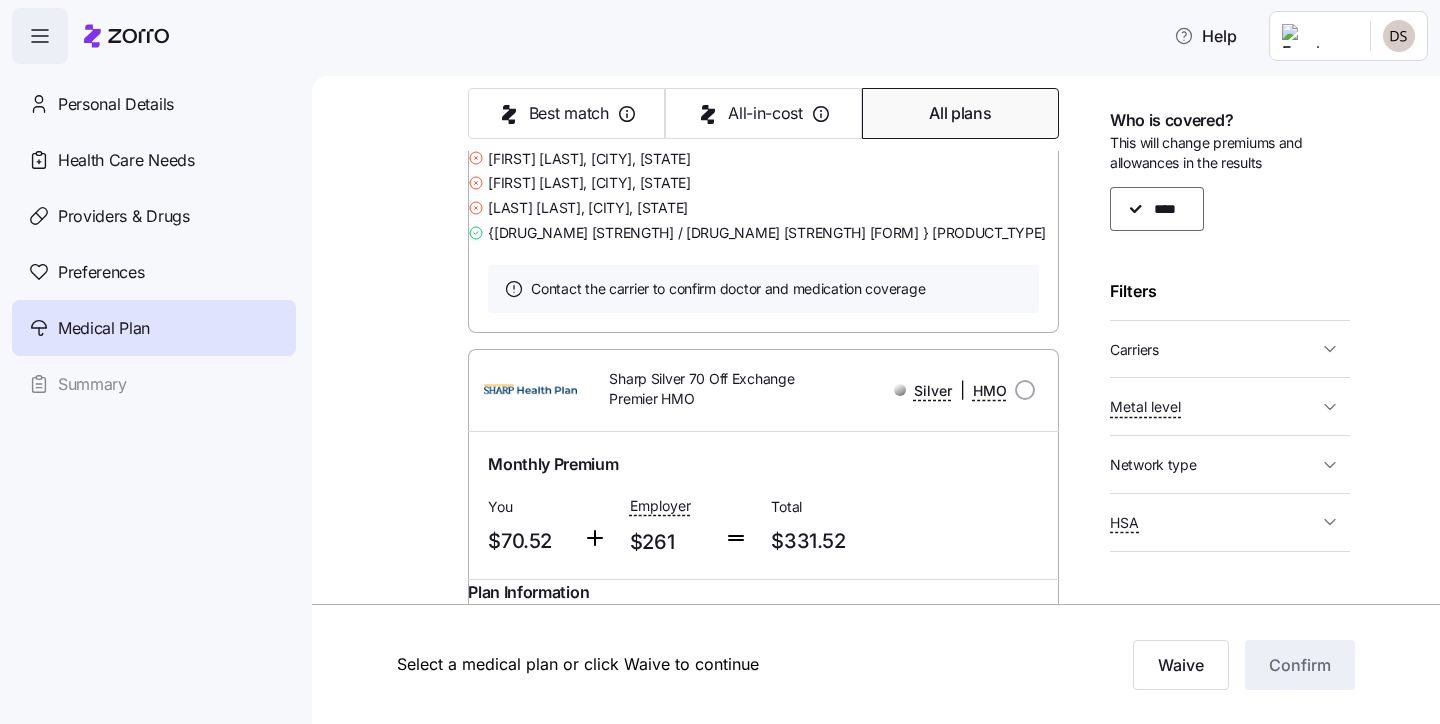 type 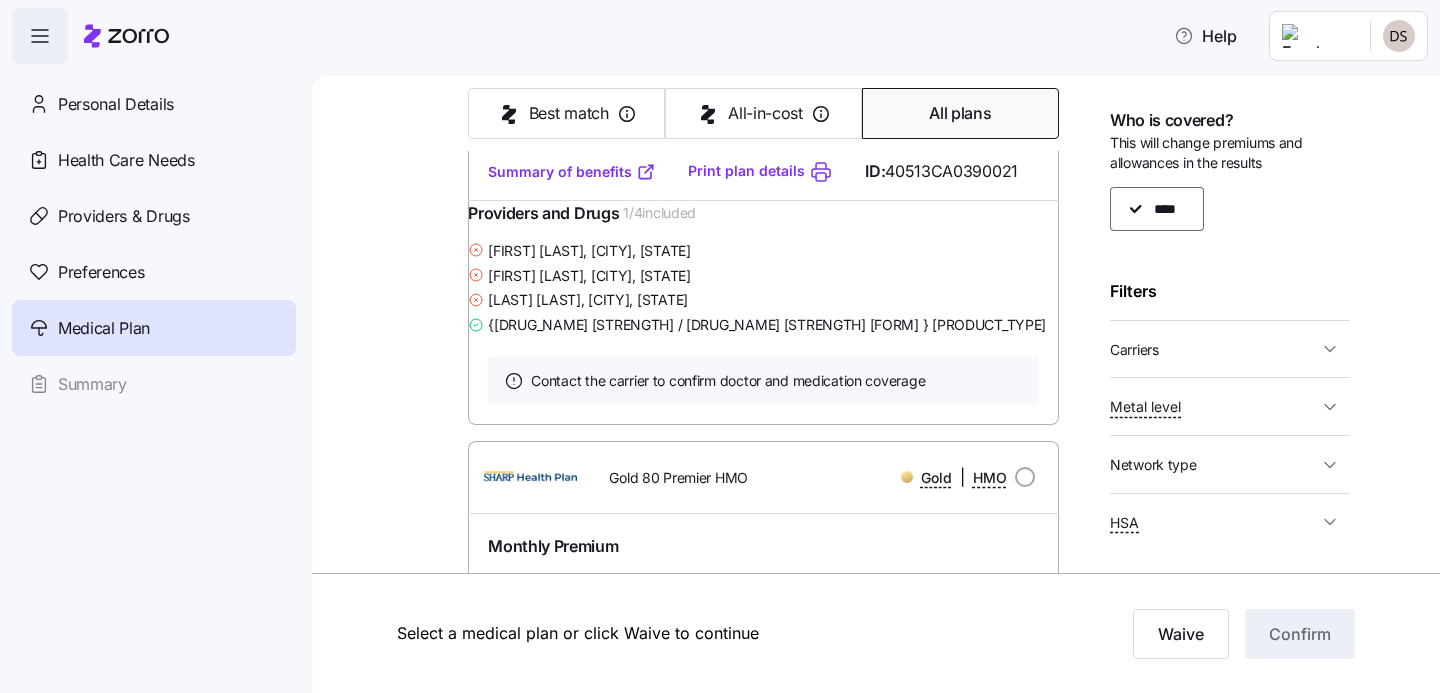 scroll, scrollTop: 10744, scrollLeft: 0, axis: vertical 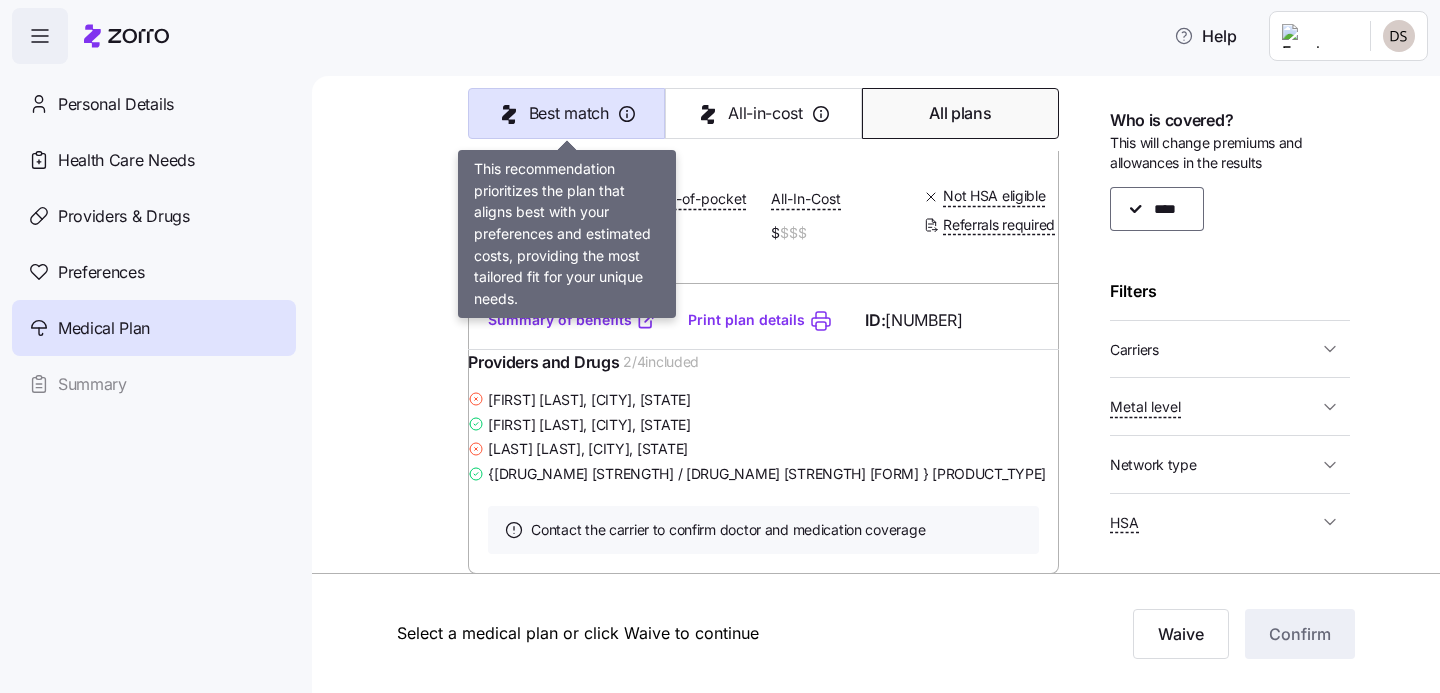 click on "Best match" at bounding box center [566, 113] 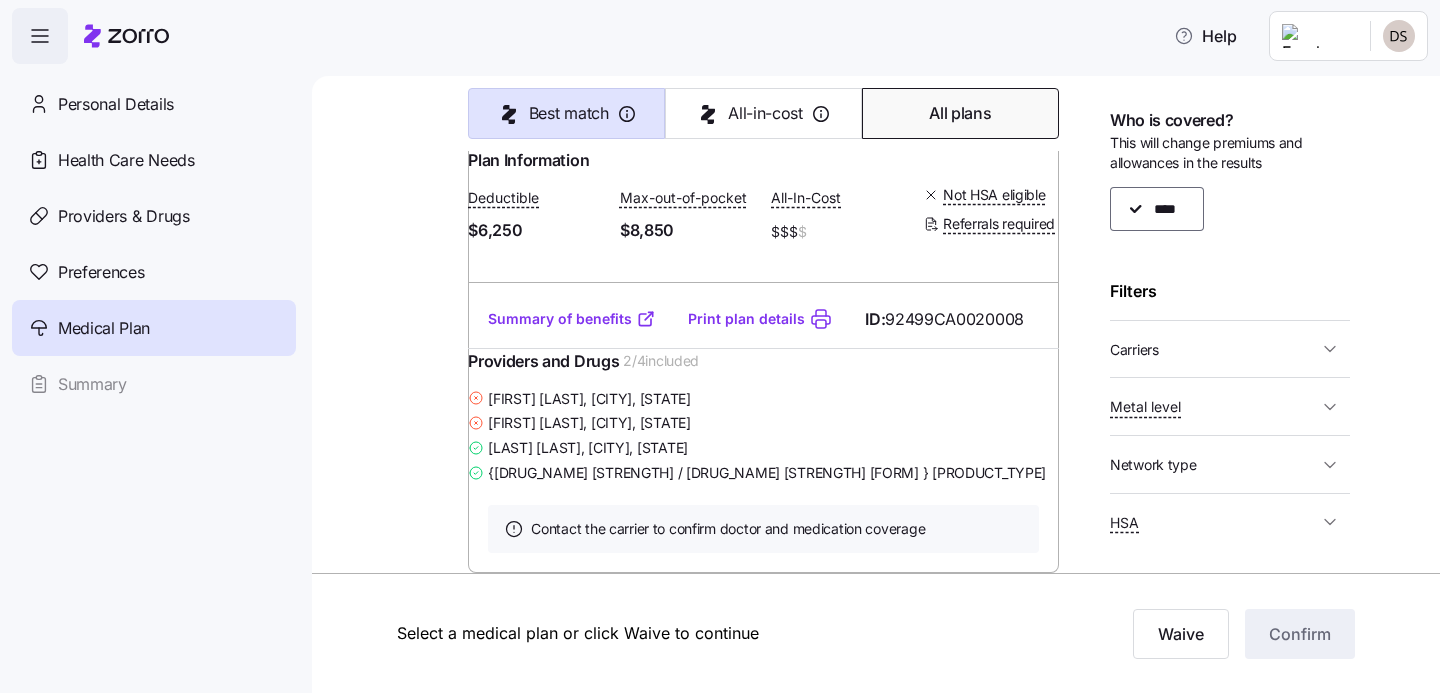 scroll, scrollTop: 1085, scrollLeft: 0, axis: vertical 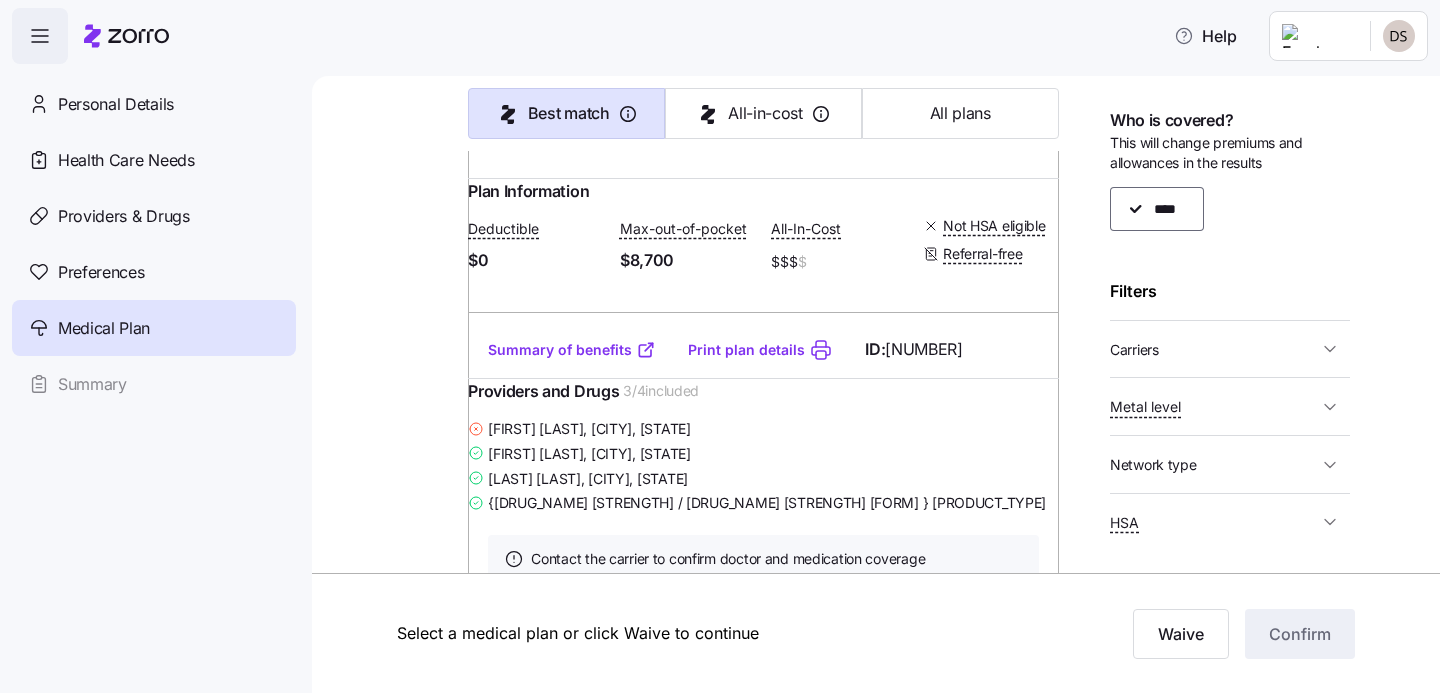 type on "Best match" 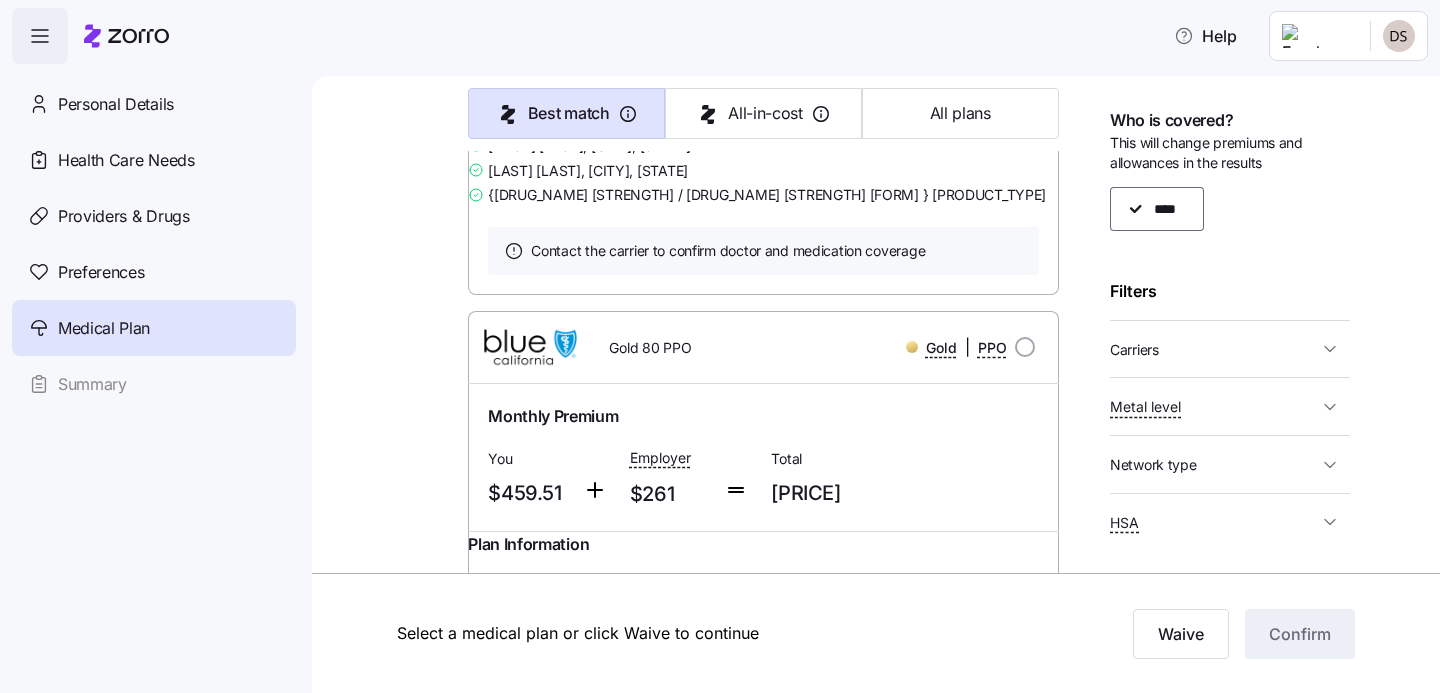 scroll, scrollTop: 686, scrollLeft: 0, axis: vertical 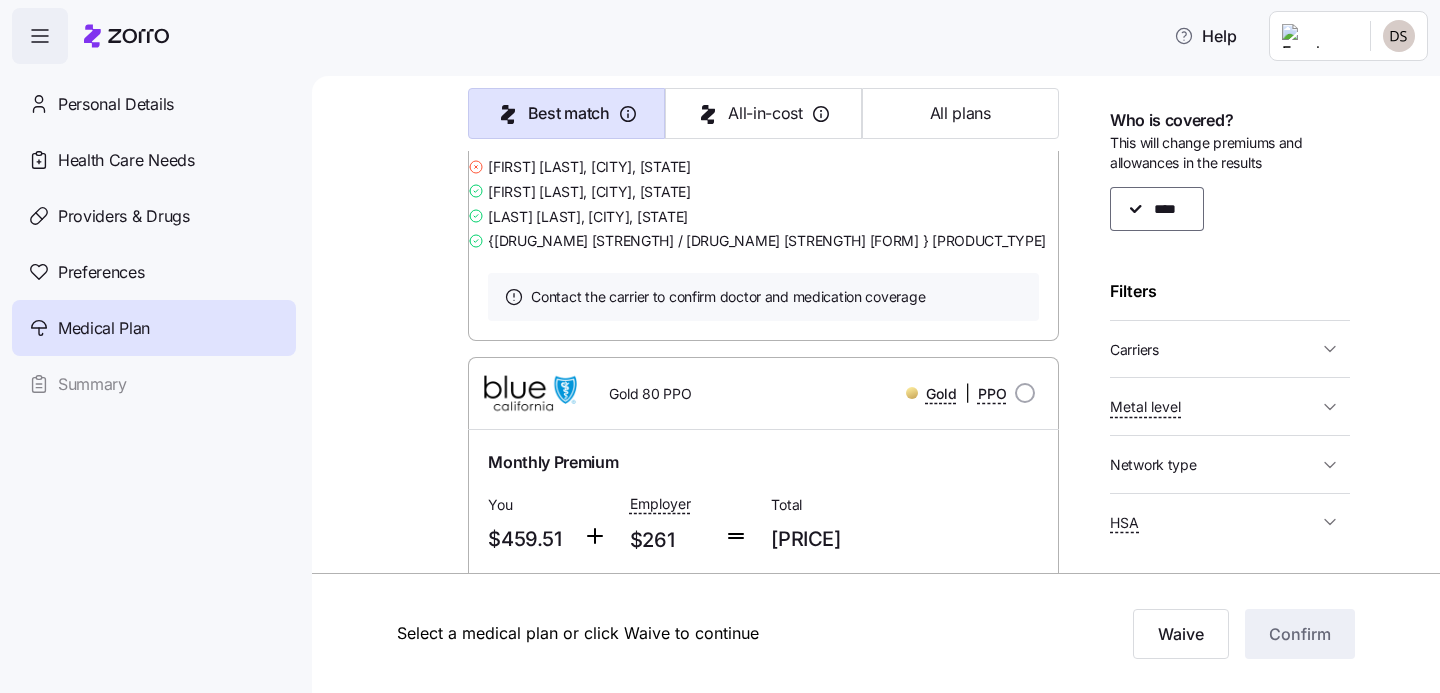 type 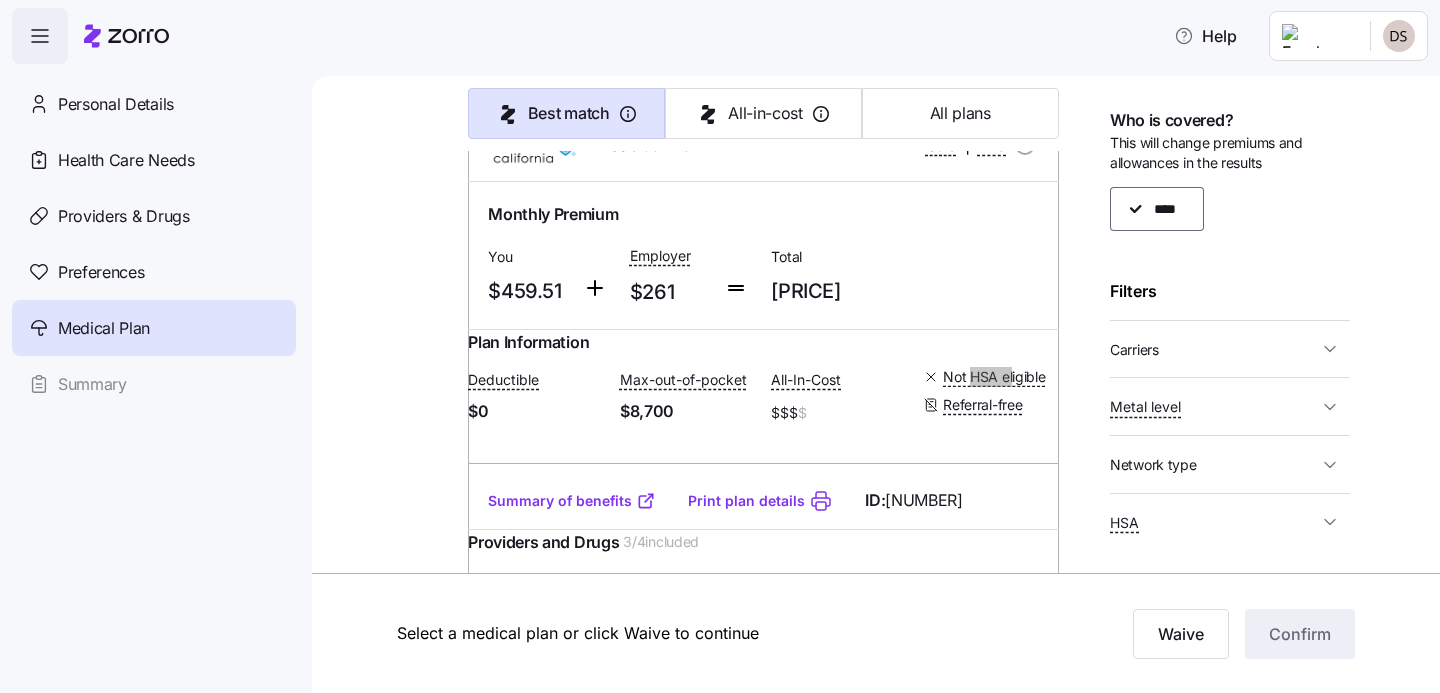 scroll, scrollTop: 282, scrollLeft: 0, axis: vertical 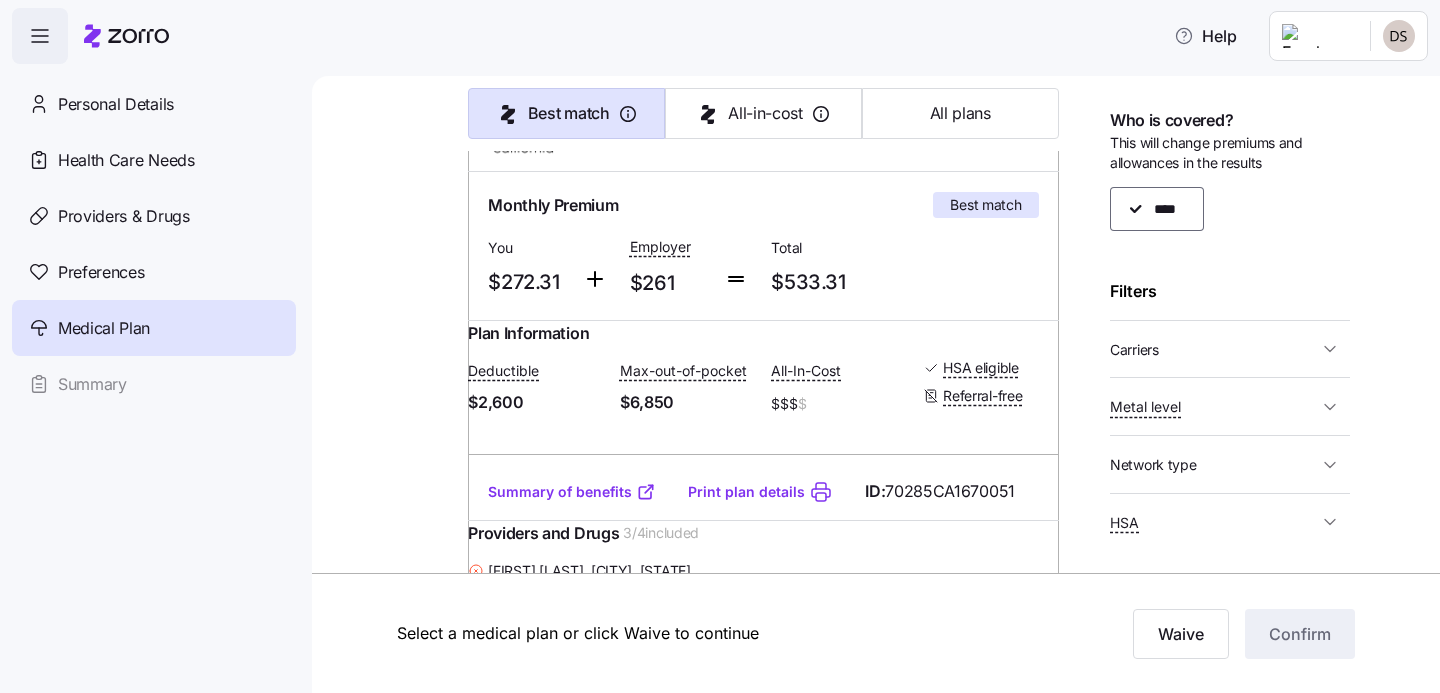 click on "Monthly Premium Best match You $272.31 Employer $261 Total $533.31" at bounding box center [763, 246] 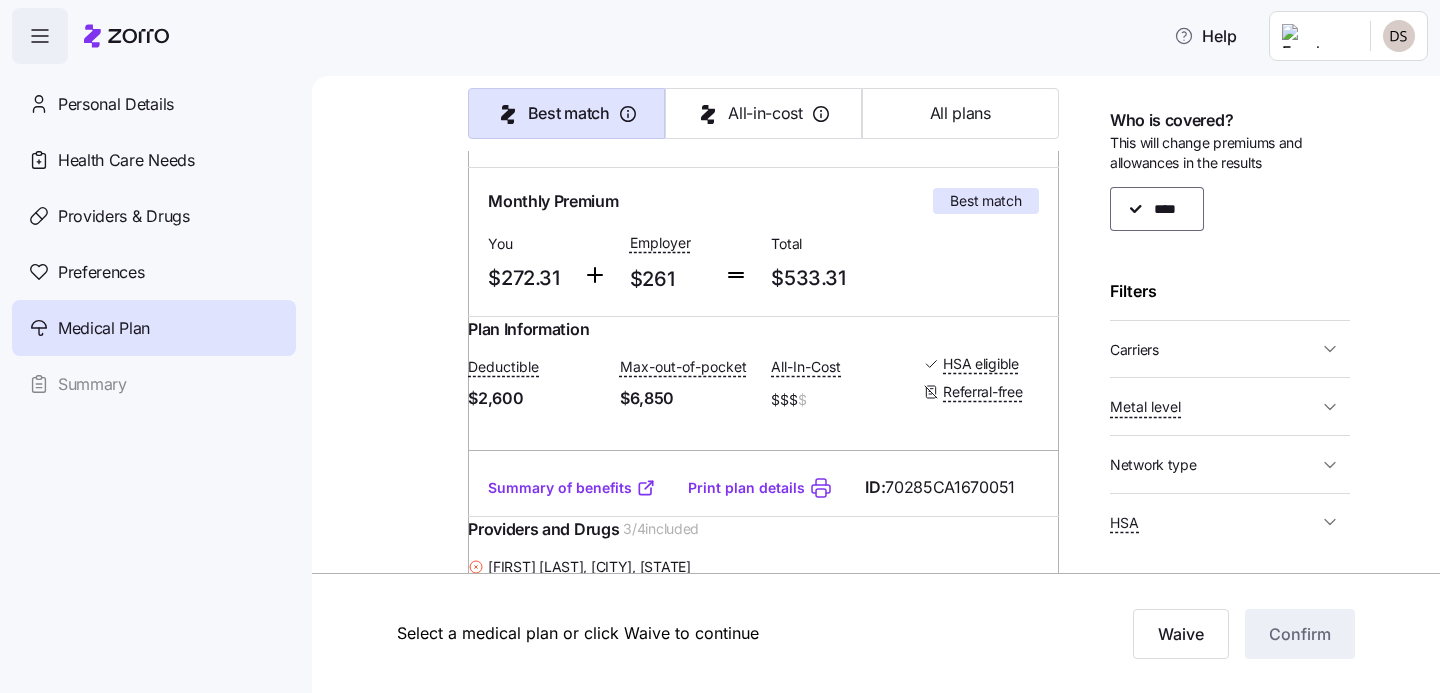 scroll, scrollTop: 284, scrollLeft: 0, axis: vertical 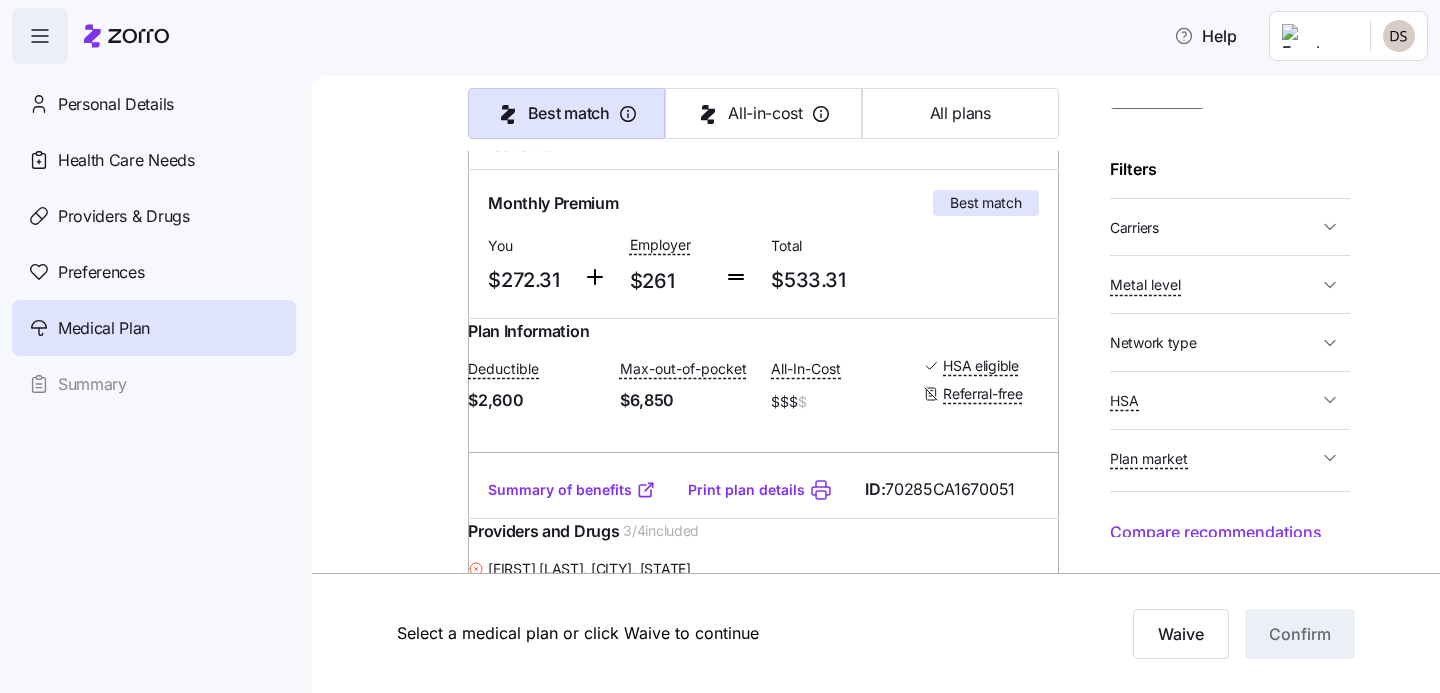 click 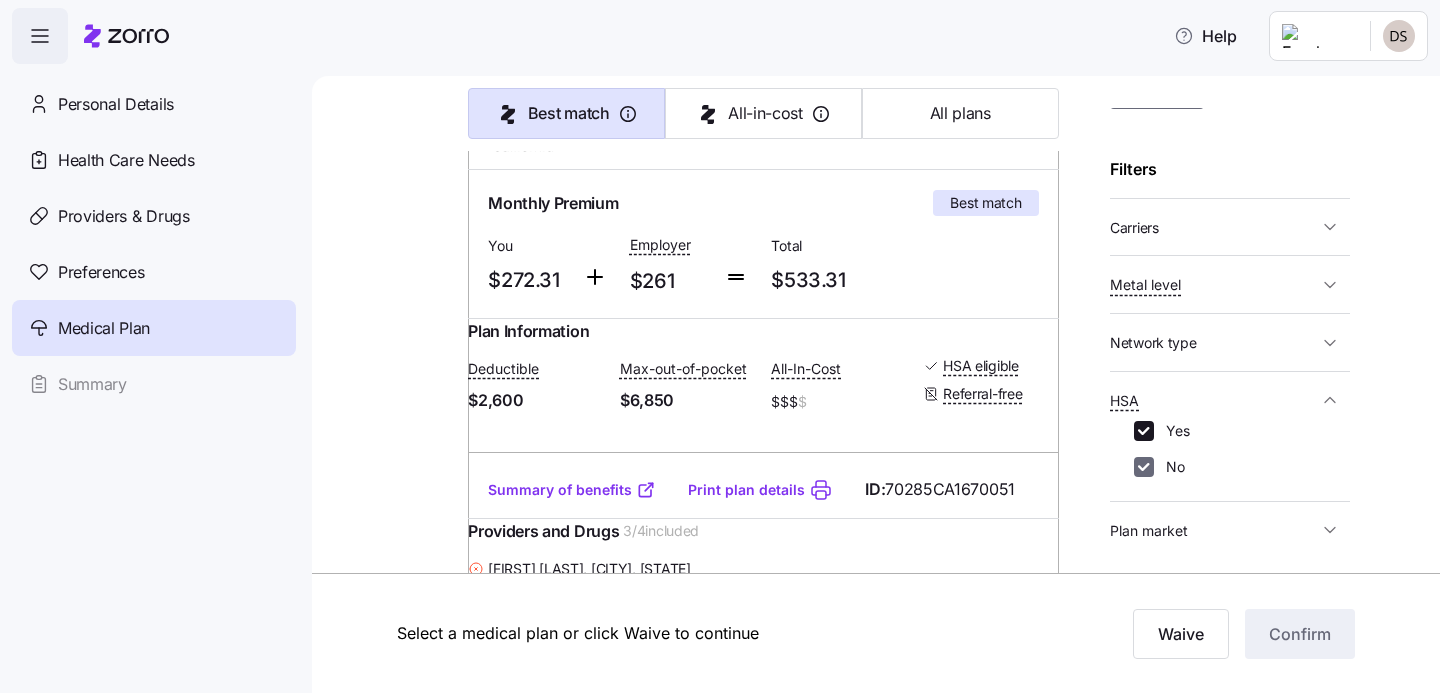 click on "No" at bounding box center (1144, 467) 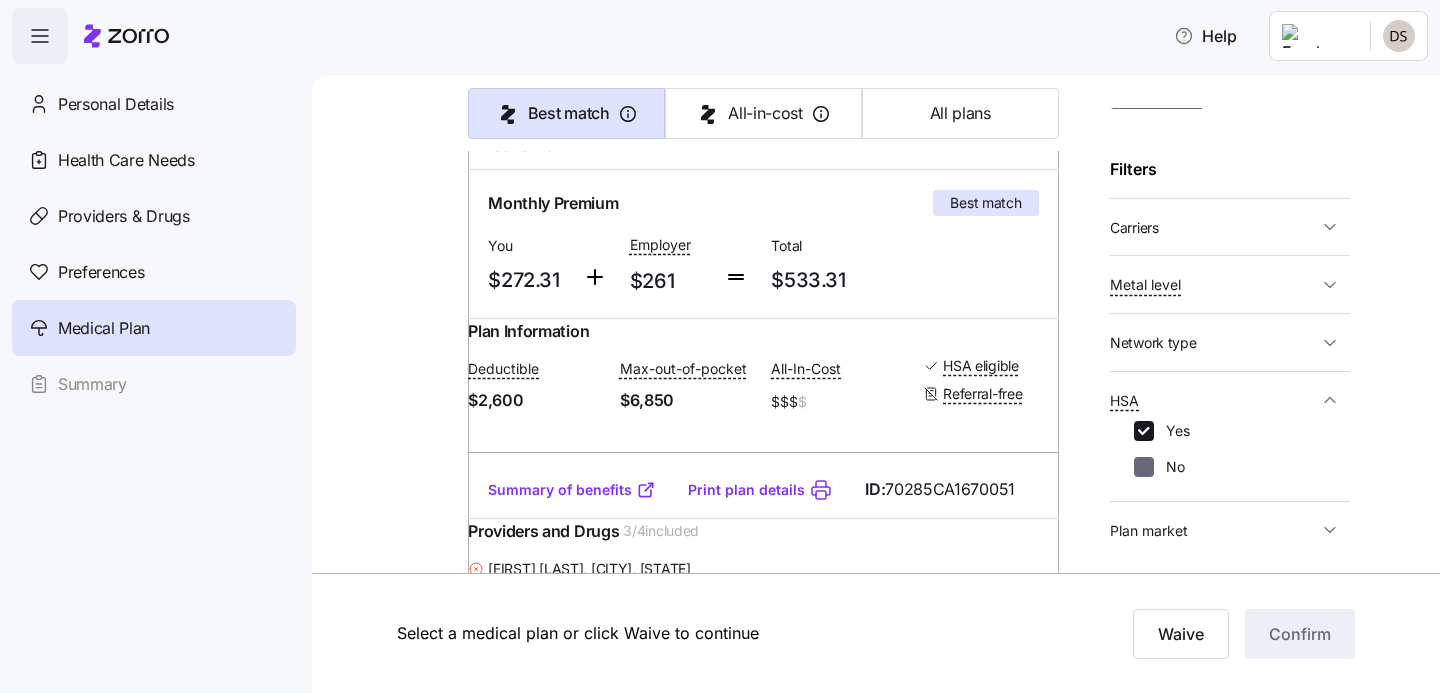 checkbox on "false" 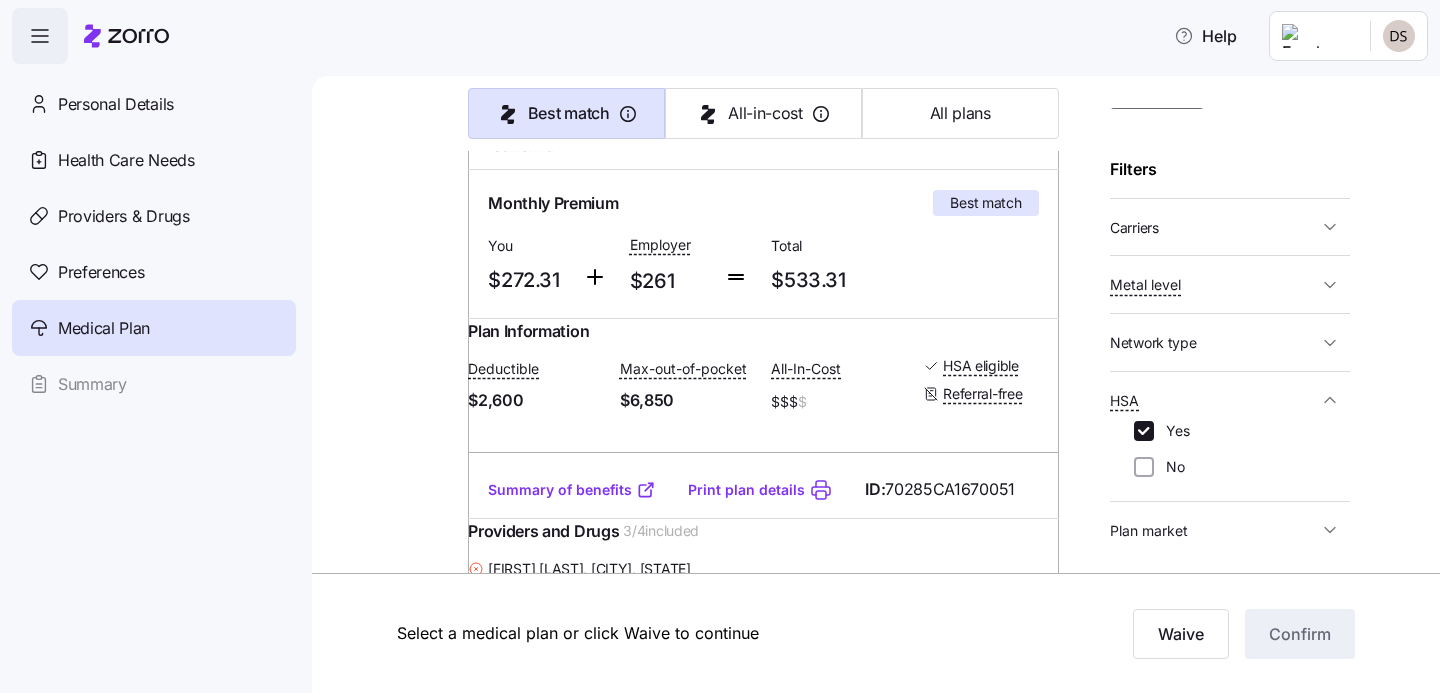 click 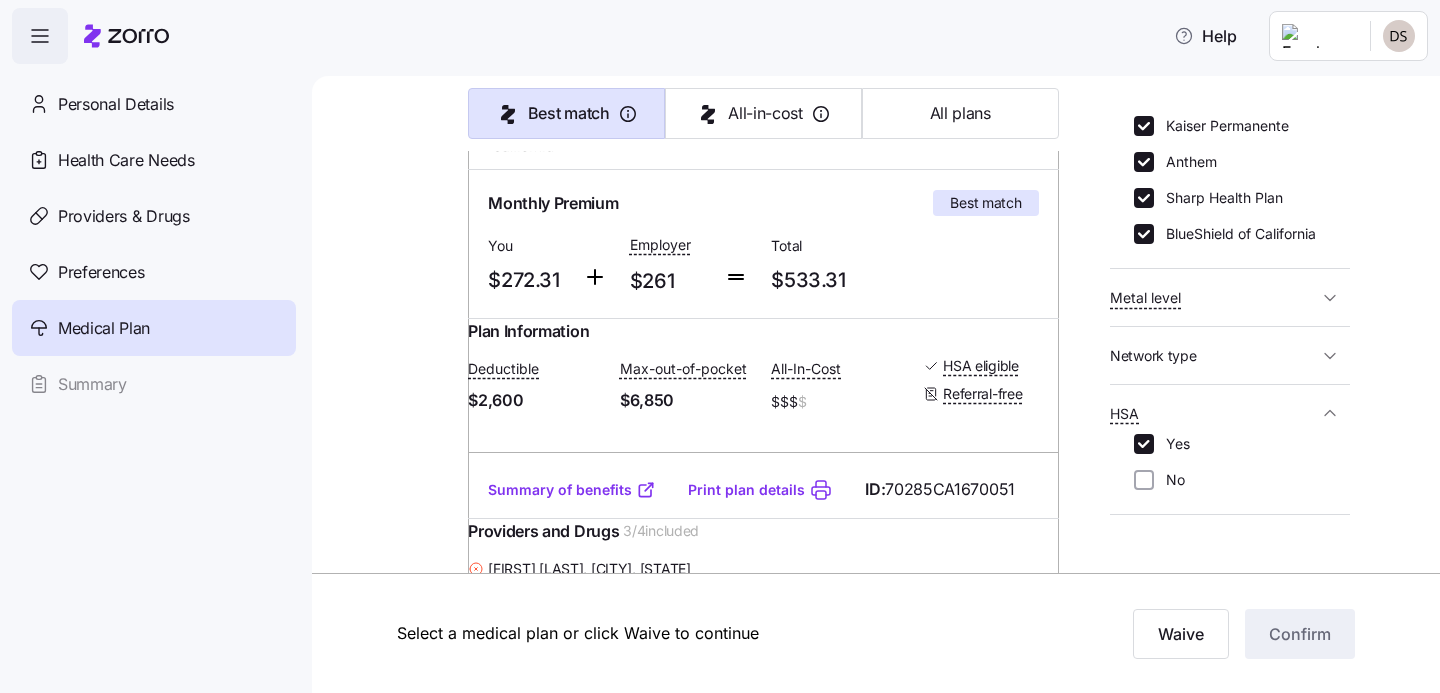 scroll, scrollTop: 254, scrollLeft: 0, axis: vertical 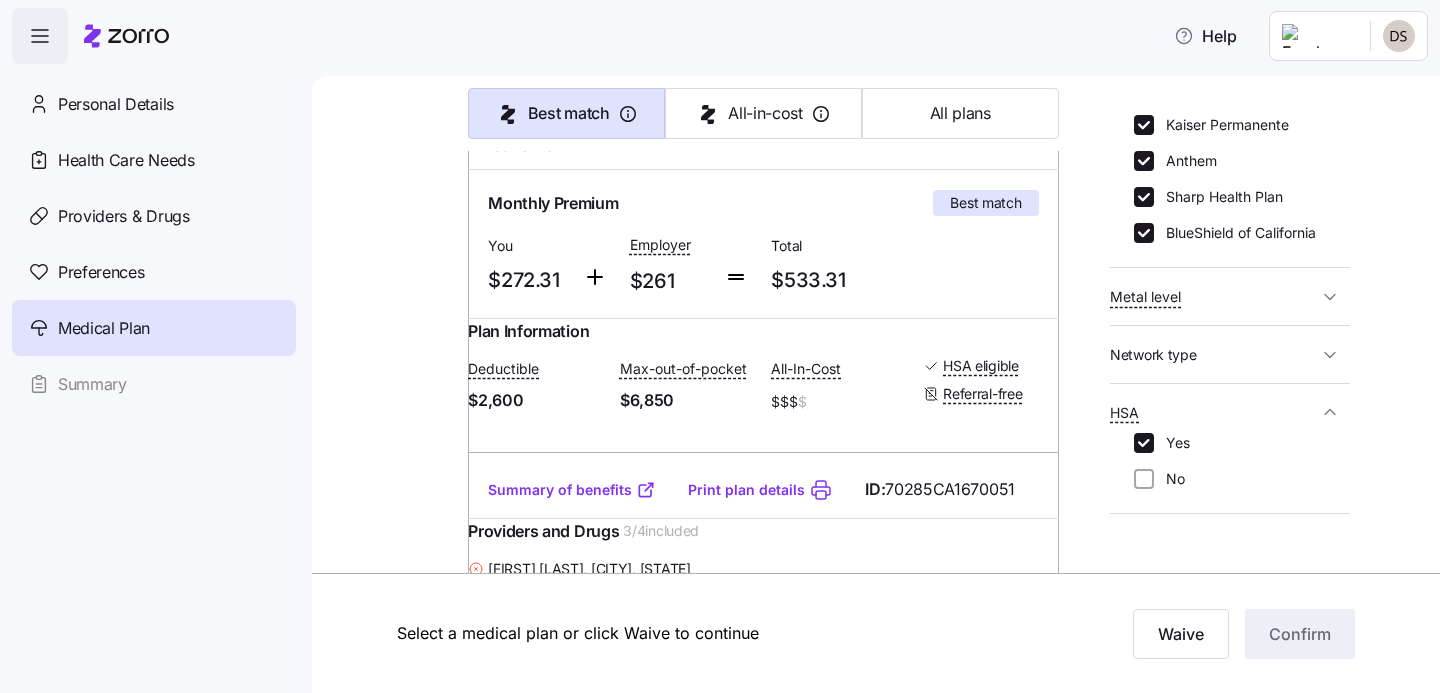click on "Metal level" at bounding box center [1214, 296] 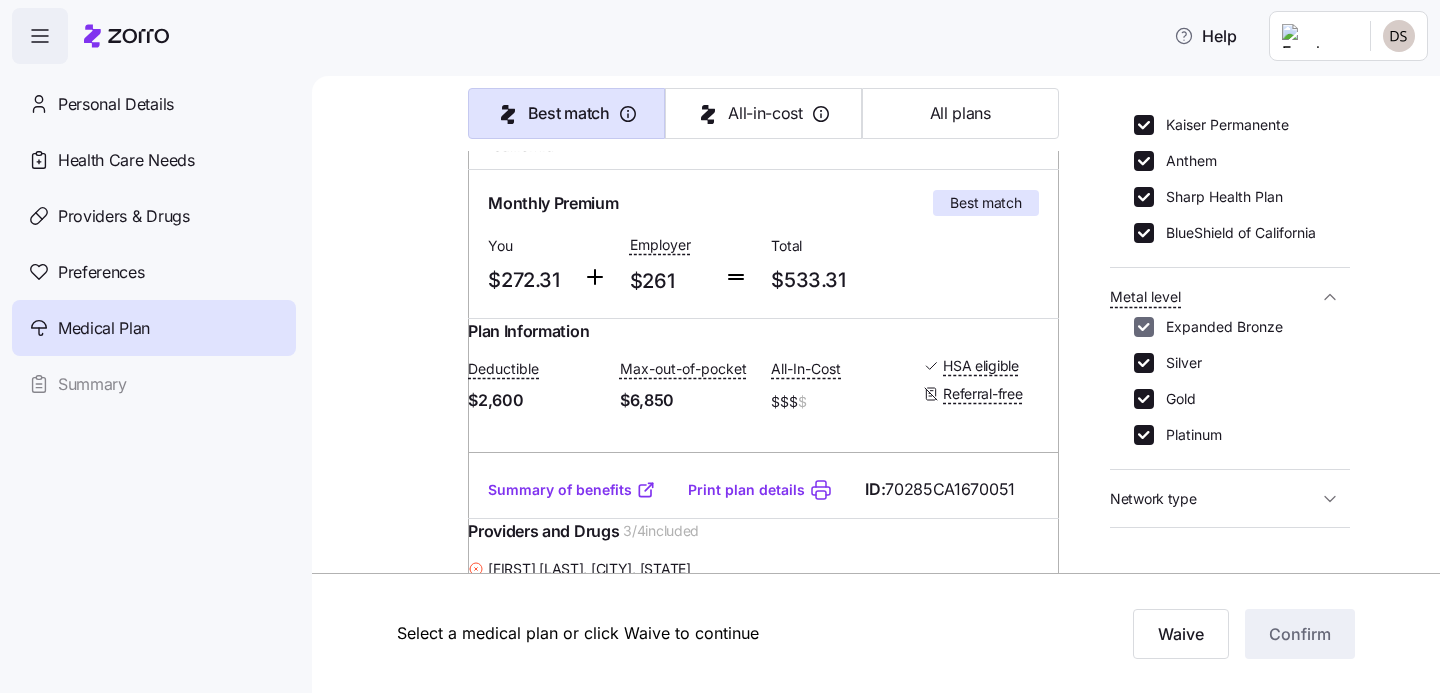 click on "Expanded Bronze" at bounding box center [1144, 327] 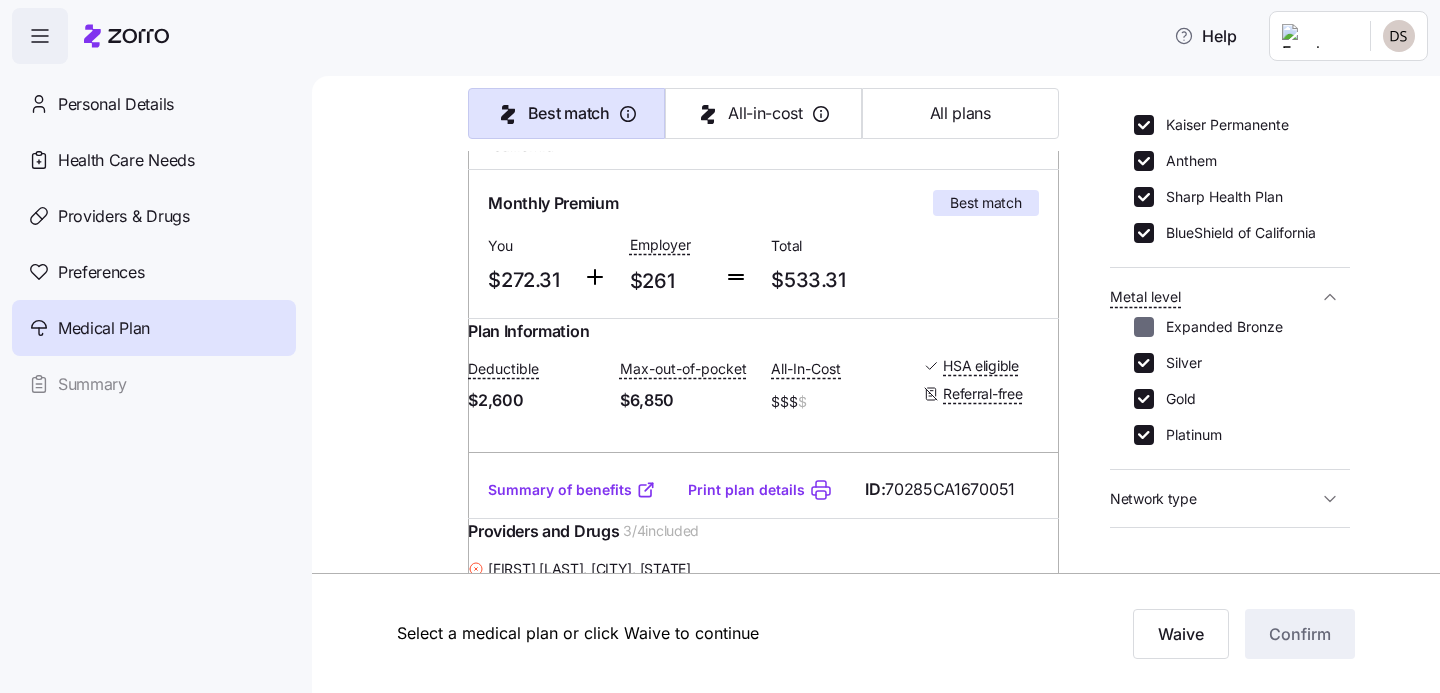 checkbox on "false" 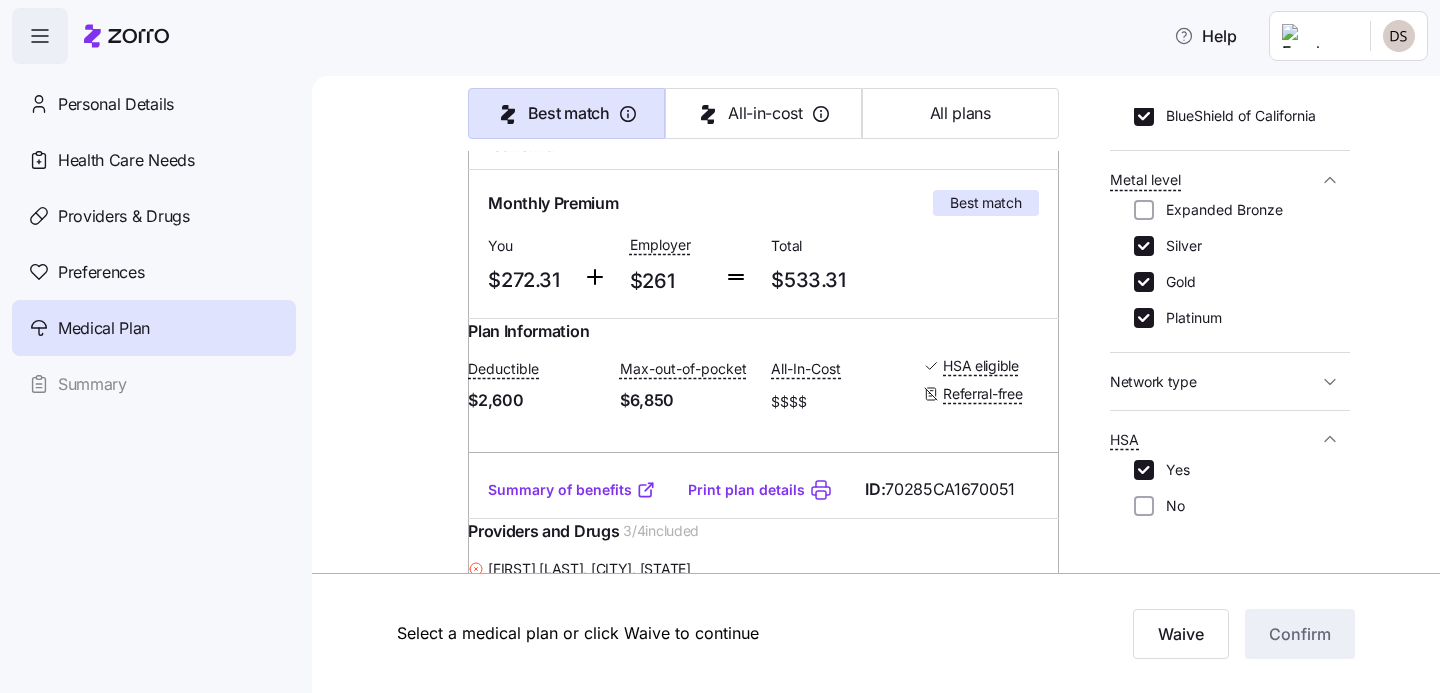 scroll, scrollTop: 375, scrollLeft: 0, axis: vertical 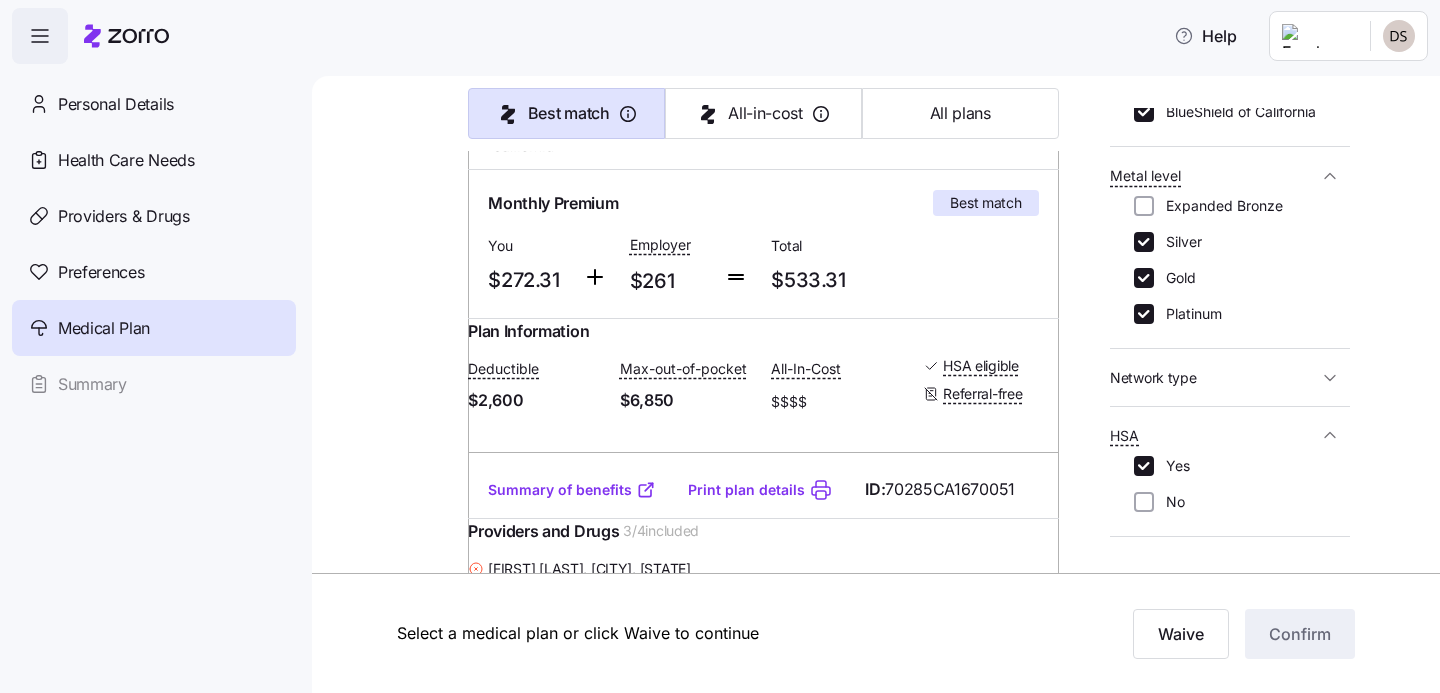 click 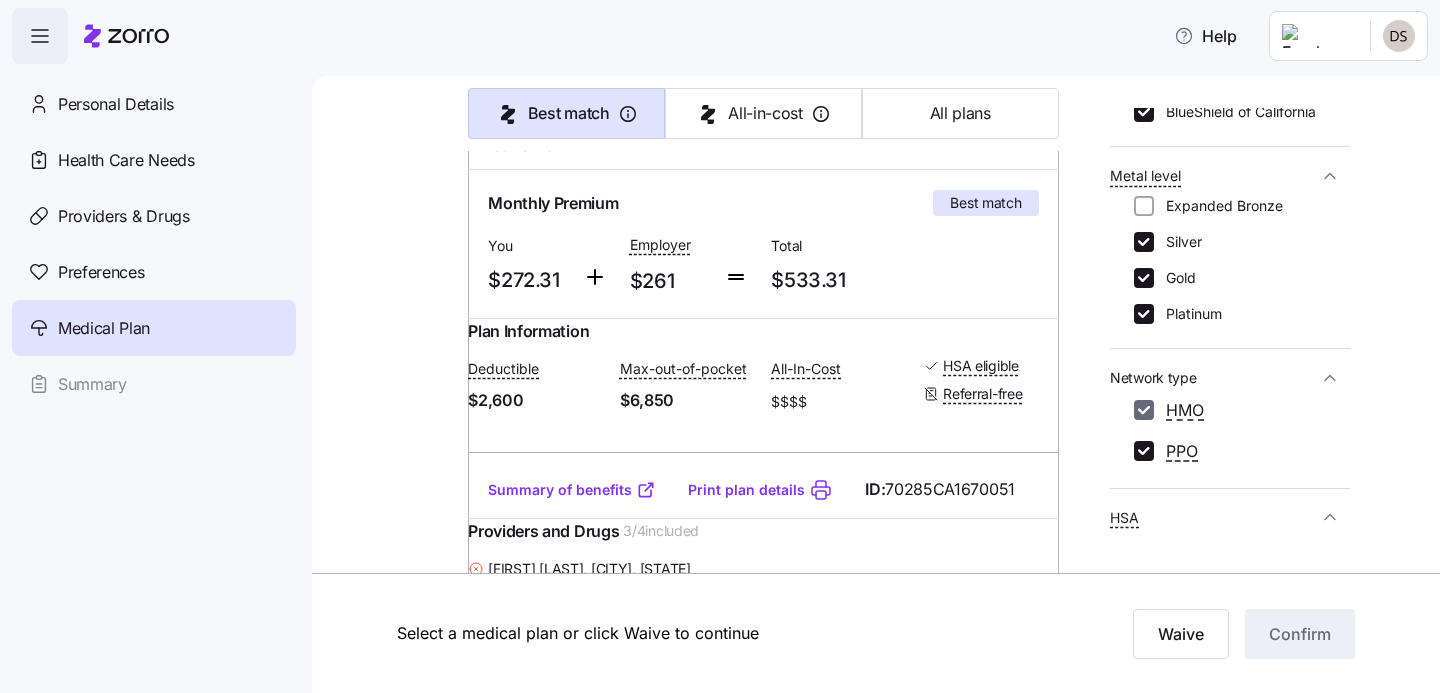 click on "HMO" at bounding box center [1144, 410] 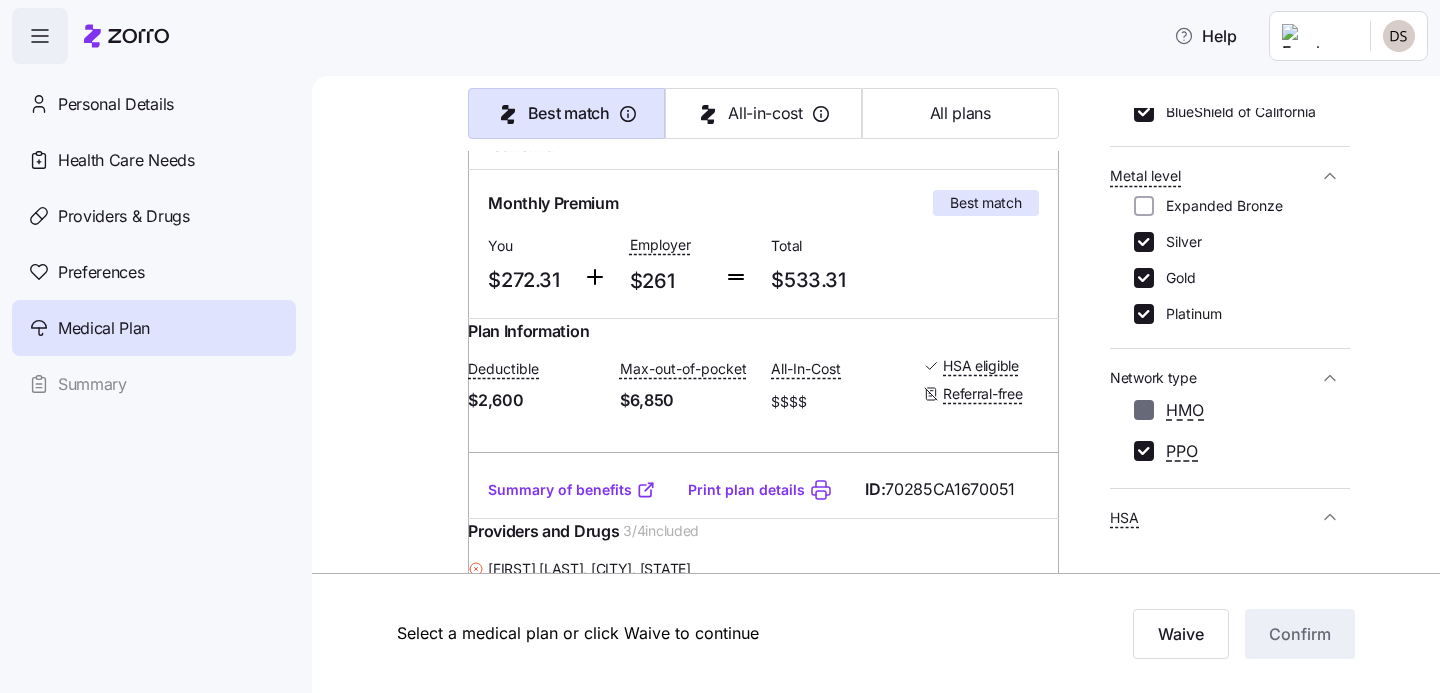 checkbox on "false" 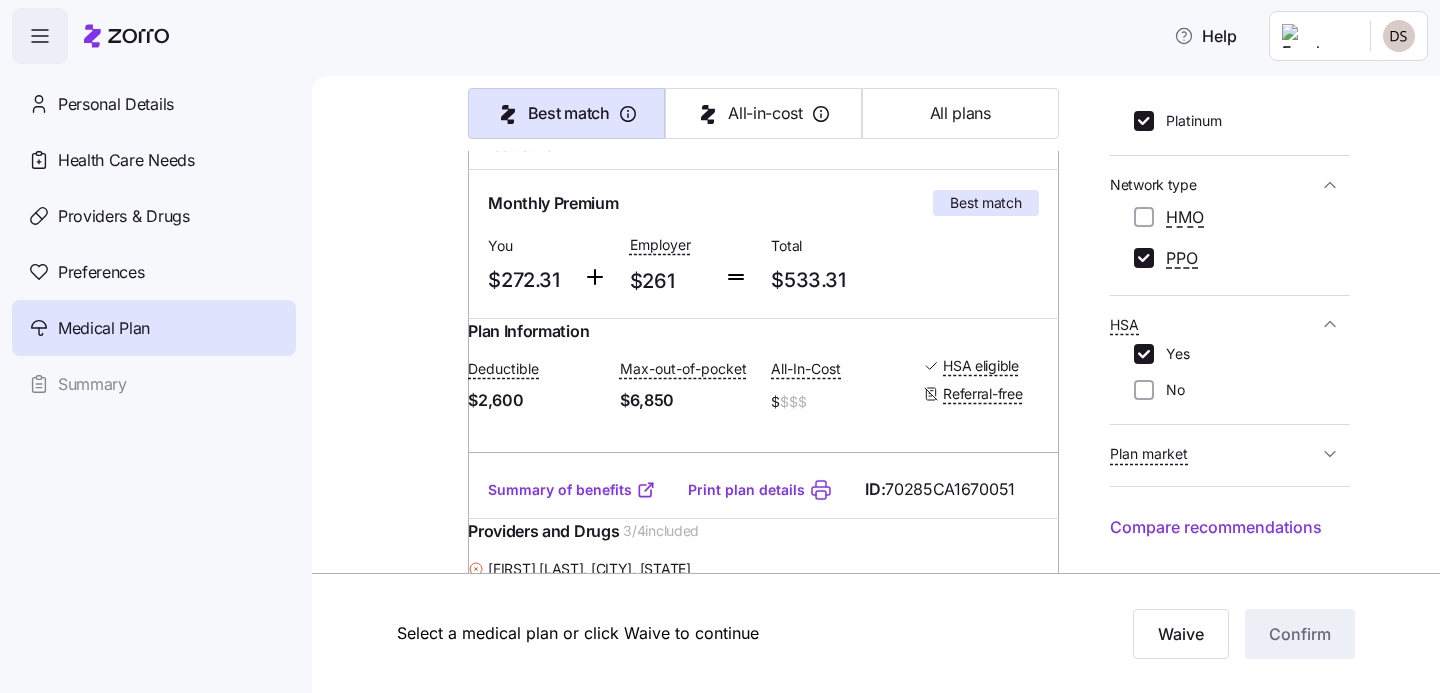 scroll, scrollTop: 563, scrollLeft: 0, axis: vertical 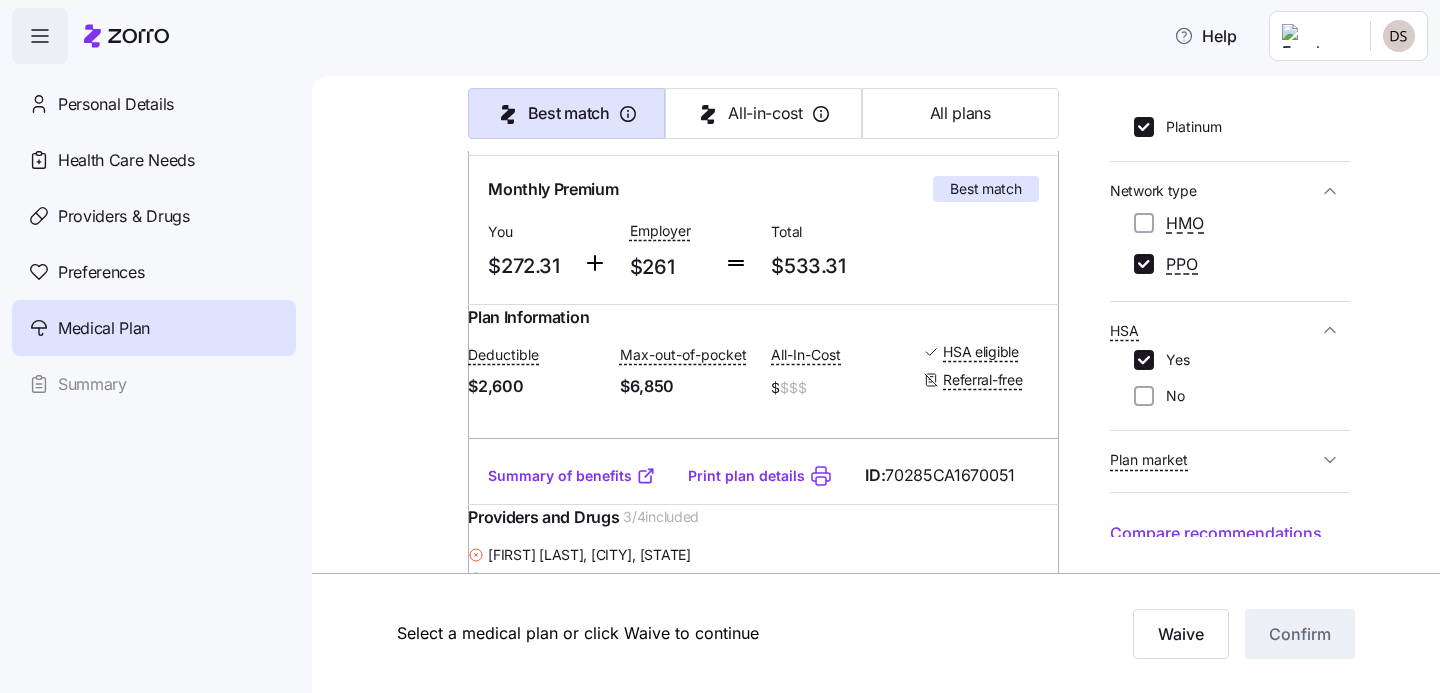 click 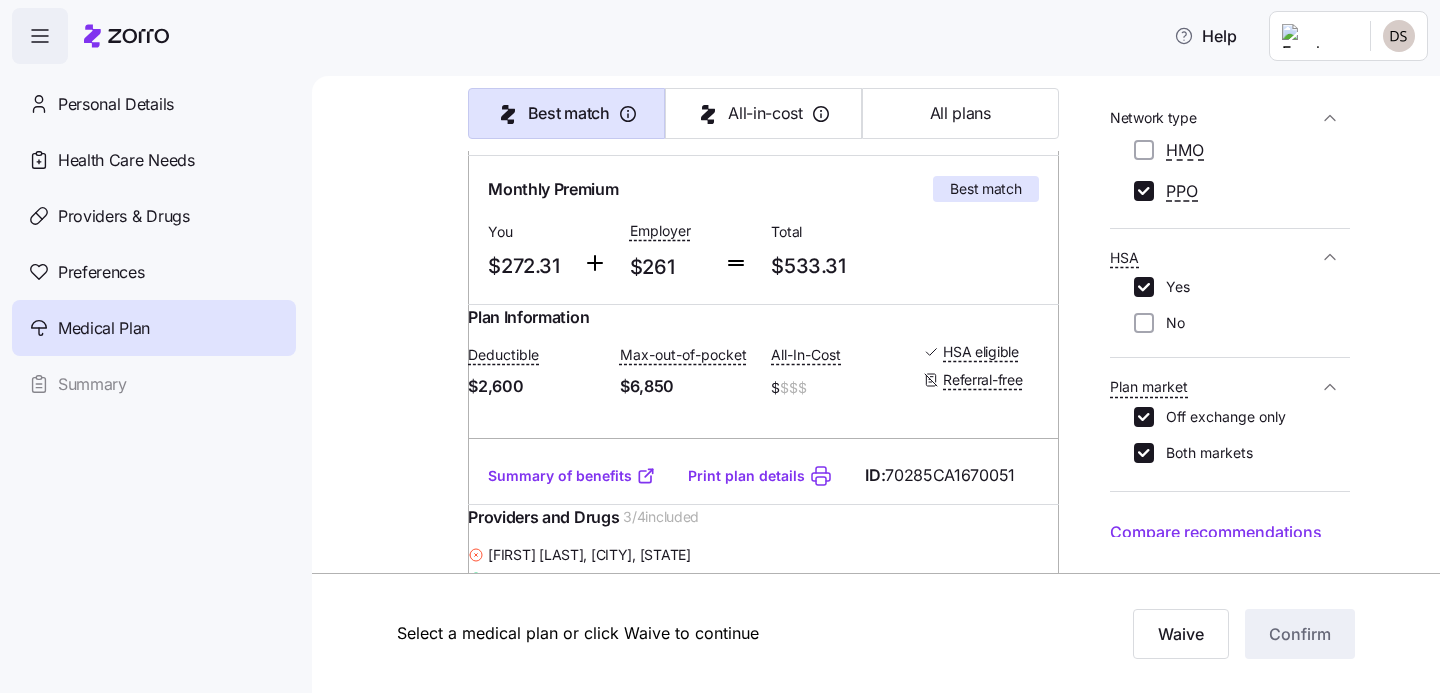 scroll, scrollTop: 634, scrollLeft: 0, axis: vertical 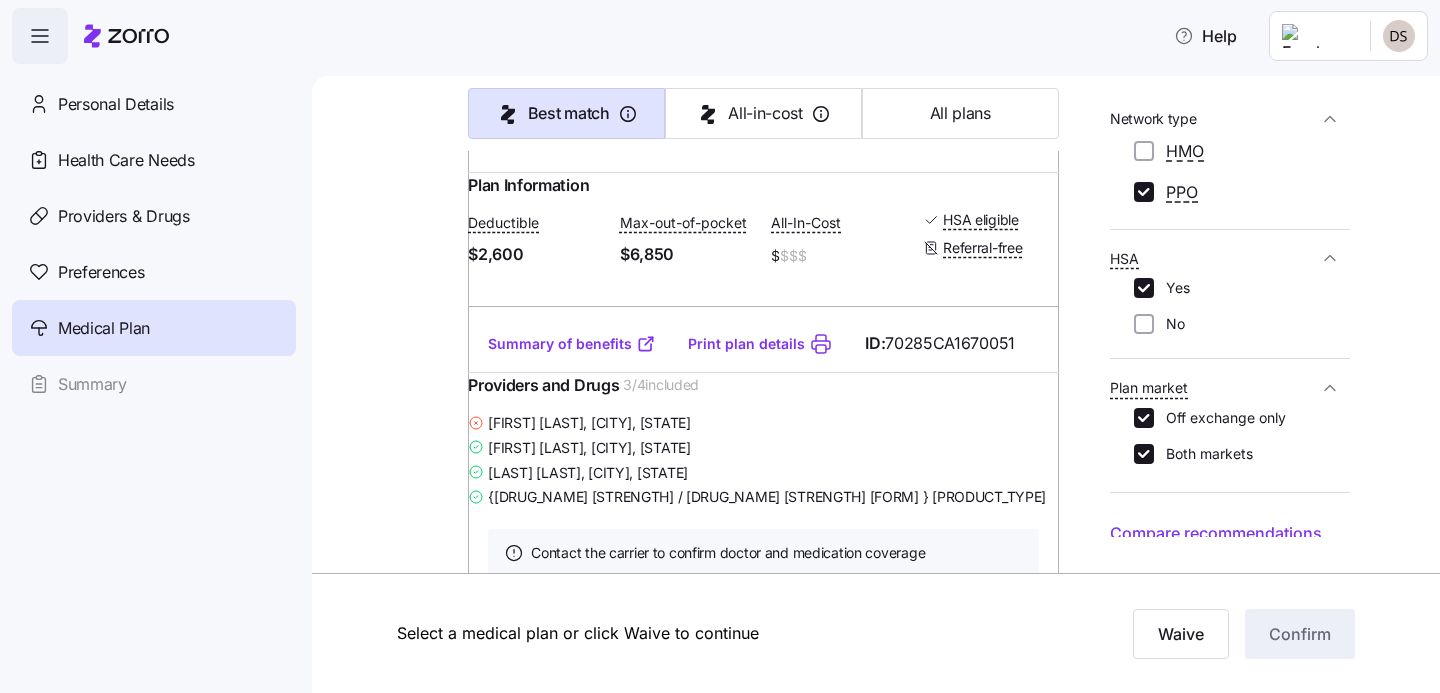 click on "Compare recommendations" at bounding box center [1216, 533] 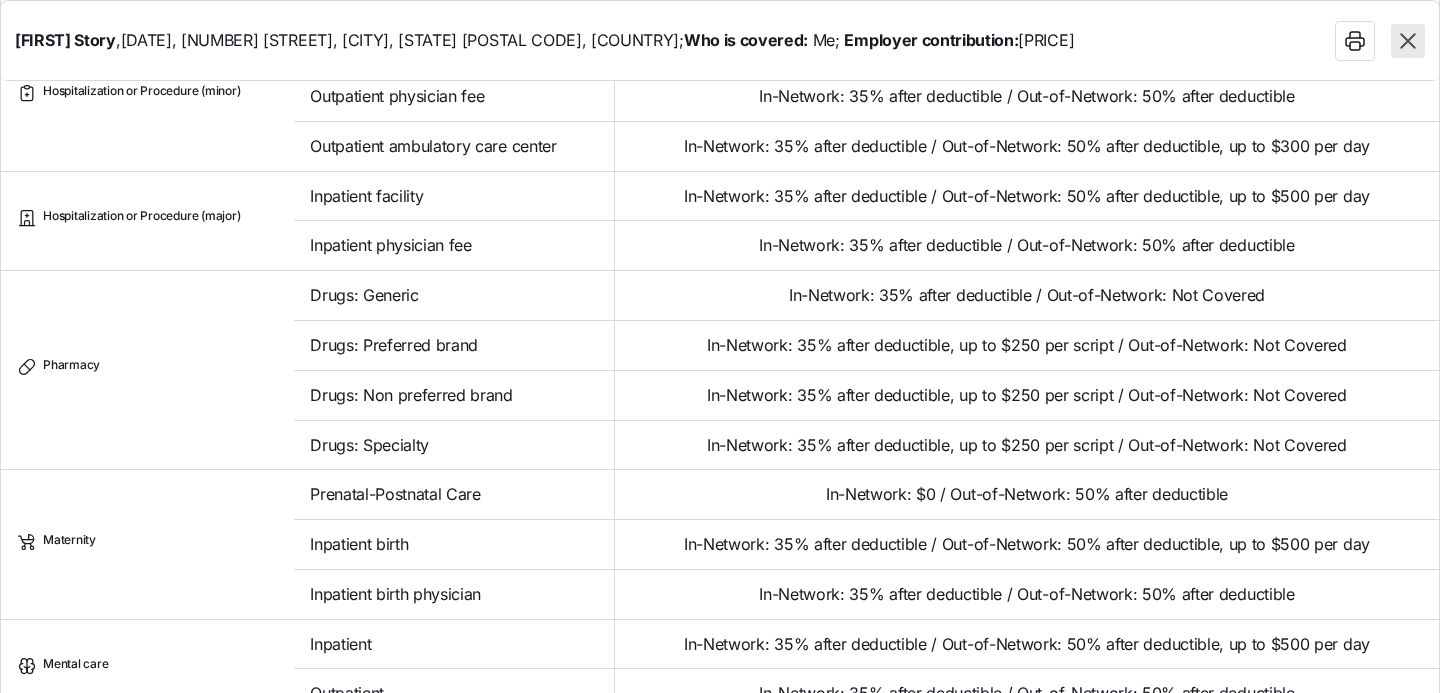 scroll, scrollTop: 1277, scrollLeft: 0, axis: vertical 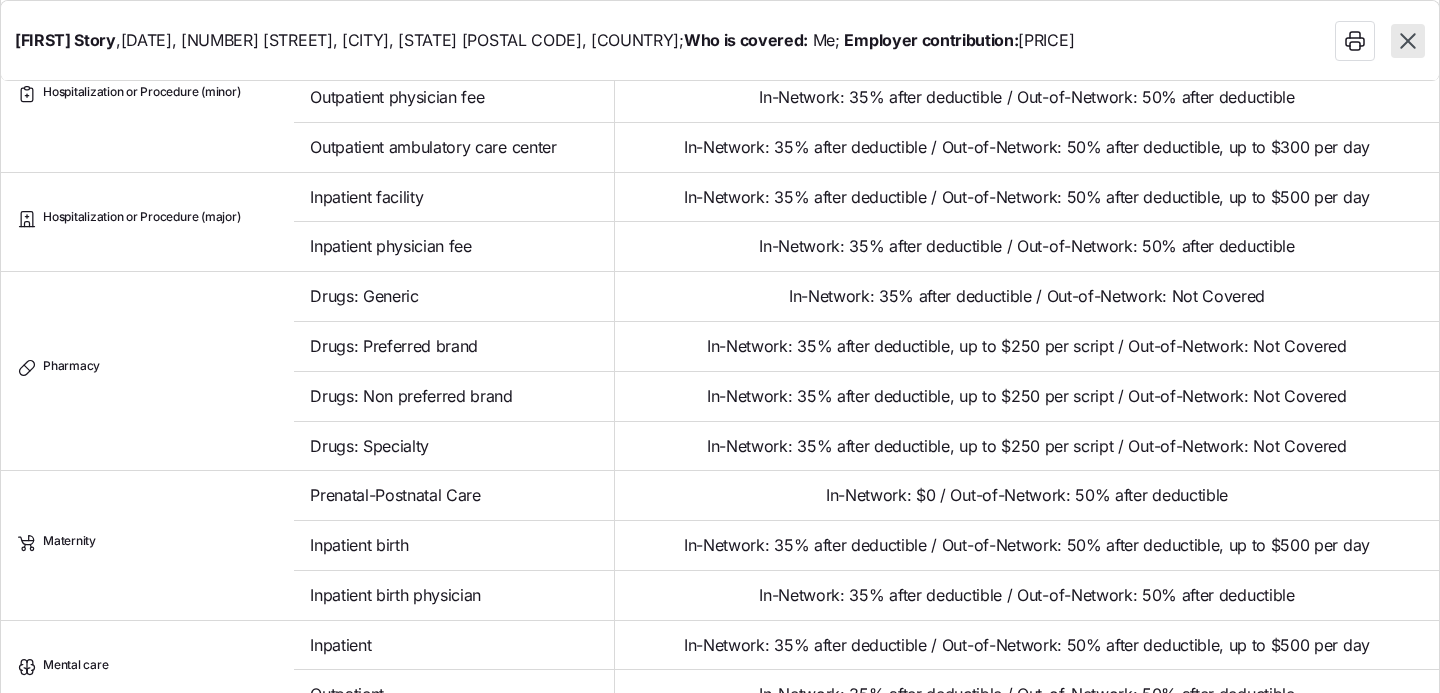 click 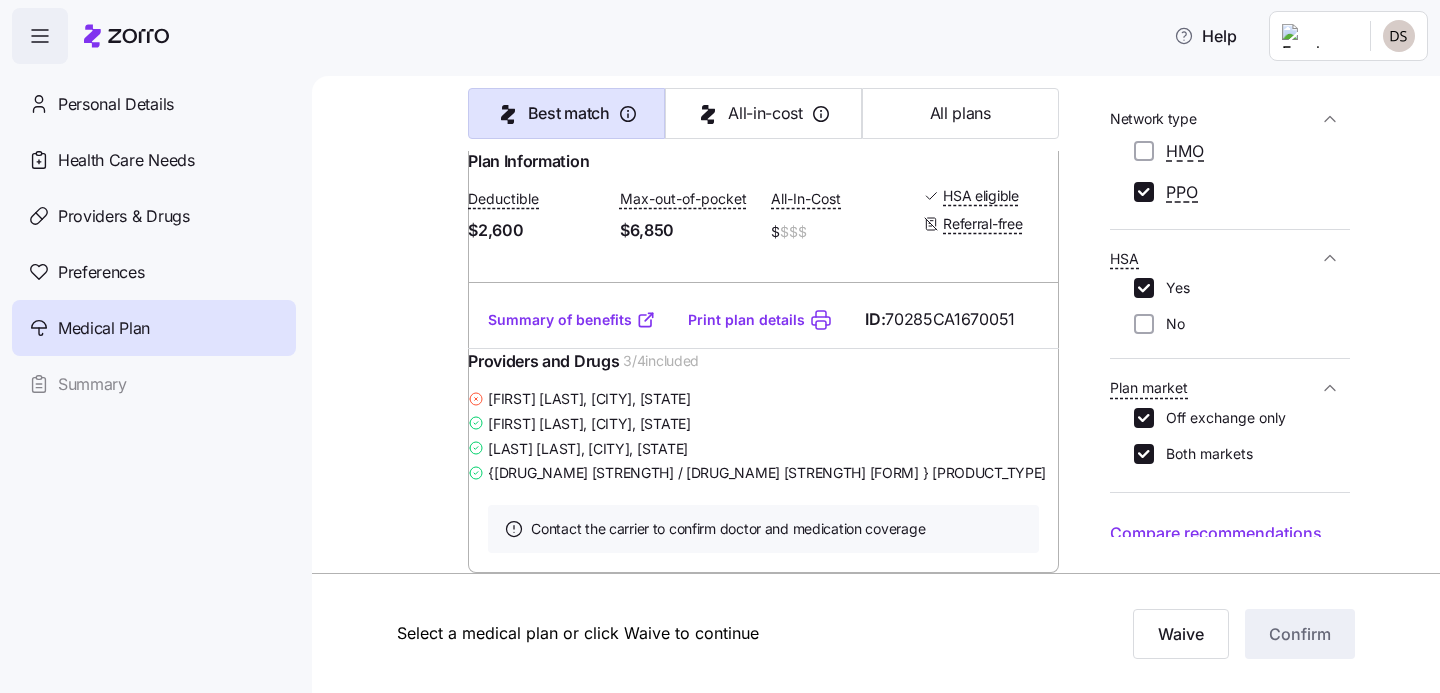 click on "Compare recommendations" at bounding box center [1216, 533] 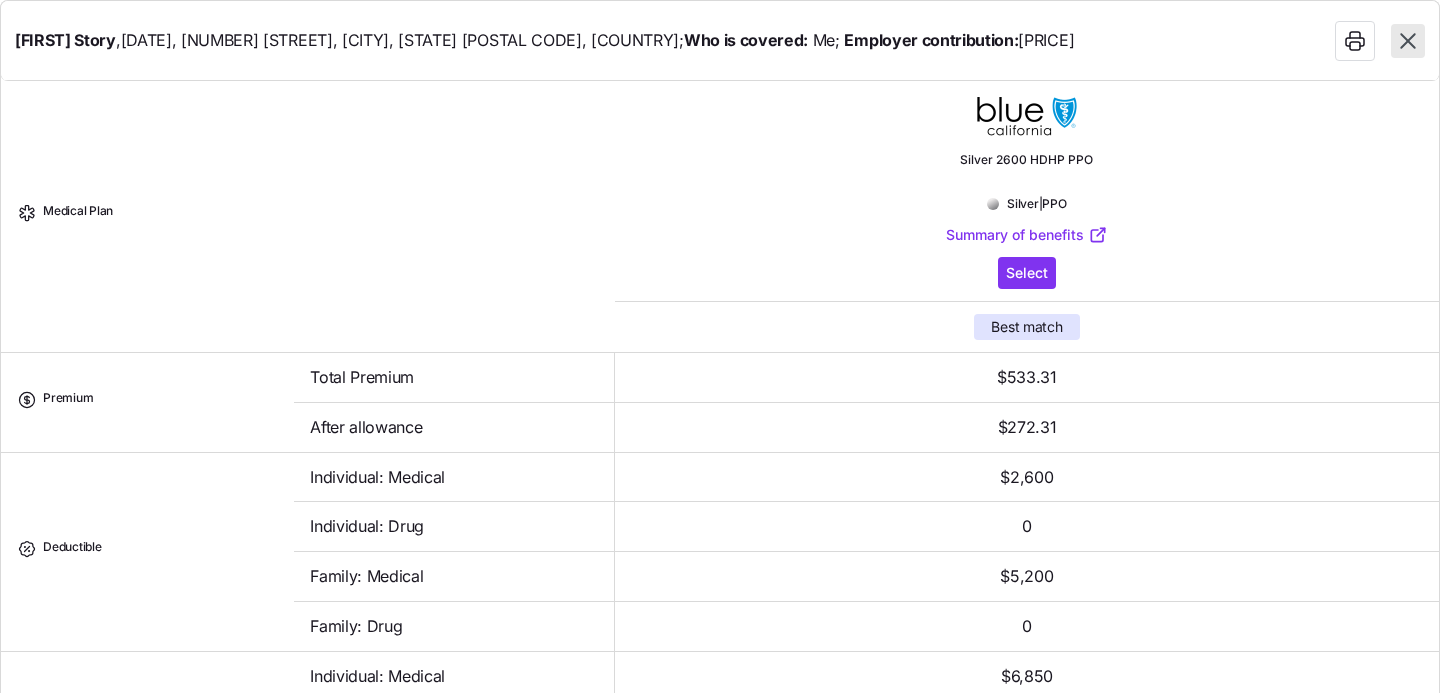 scroll, scrollTop: 0, scrollLeft: 0, axis: both 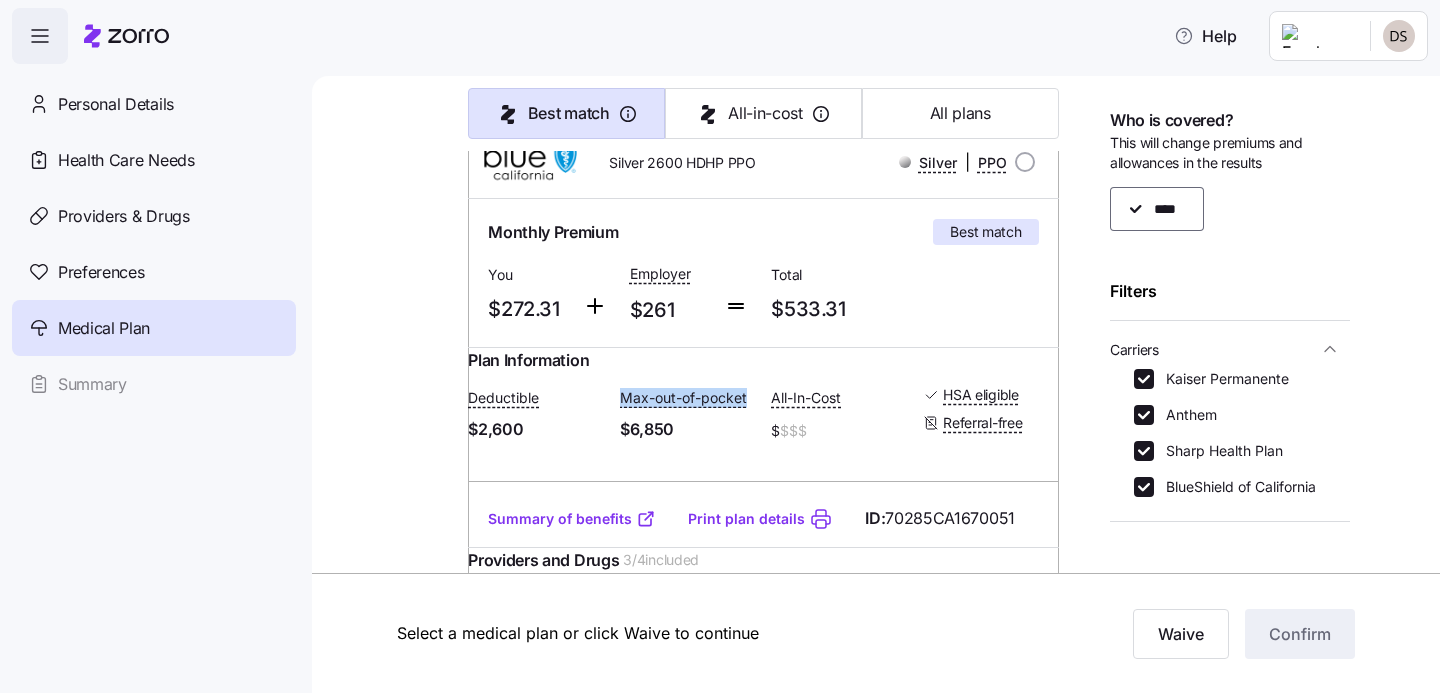 drag, startPoint x: 631, startPoint y: 467, endPoint x: 556, endPoint y: 472, distance: 75.16648 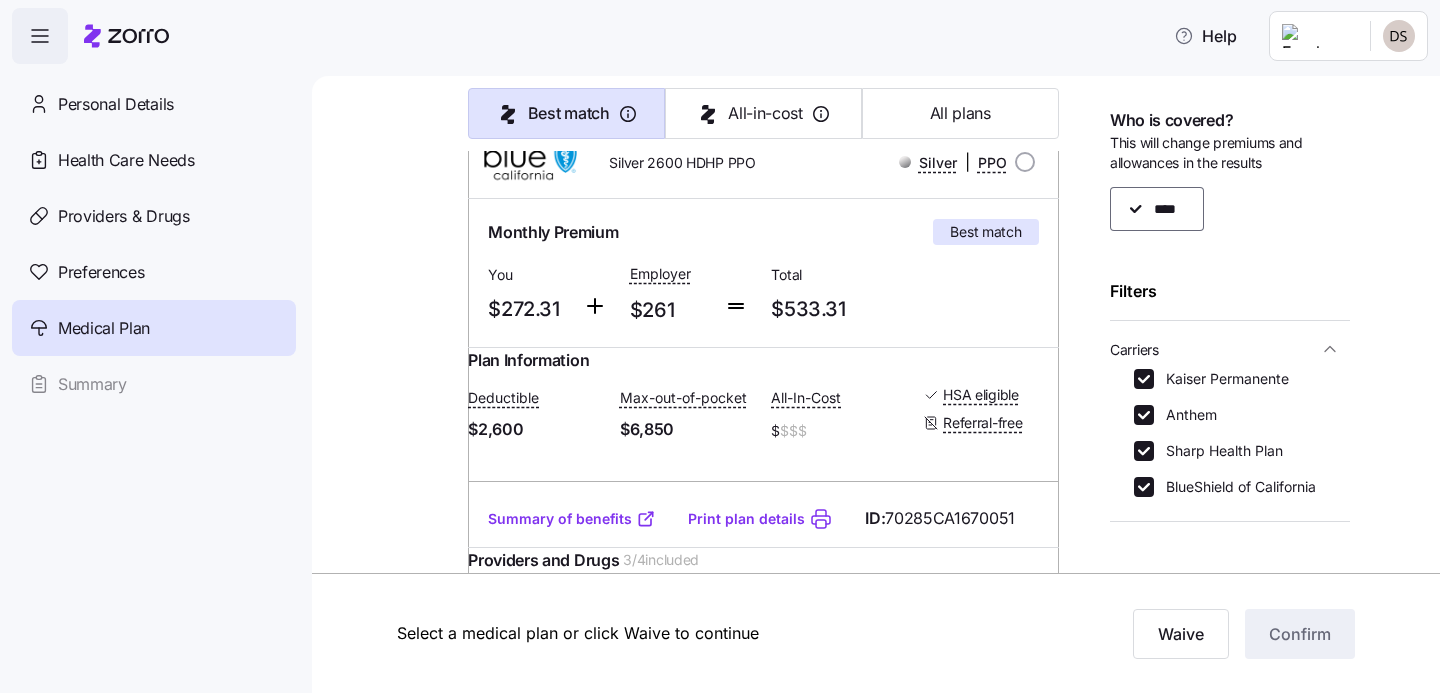 click on "Deductible [PRICE] Max-out-of-pocket [PRICE] All-In-Cost [PRICE] HSA eligible Referral-free" at bounding box center [763, 415] 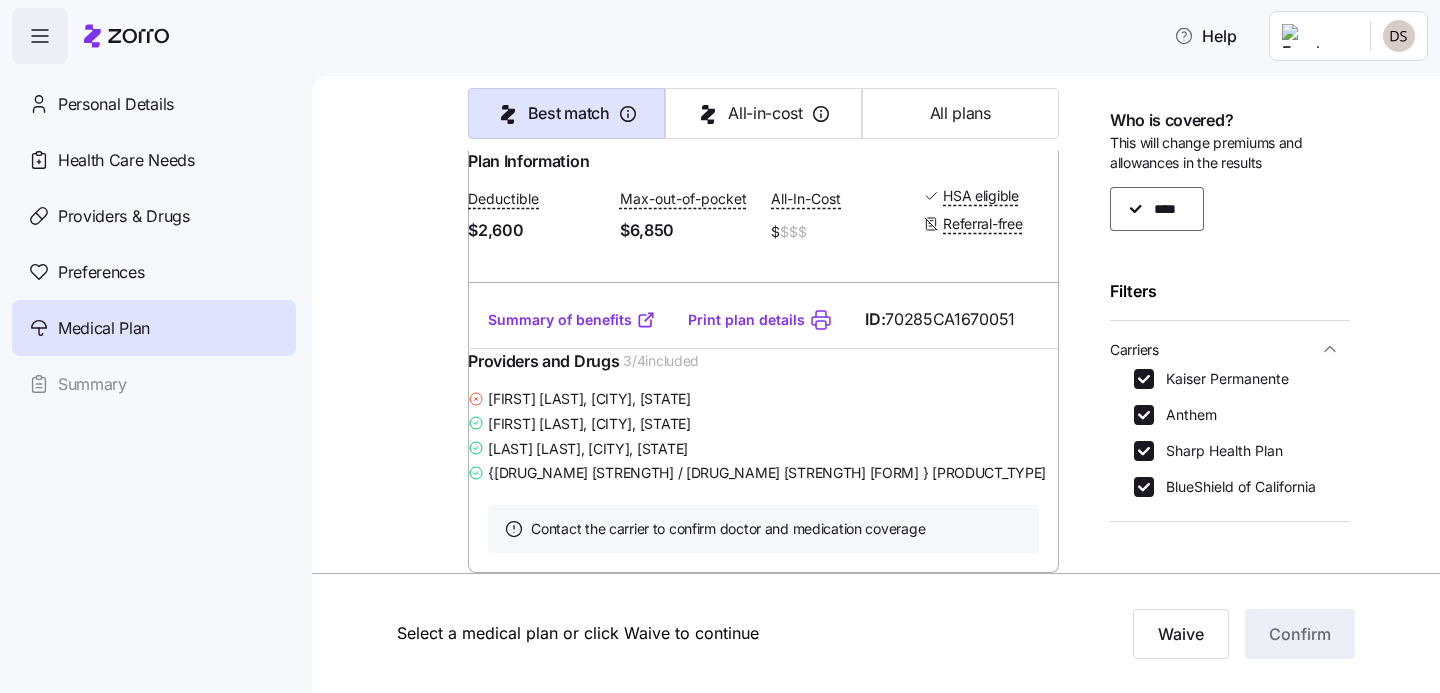 scroll, scrollTop: 520, scrollLeft: 0, axis: vertical 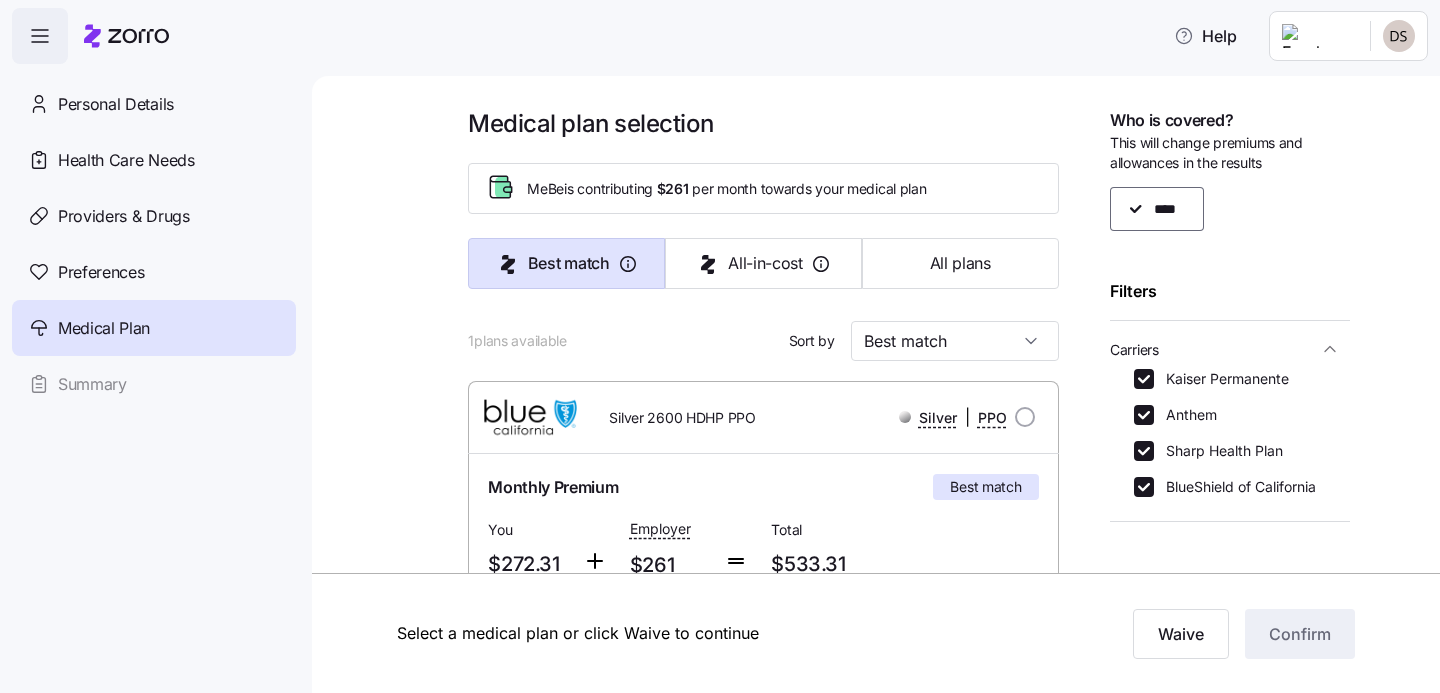 click 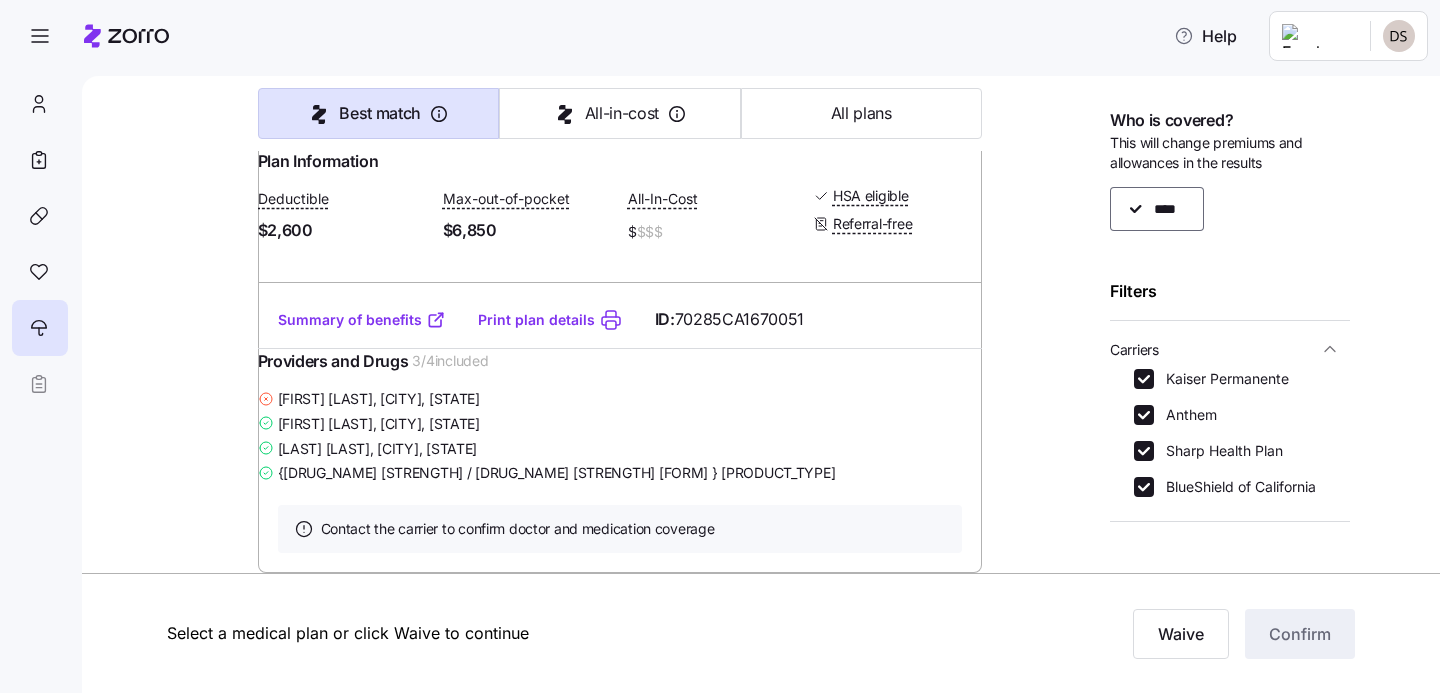 scroll, scrollTop: 547, scrollLeft: 0, axis: vertical 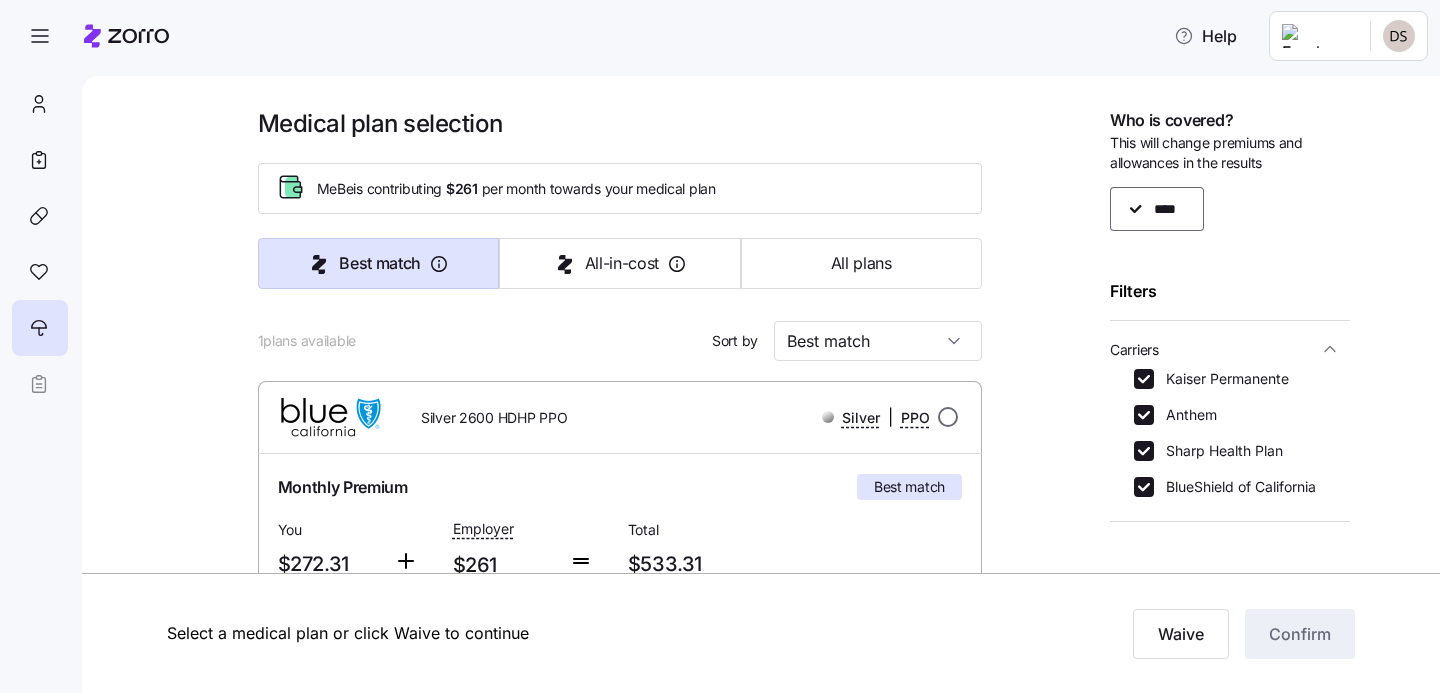 click at bounding box center [948, 417] 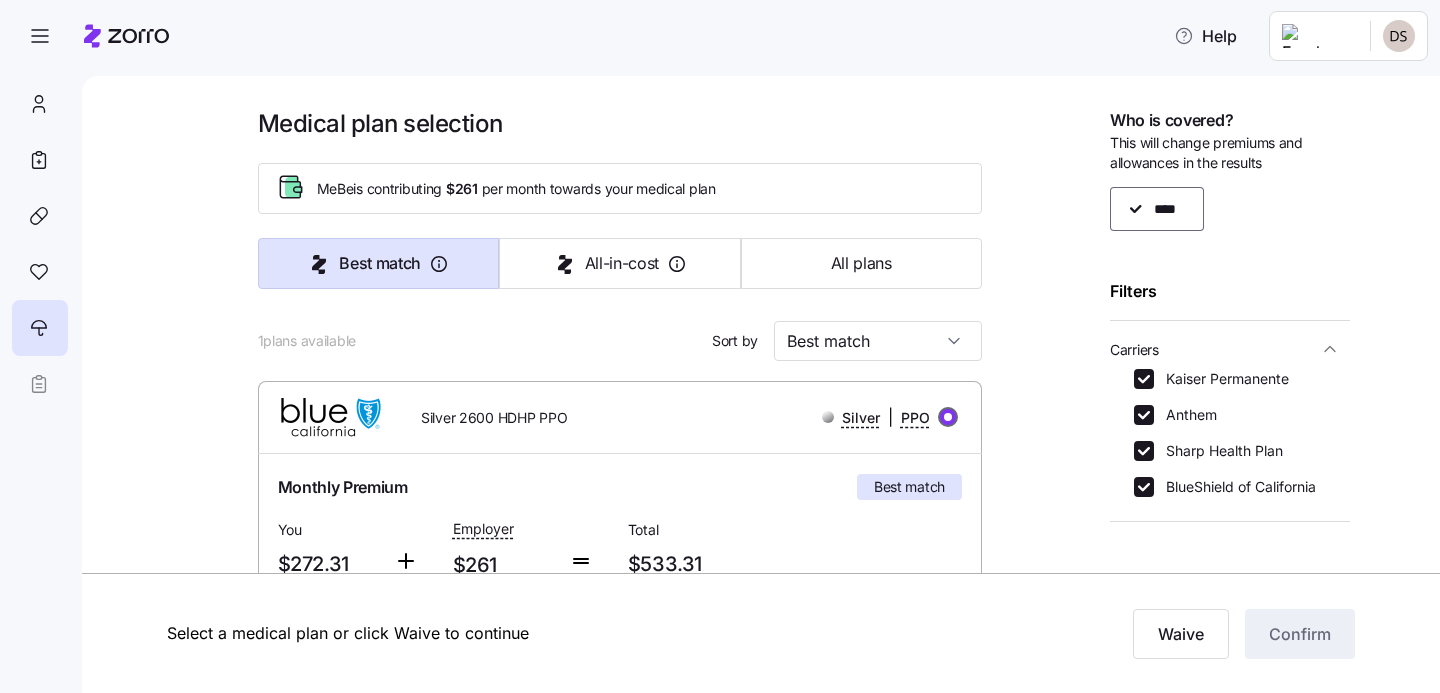 radio on "true" 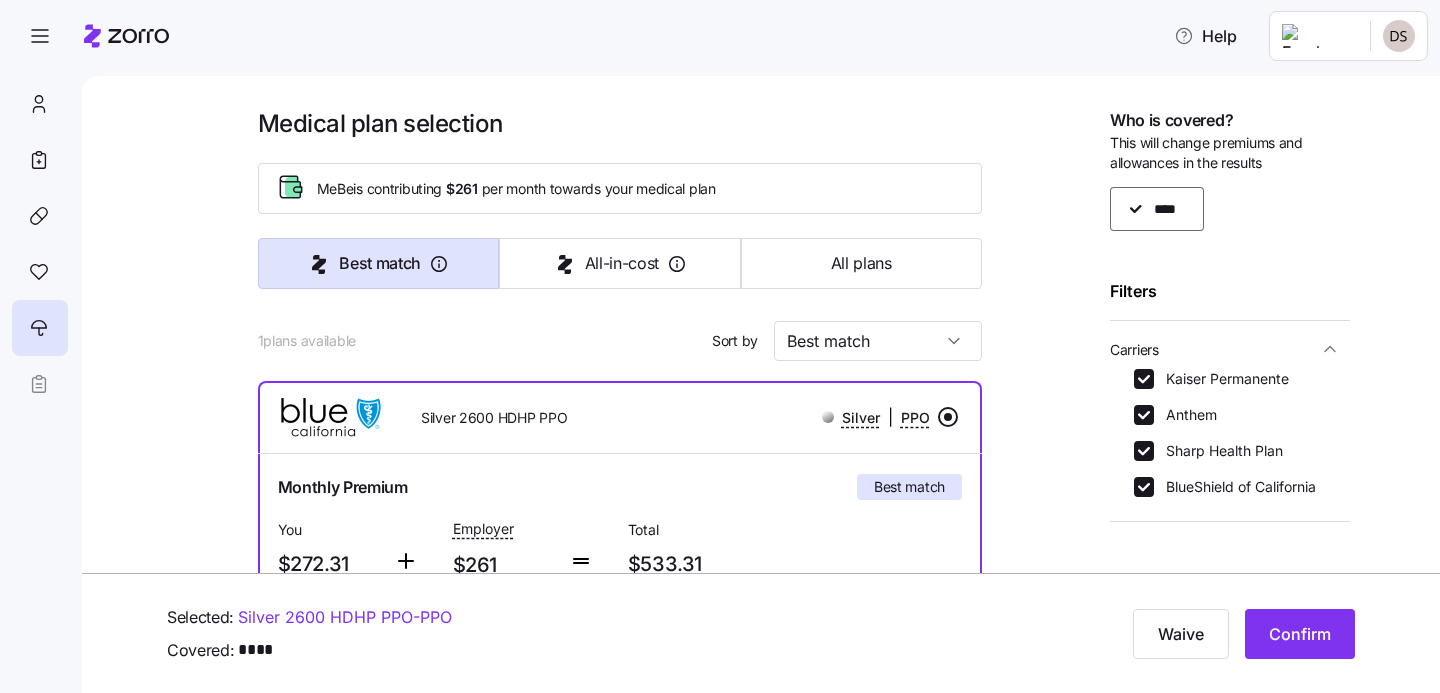 scroll, scrollTop: 0, scrollLeft: 0, axis: both 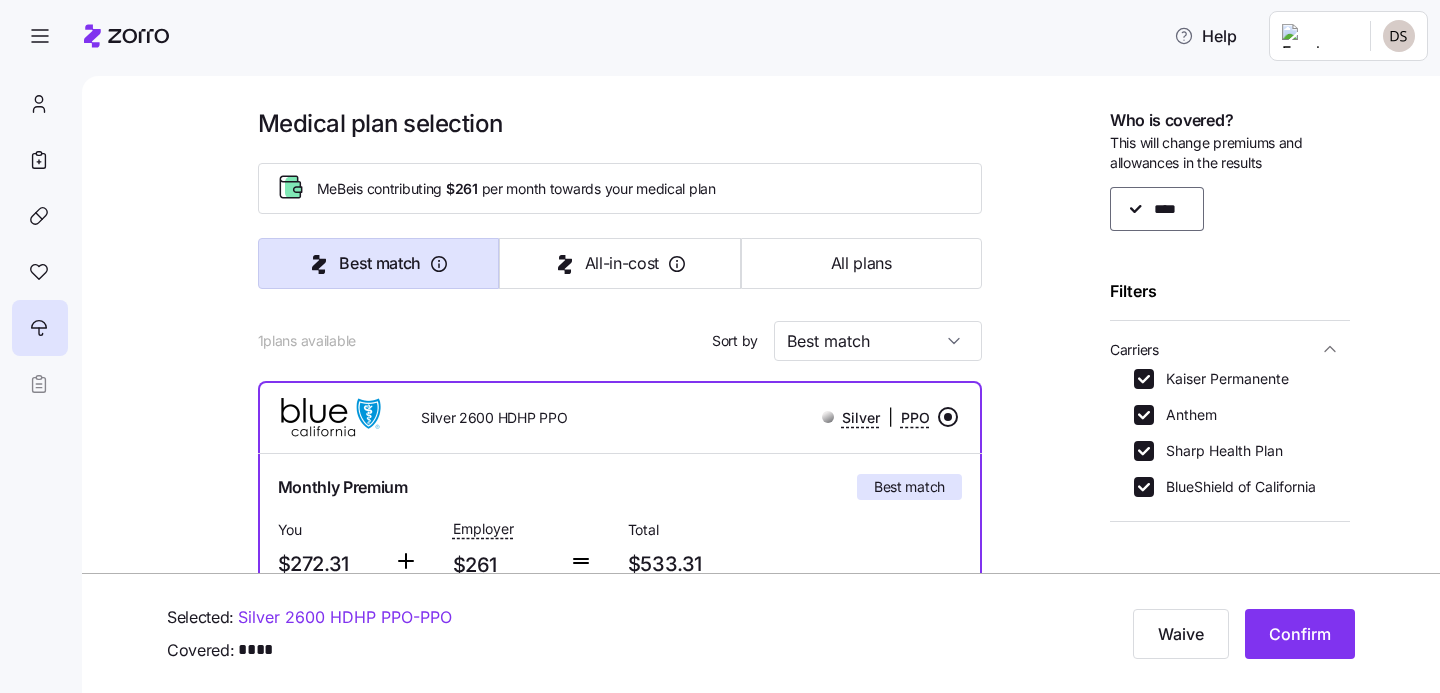 click on "Medical plan selection MeBe is contributing $261 per month towards your medical plan Best match All-in-cost All plans 1 plans available Sort by Best match Silver 2600 HDHP PPO Silver | PPO Monthly Premium Best match You $272.31 Employer $261 Total $533.31 Plan Information Deductible $2,600 Max-out-of-pocket $6,850 All-In-Cost $ $$$ HSA eligible Referral-free [FIRST] [LAST] , [DATE] , [NUMBER] [STREET], [CITY], [ZIP], [COUNTRY] ; Who is covered: Me ; Employer contribution: up to $261 Medical Plan Silver 2600 HDHP PPO Silver | PPO Summary of benefits Select Best match Premium Total Premium $533.31 After allowance $272.31 Deductible Individual: Medical $2,600 Individual: Drug 0 Family: Medical $5,200 Family: Drug 0 Max Out of Pocket Individual: Medical $6,850 Individual: Drug 0 Family: Medical $13,700 Family: Drug 0 HSA Eligible HSA Eligible Yes Doctor visits Primary Care In-Network: 35% after deductible / Out-of-Network: 50% after deductible Specialist Urgent Care & Visits ID: 3" at bounding box center (620, 591) 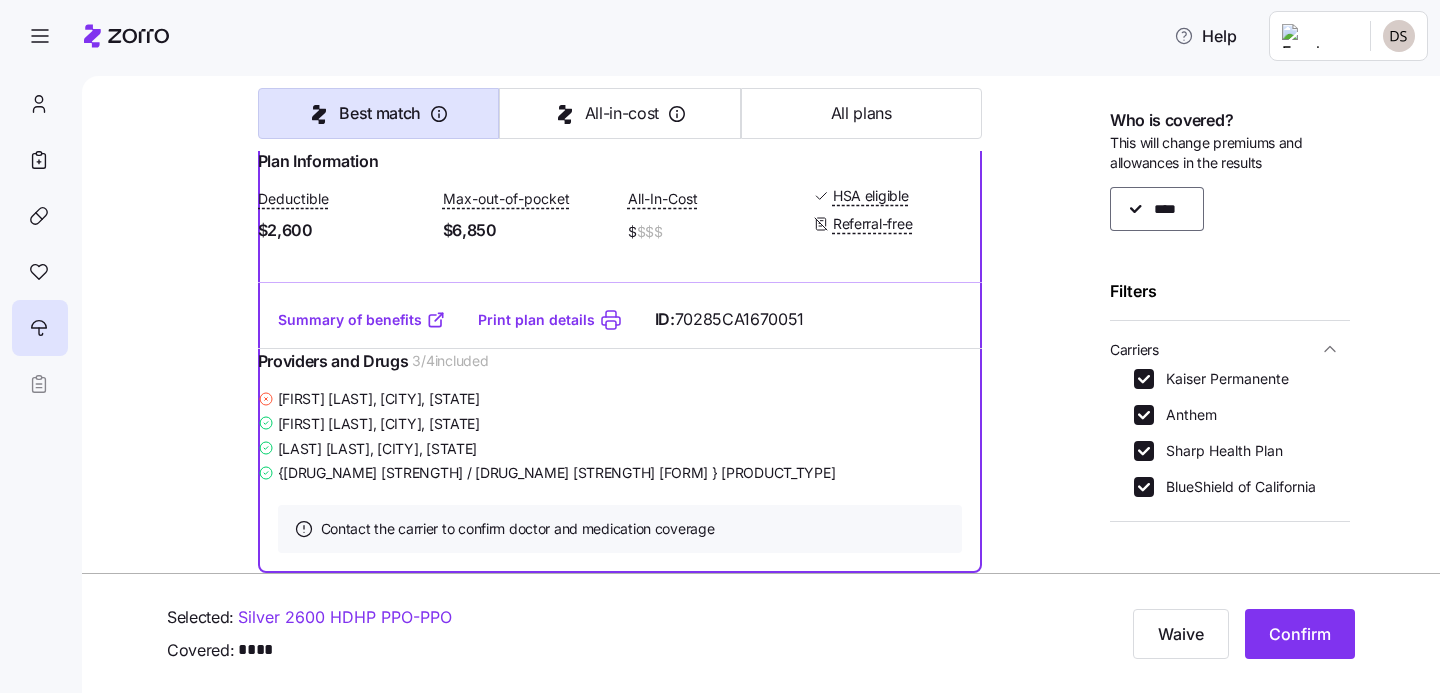scroll, scrollTop: 547, scrollLeft: 0, axis: vertical 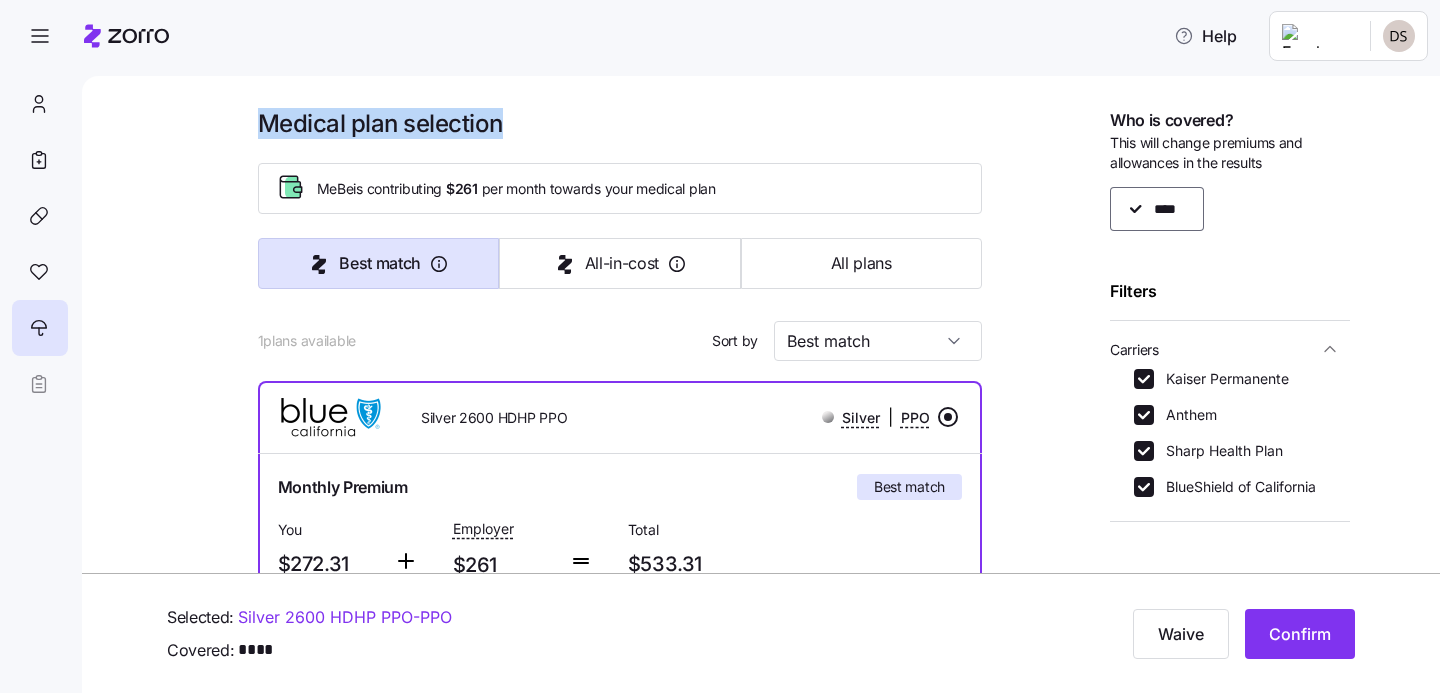 drag, startPoint x: 545, startPoint y: 119, endPoint x: 263, endPoint y: 137, distance: 282.57388 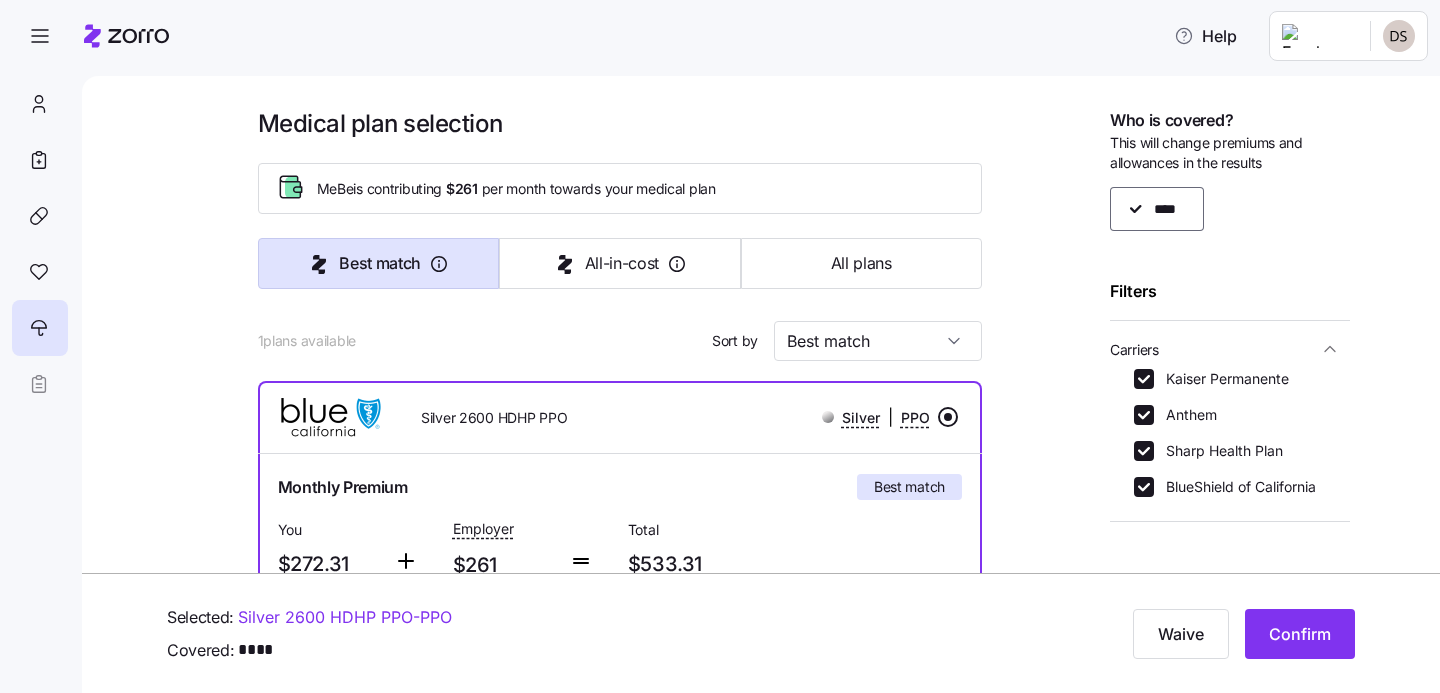 click on "Medical plan selection" at bounding box center (620, 123) 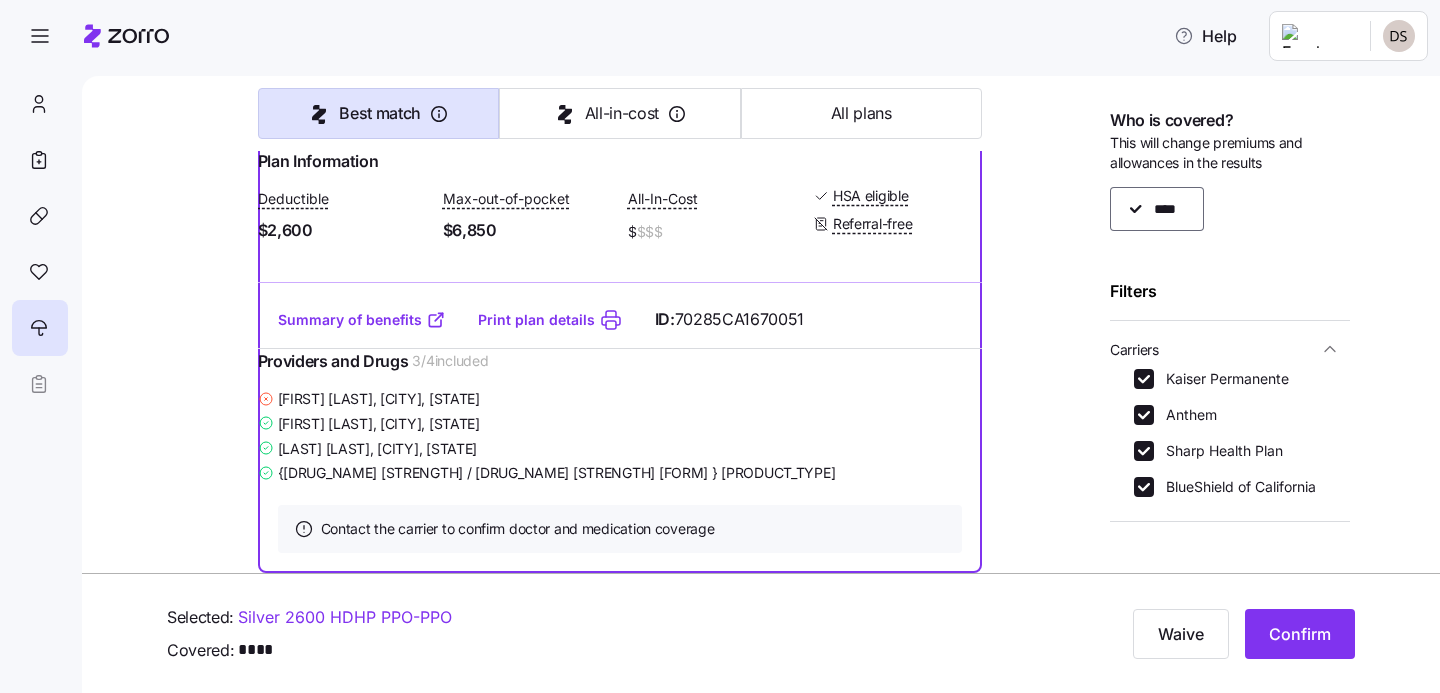 scroll, scrollTop: 552, scrollLeft: 0, axis: vertical 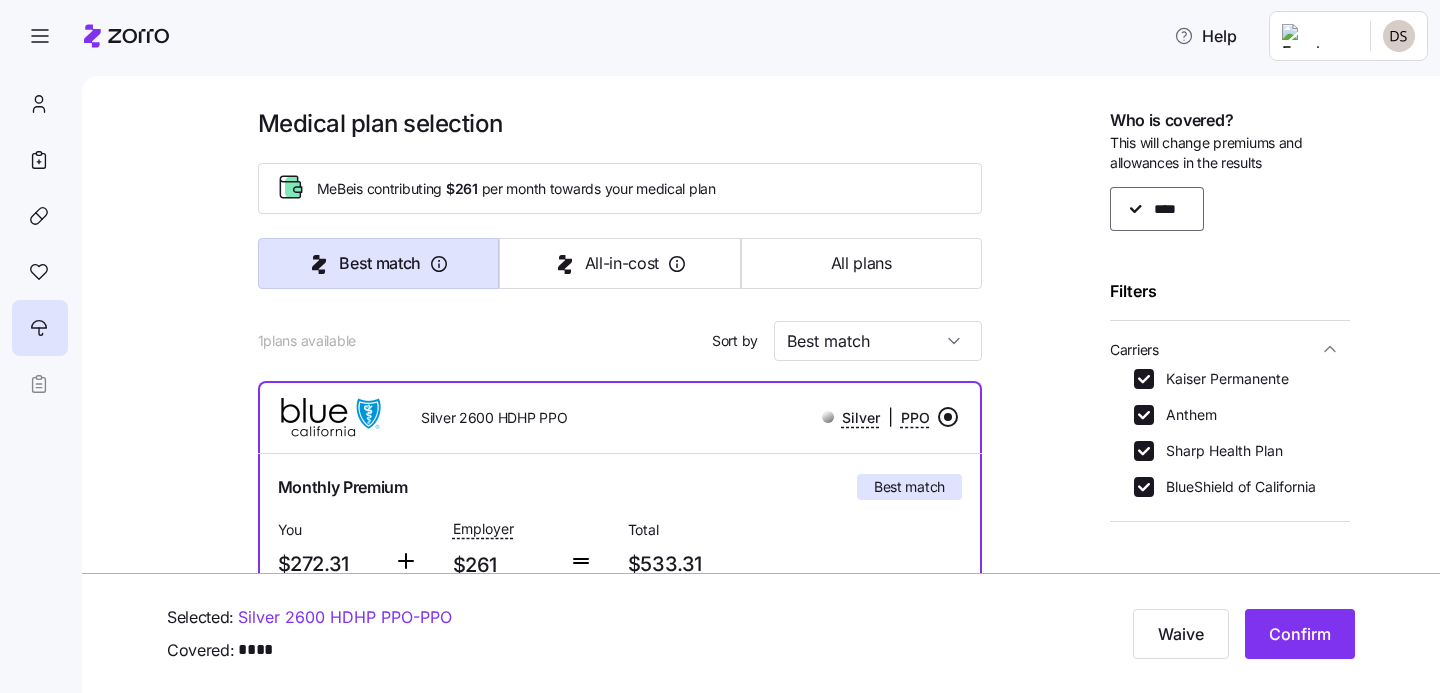 click on "Medical plan selection MeBe is contributing $261 per month towards your medical plan Best match All-in-cost All plans 1 plans available Sort by Best match Silver 2600 HDHP PPO Silver | PPO Monthly Premium Best match You $272.31 Employer $261 Total $533.31 Plan Information Deductible $2,600 Max-out-of-pocket $6,850 All-In-Cost $ $$$ HSA eligible Referral-free [FIRST] [LAST] , [DATE] , [NUMBER] [STREET], [CITY], [ZIP], [COUNTRY] ; Who is covered: Me ; Employer contribution: up to $261 Medical Plan Silver 2600 HDHP PPO Silver | PPO Summary of benefits Select Best match Premium Total Premium $533.31 After allowance $272.31 Deductible Individual: Medical $2,600 Individual: Drug 0 Family: Medical $5,200 Family: Drug 0 Max Out of Pocket Individual: Medical $6,850 Individual: Drug 0 Family: Medical $13,700 Family: Drug 0 HSA Eligible HSA Eligible Yes Doctor visits Primary Care In-Network: 35% after deductible / Out-of-Network: 50% after deductible Specialist Urgent Care & Visits ID: 3" at bounding box center (761, 384) 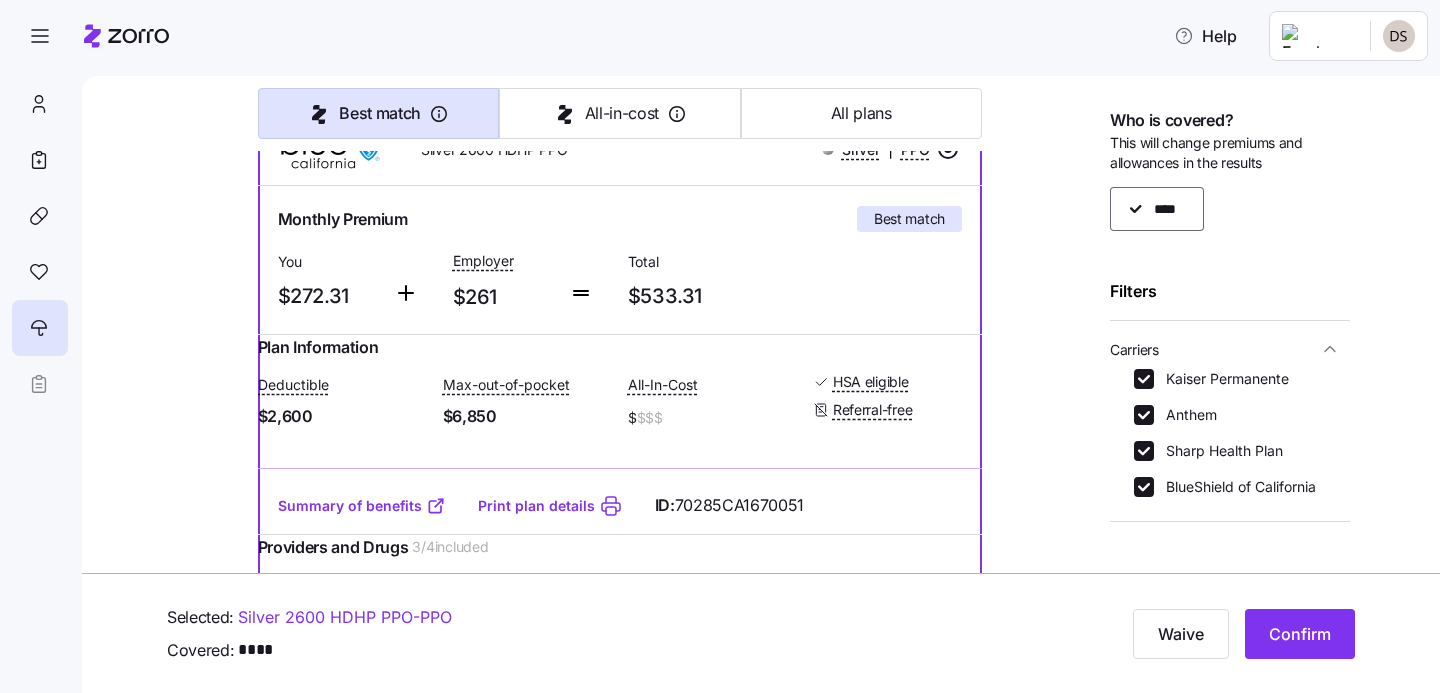 scroll, scrollTop: 270, scrollLeft: 0, axis: vertical 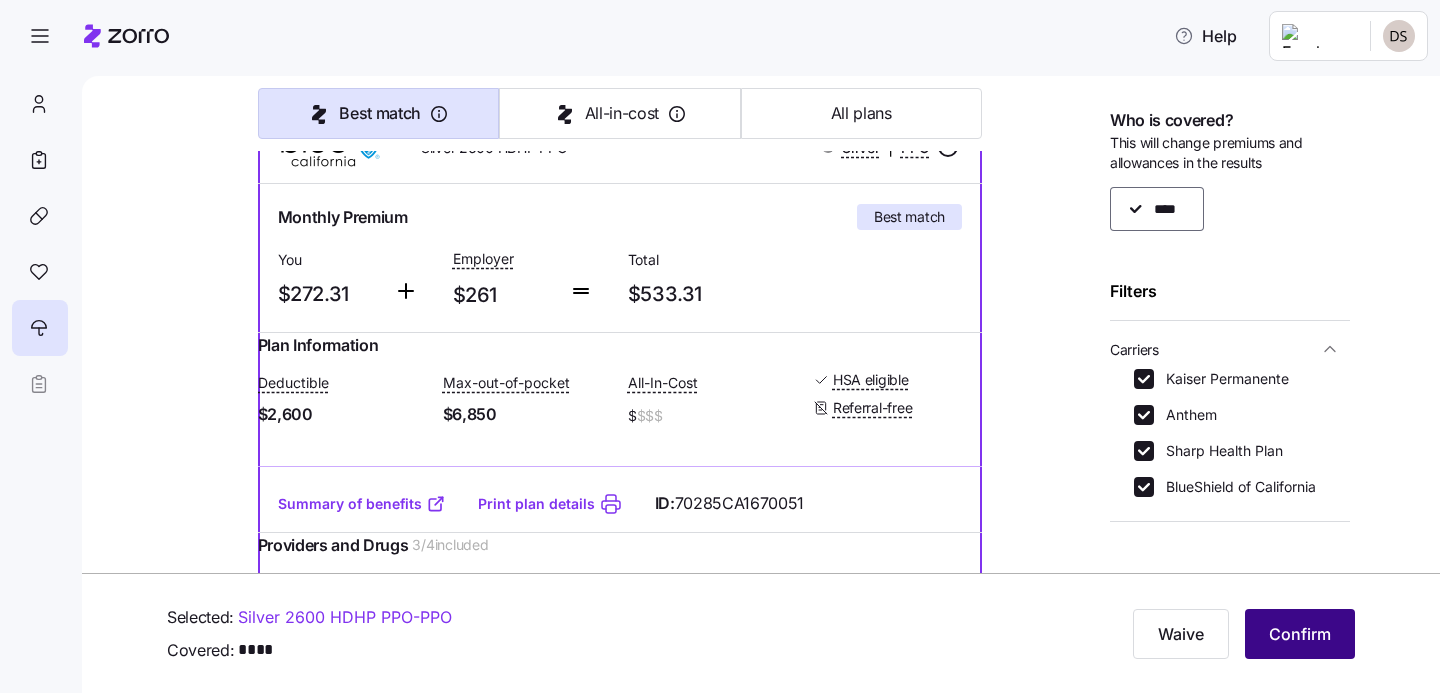 click on "Confirm" at bounding box center (1300, 634) 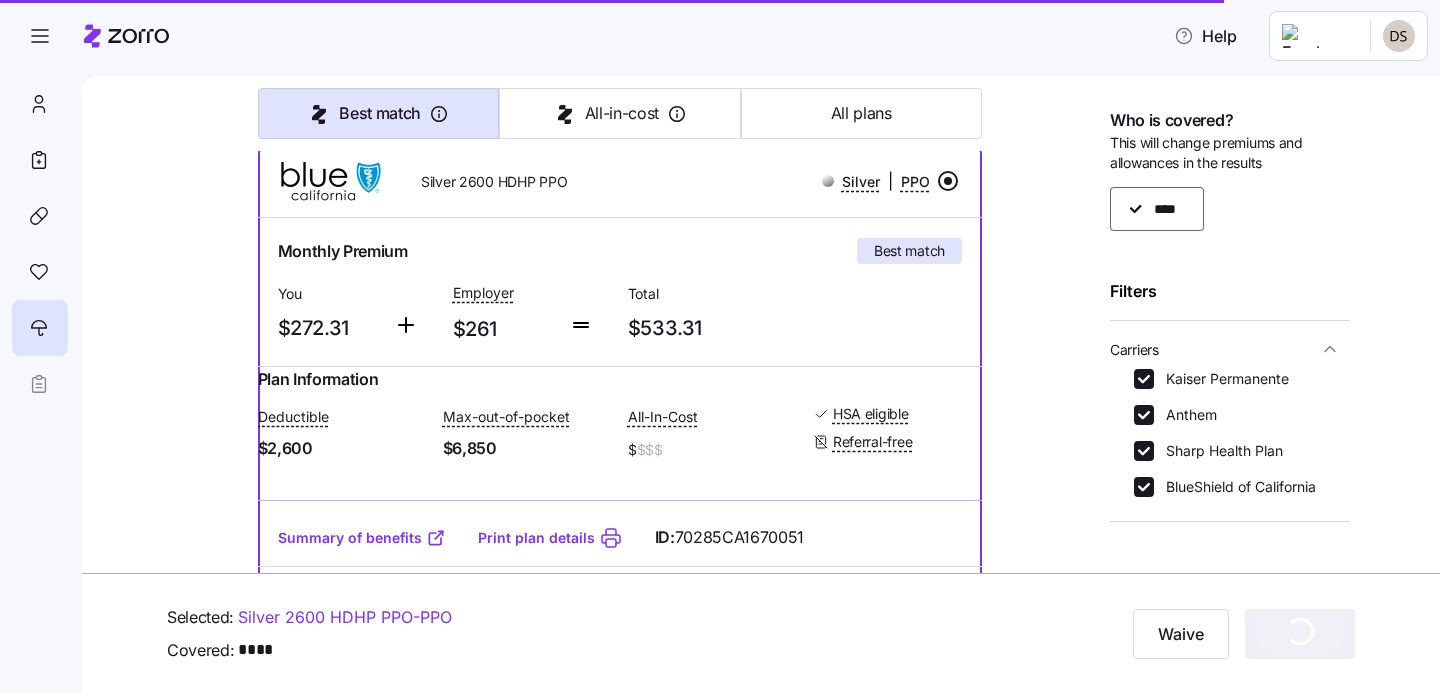 scroll, scrollTop: 239, scrollLeft: 0, axis: vertical 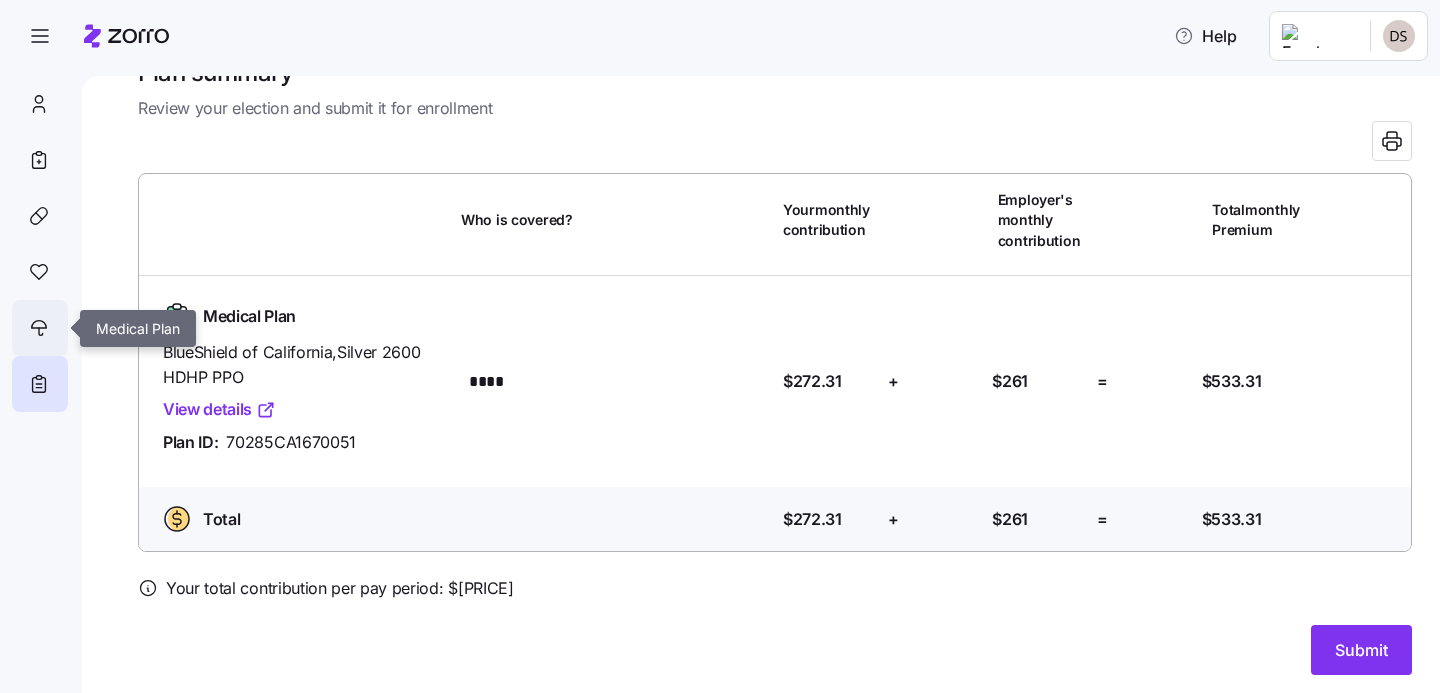 click 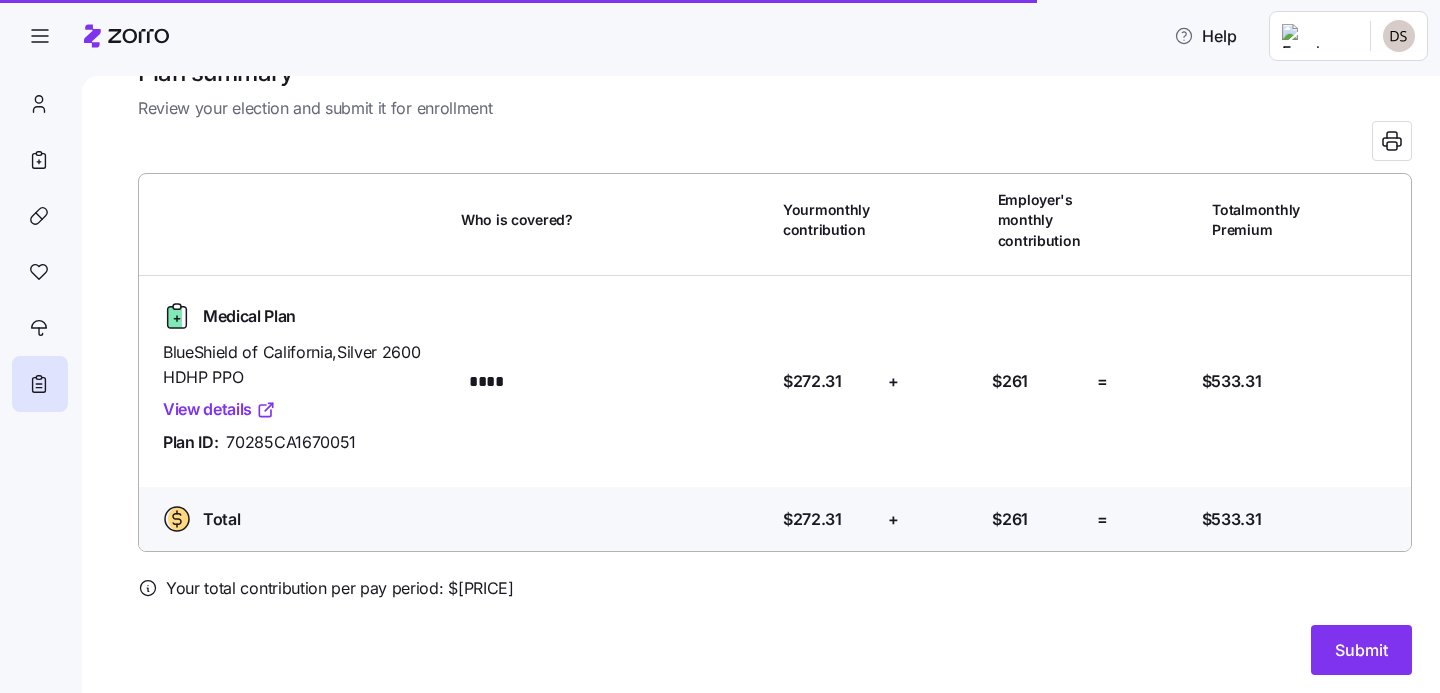 scroll, scrollTop: 0, scrollLeft: 0, axis: both 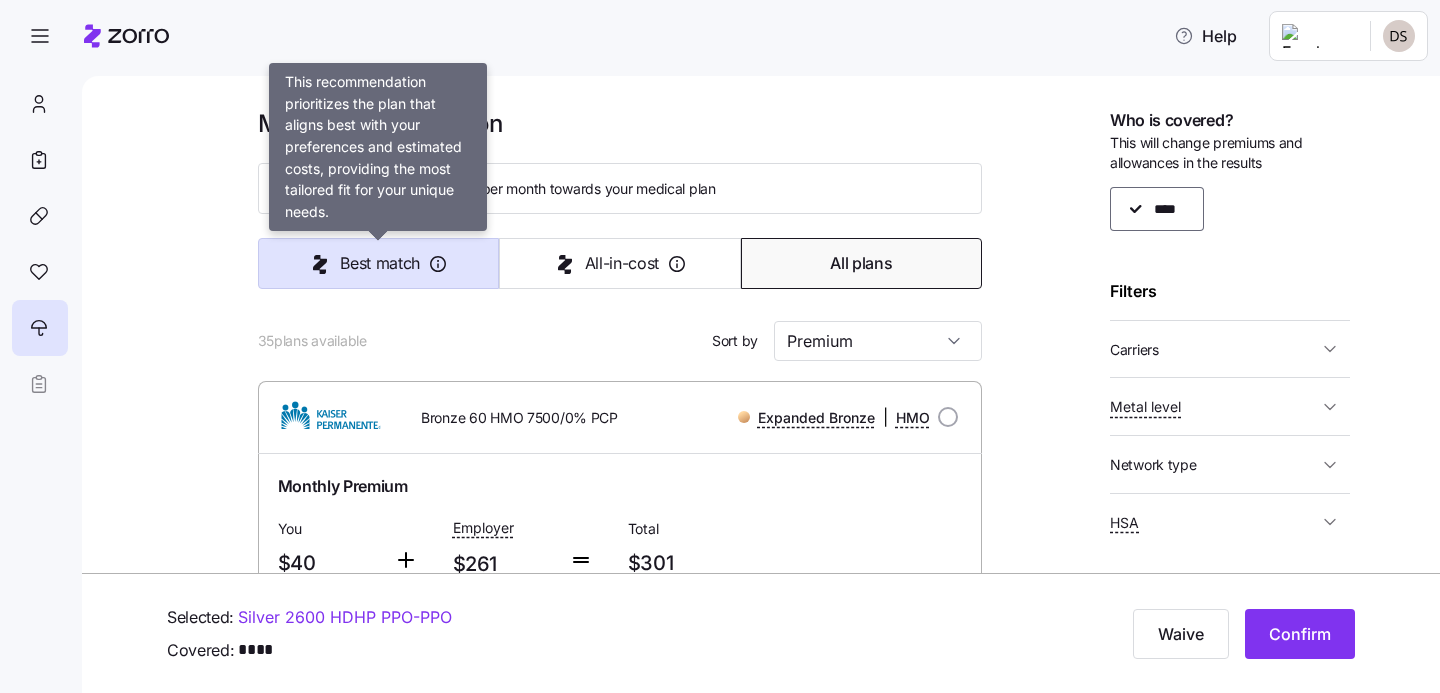 click on "Best match" at bounding box center [380, 263] 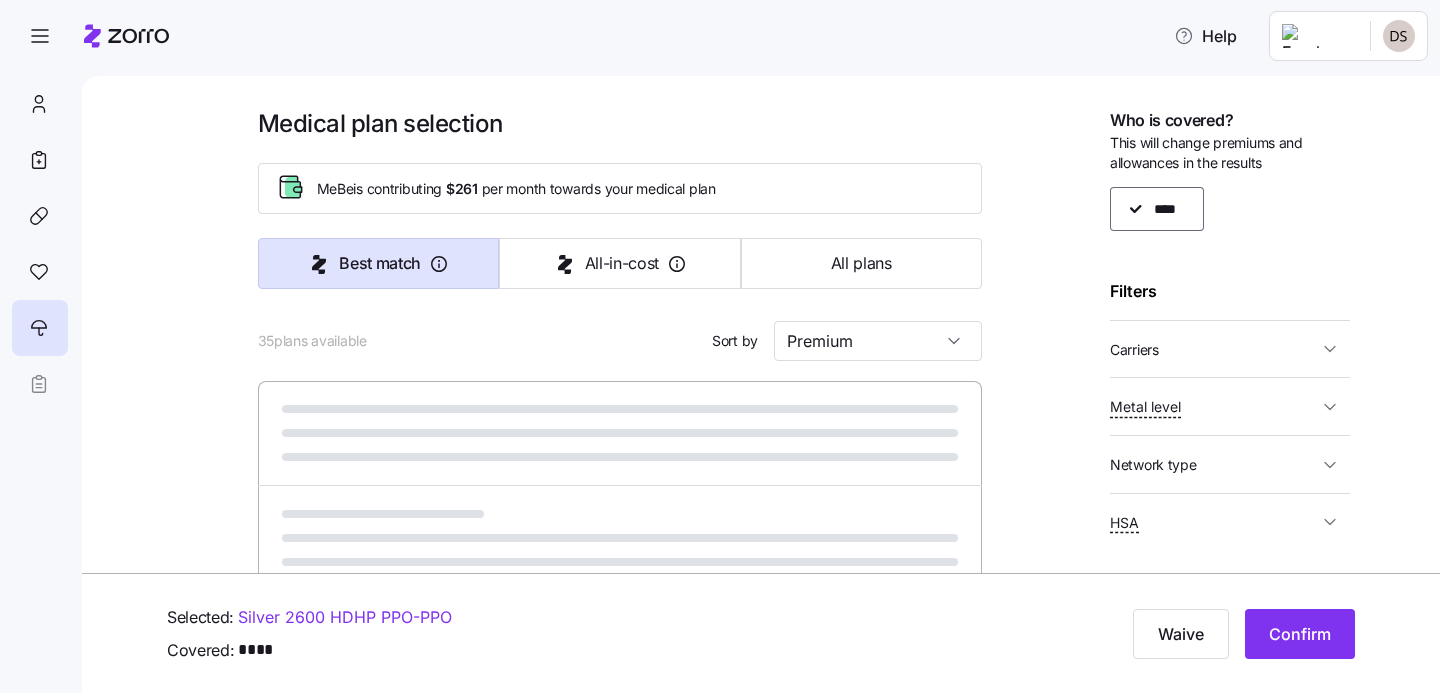 type on "Best match" 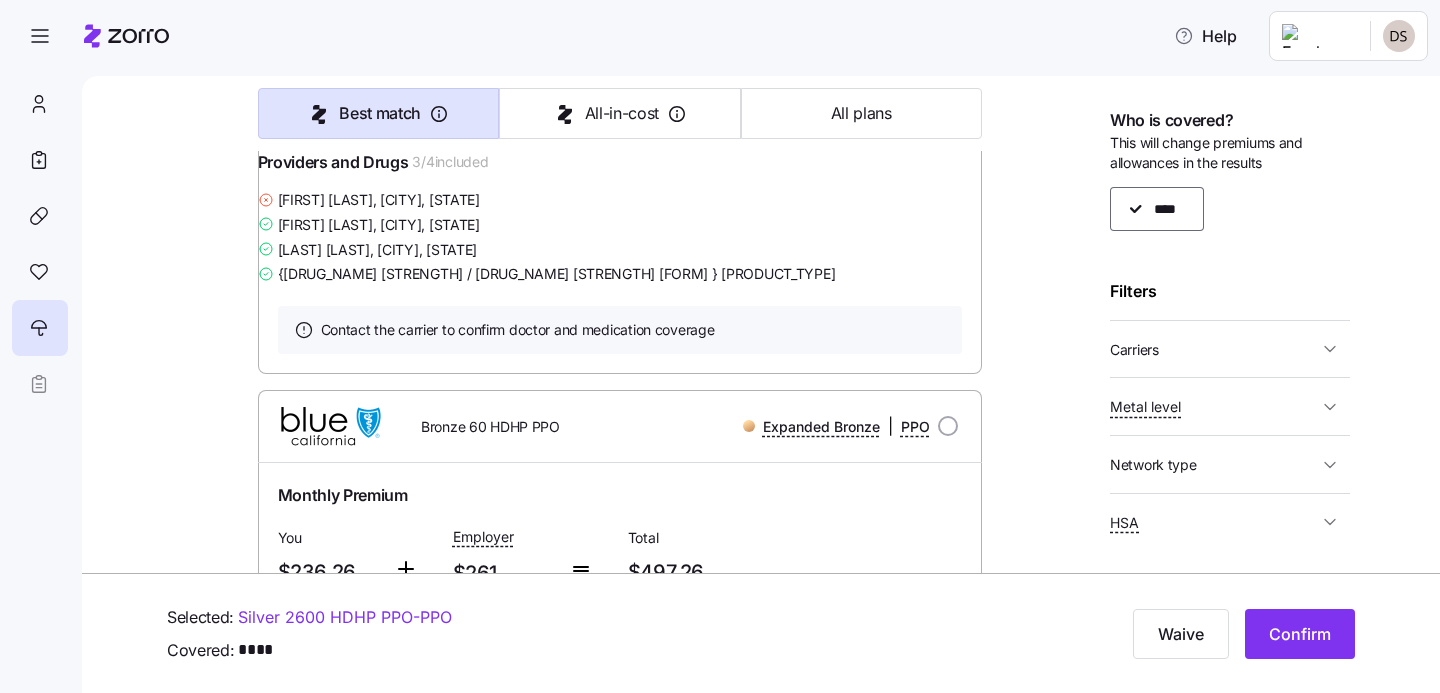 scroll, scrollTop: 1648, scrollLeft: 0, axis: vertical 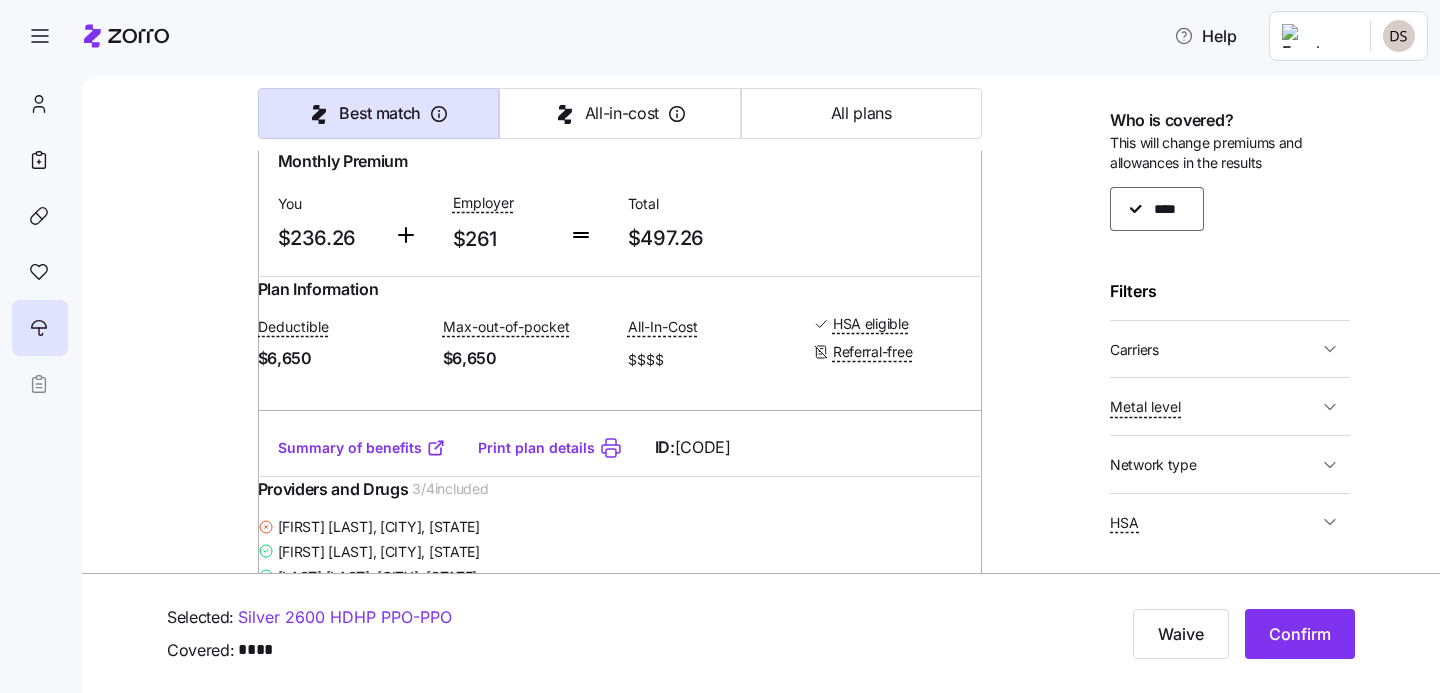 click on "Carriers" at bounding box center (1214, 349) 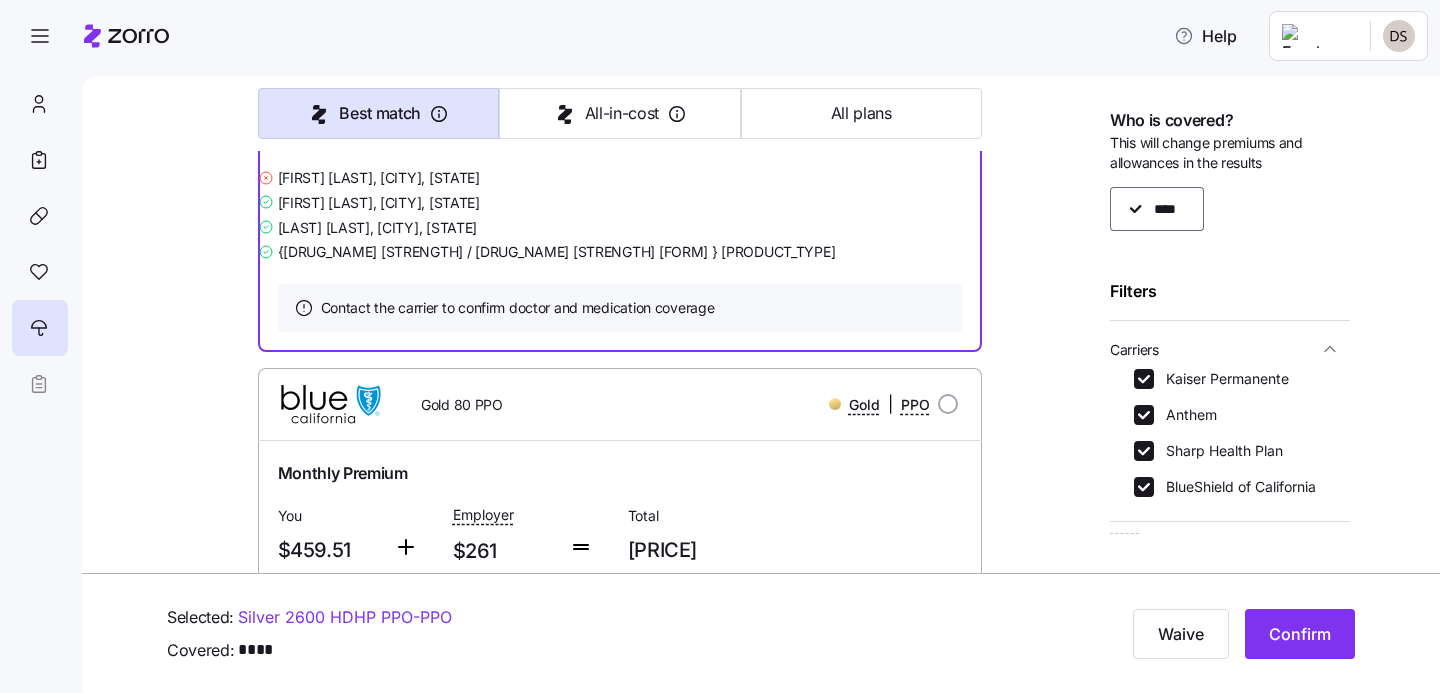 scroll, scrollTop: 623, scrollLeft: 0, axis: vertical 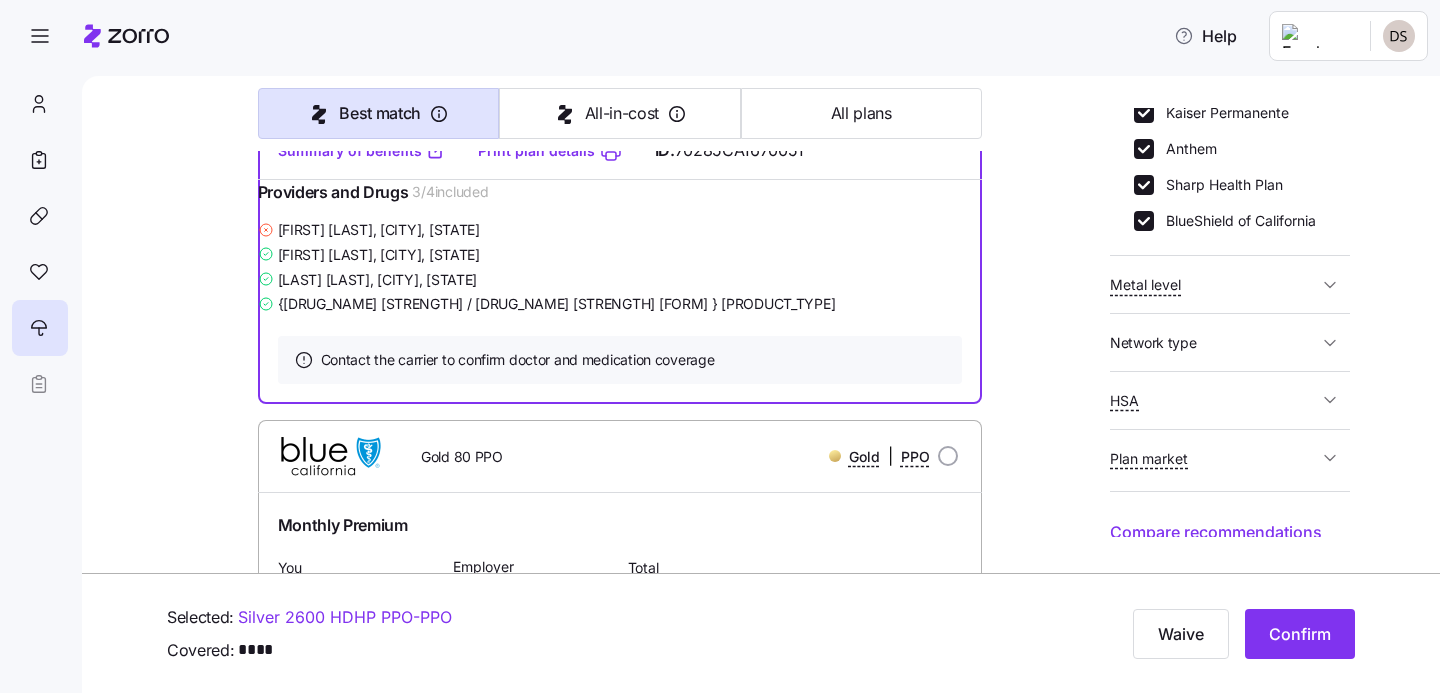 click 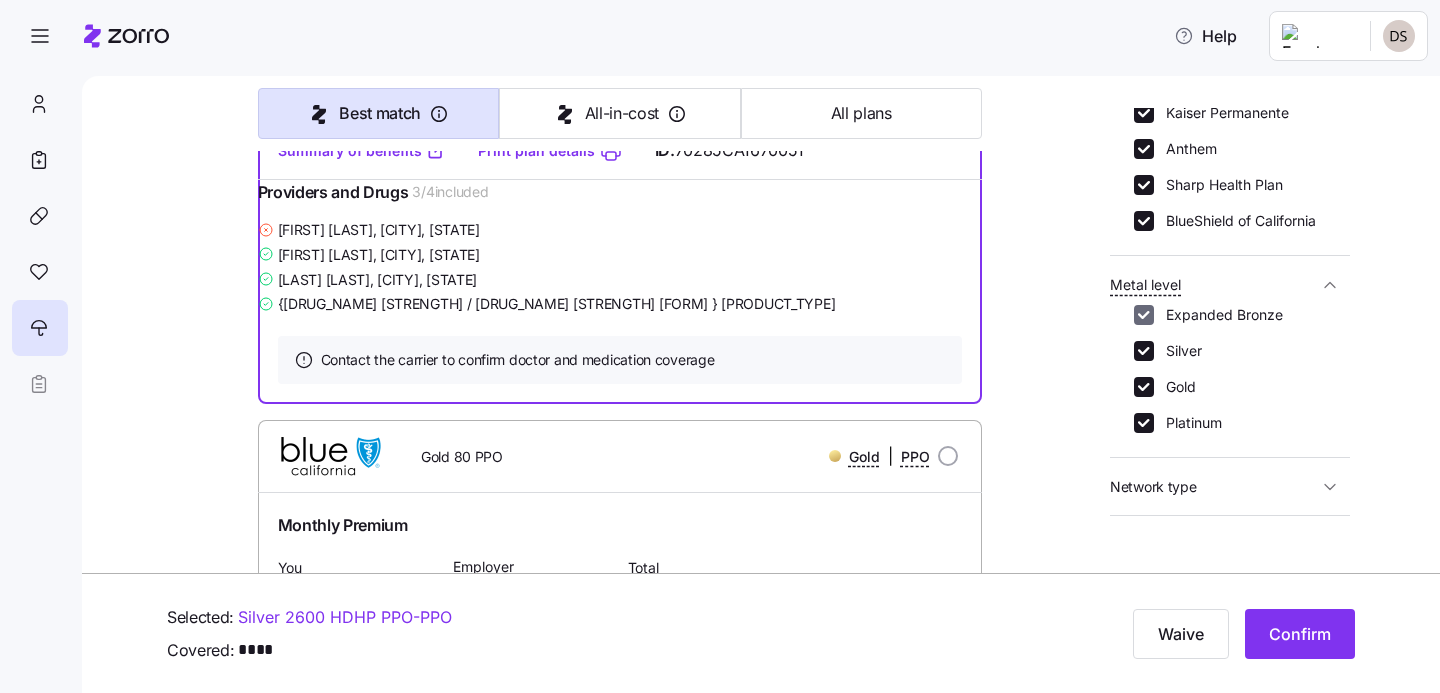 click on "Expanded Bronze" at bounding box center (1144, 315) 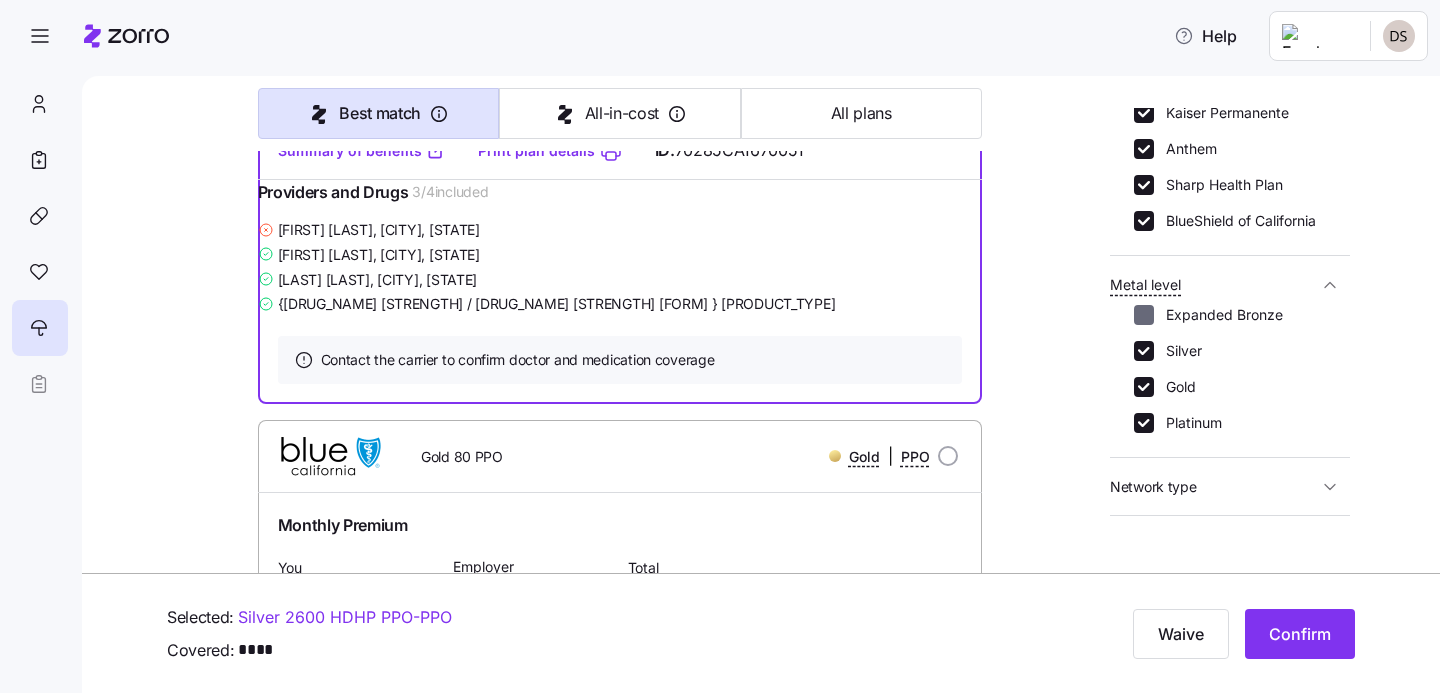 checkbox on "false" 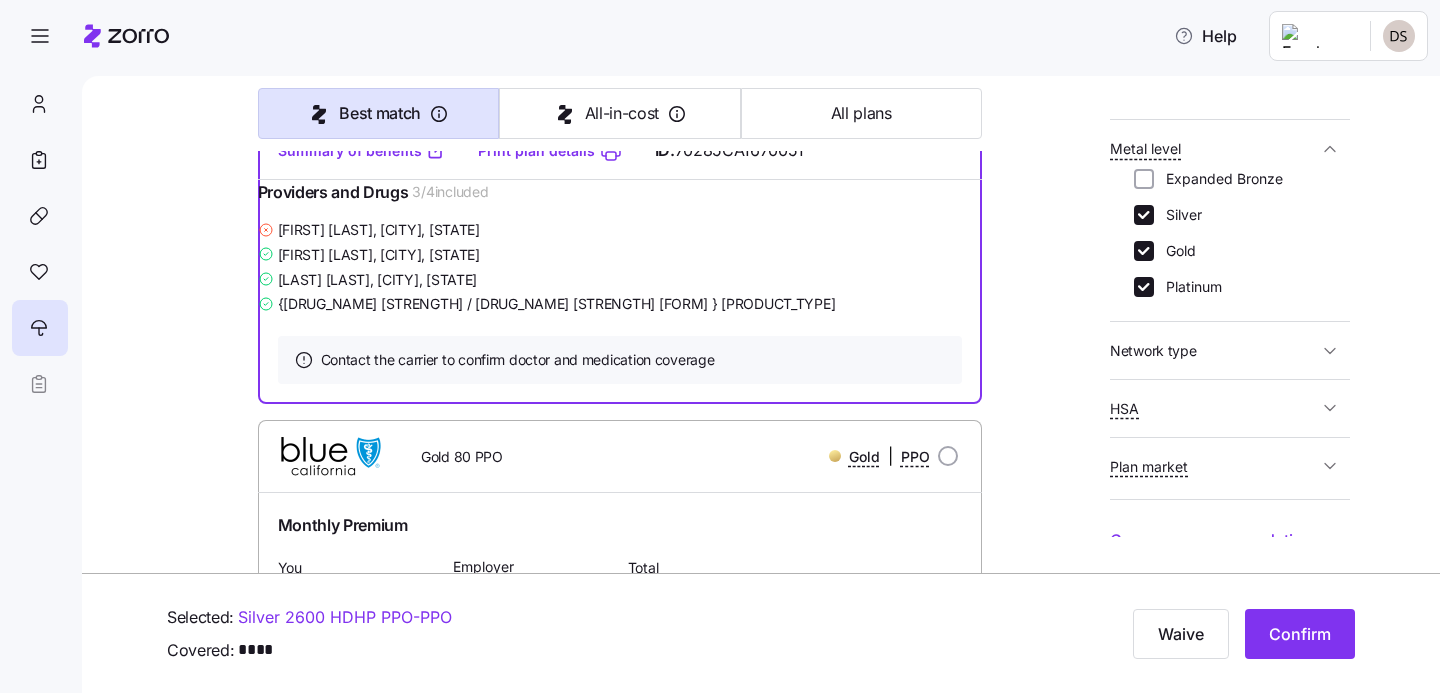 scroll, scrollTop: 404, scrollLeft: 0, axis: vertical 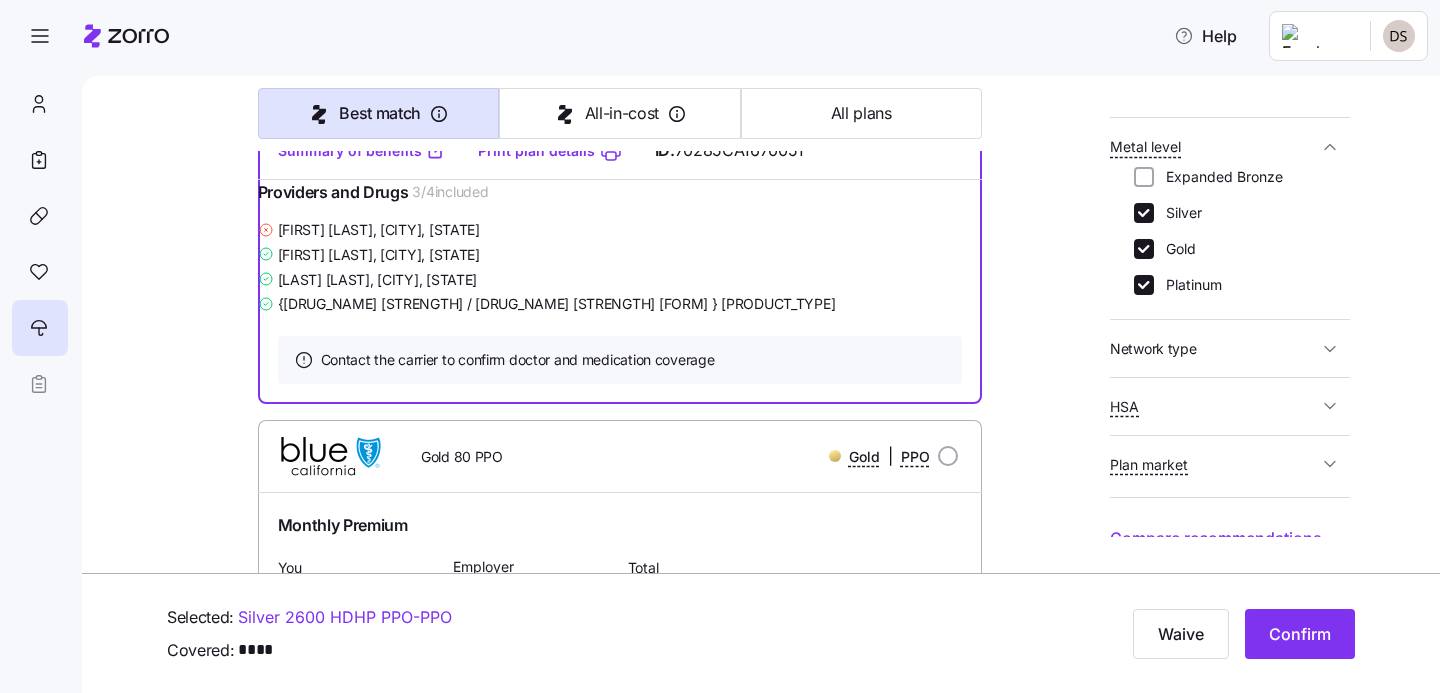 click on "Network type" at bounding box center [1214, 348] 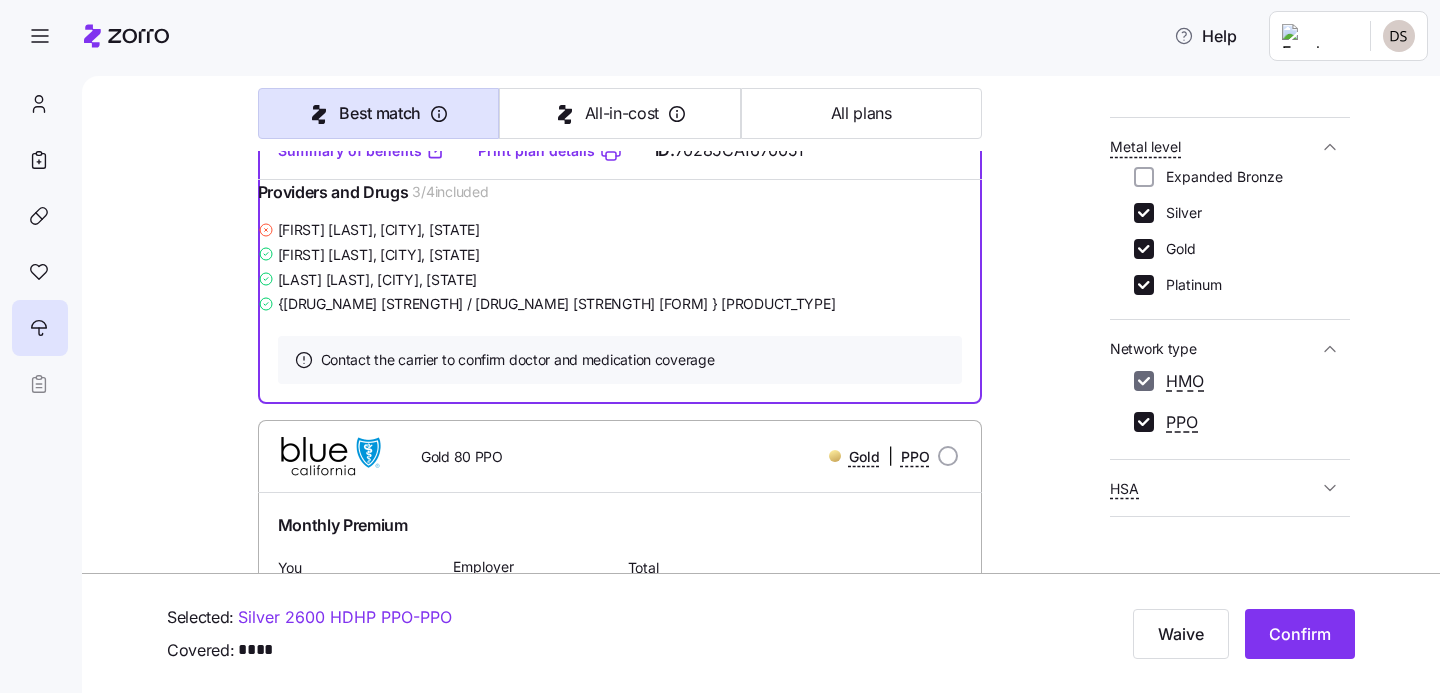 click on "HMO" at bounding box center (1144, 381) 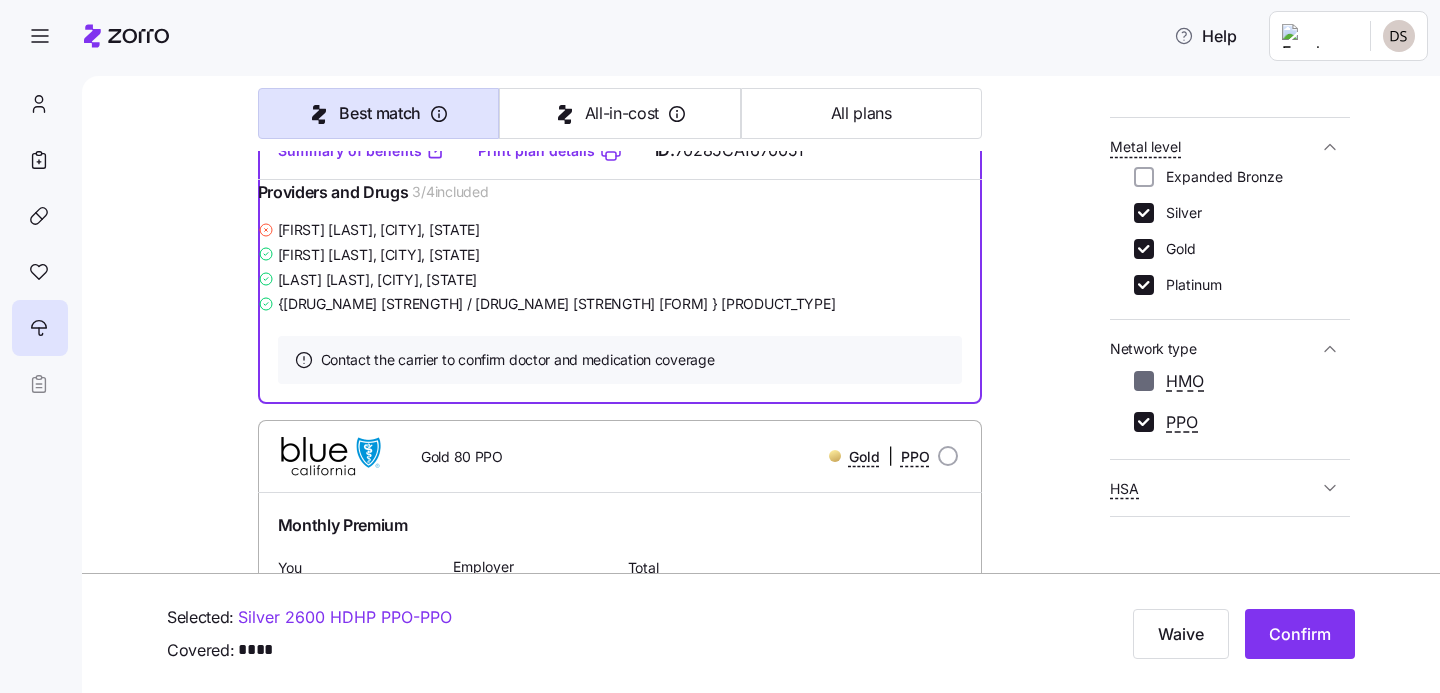 checkbox on "false" 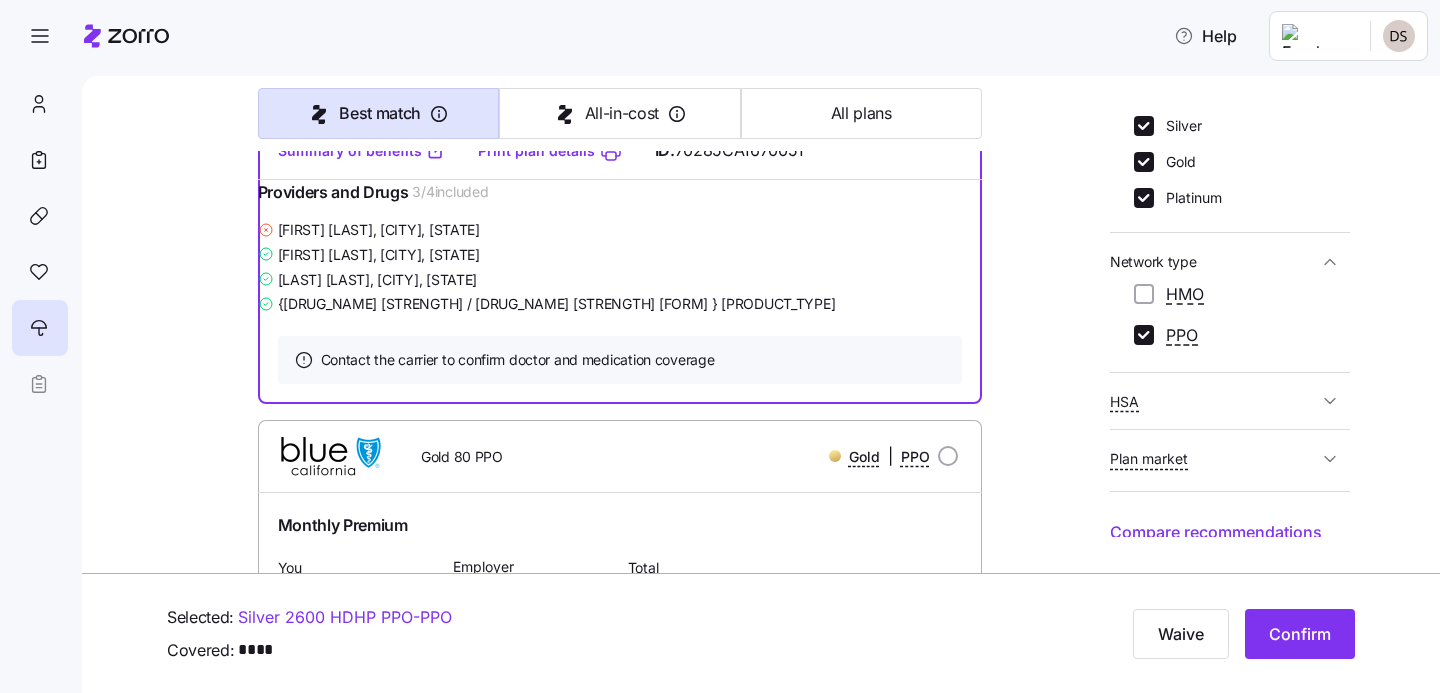 scroll, scrollTop: 490, scrollLeft: 0, axis: vertical 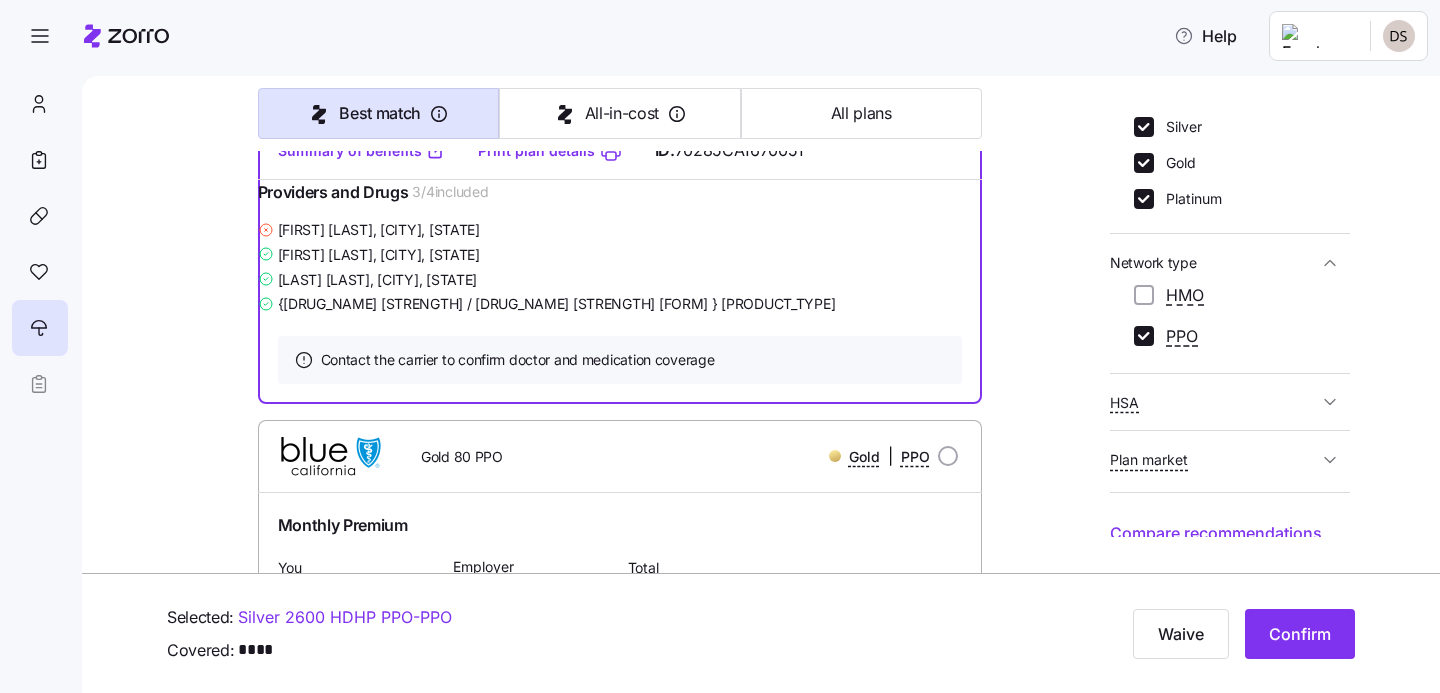 click on "HSA" at bounding box center [1214, 402] 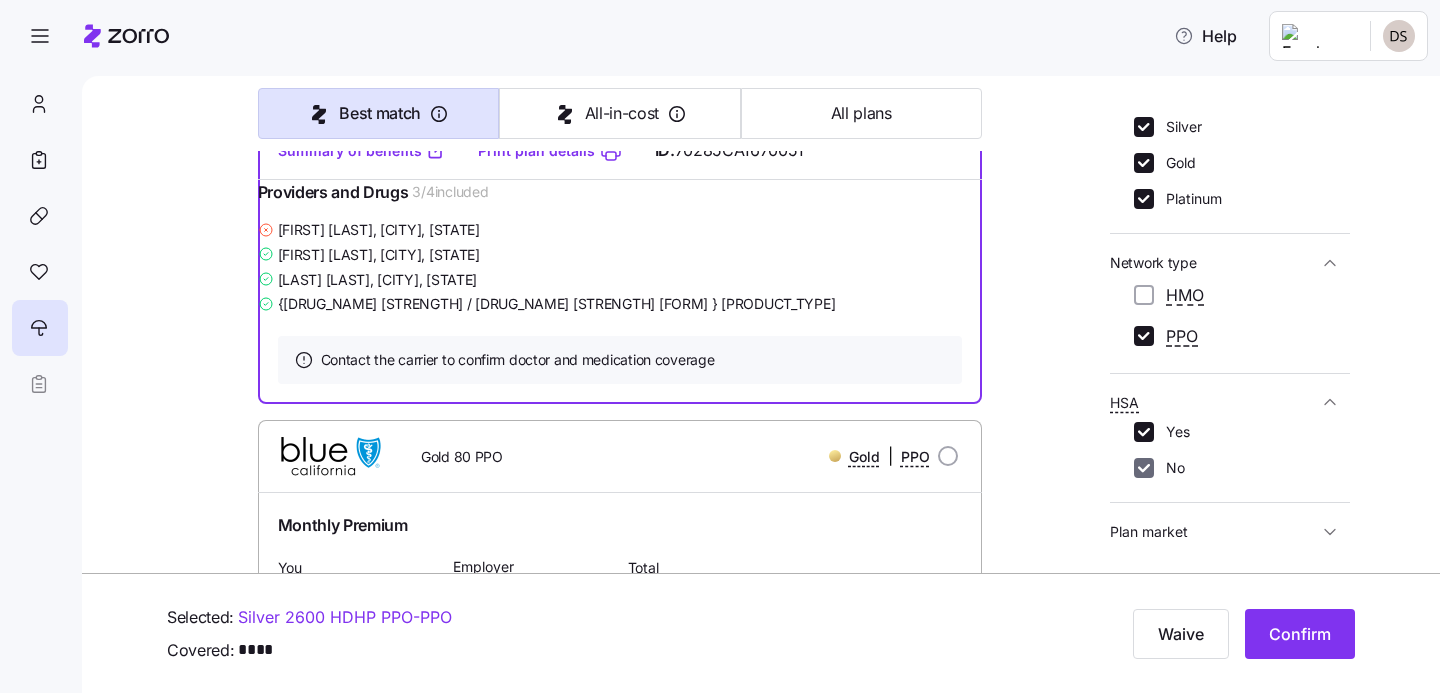 click on "No" at bounding box center [1144, 468] 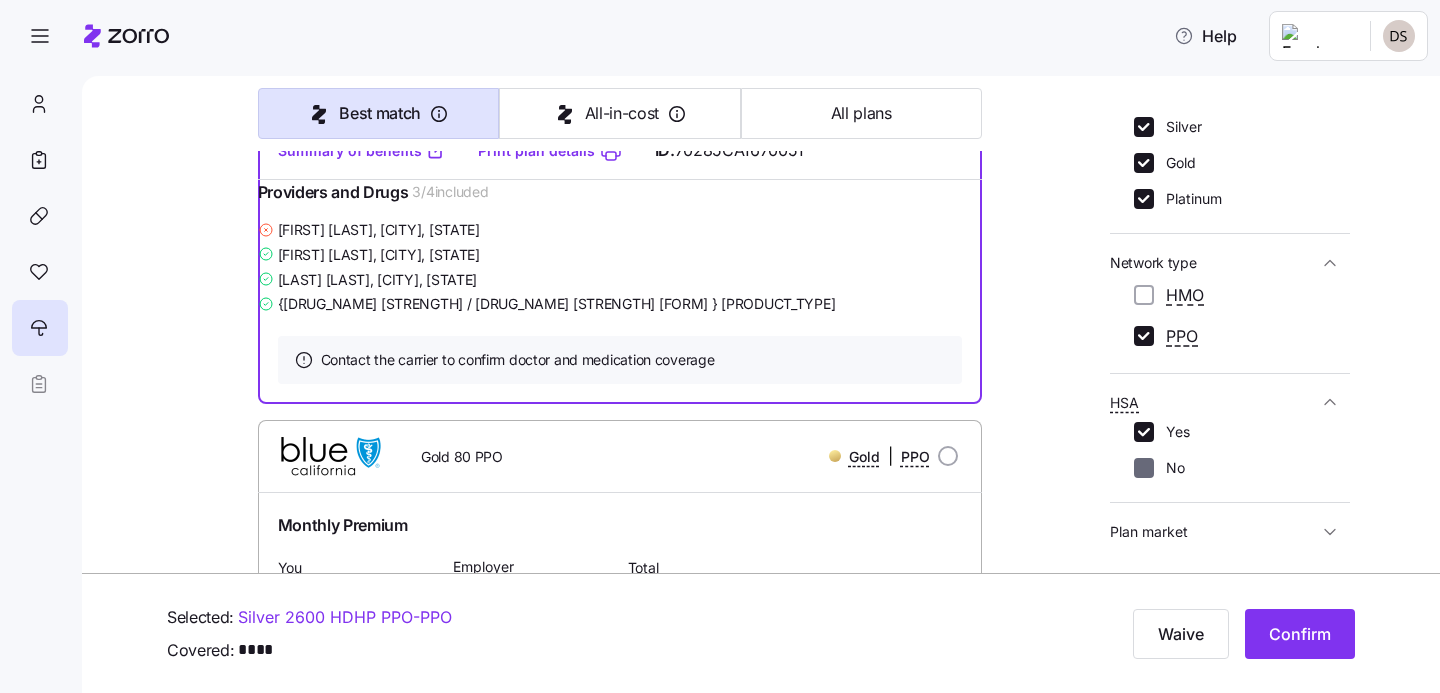 checkbox on "false" 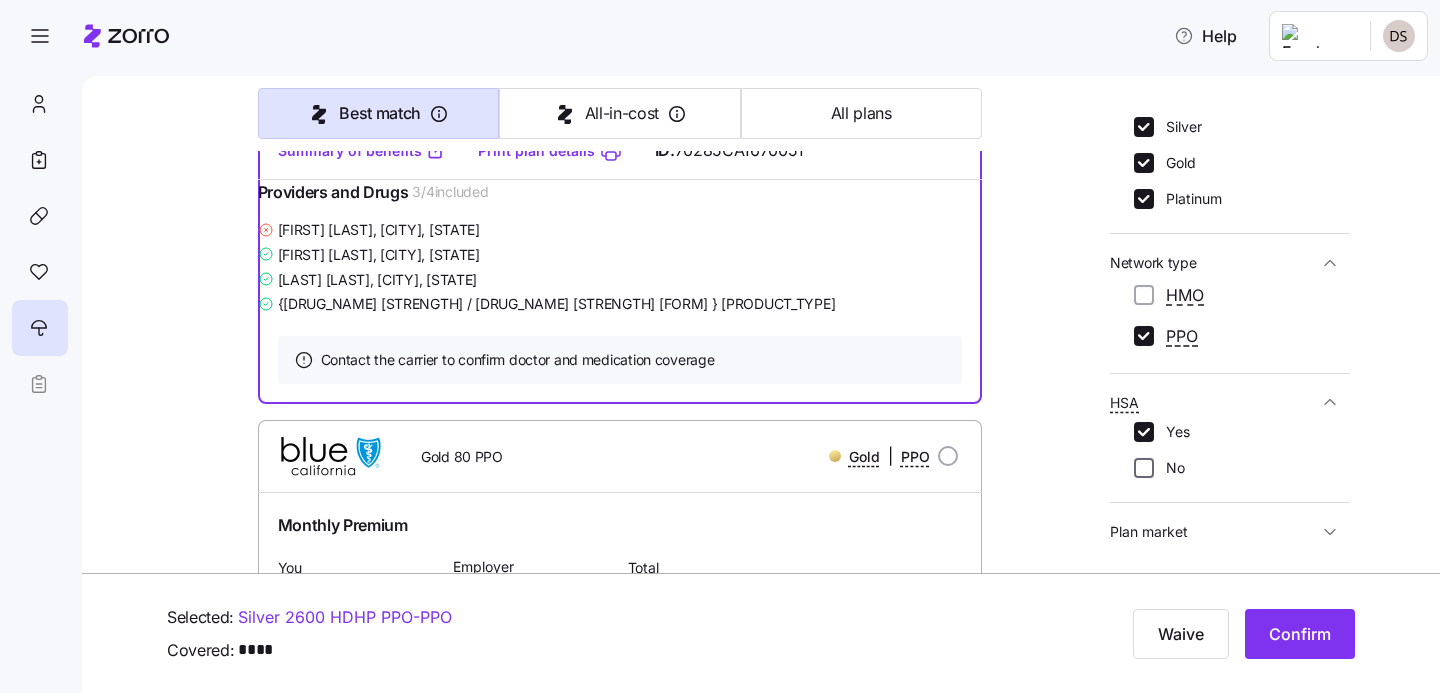 scroll, scrollTop: 547, scrollLeft: 0, axis: vertical 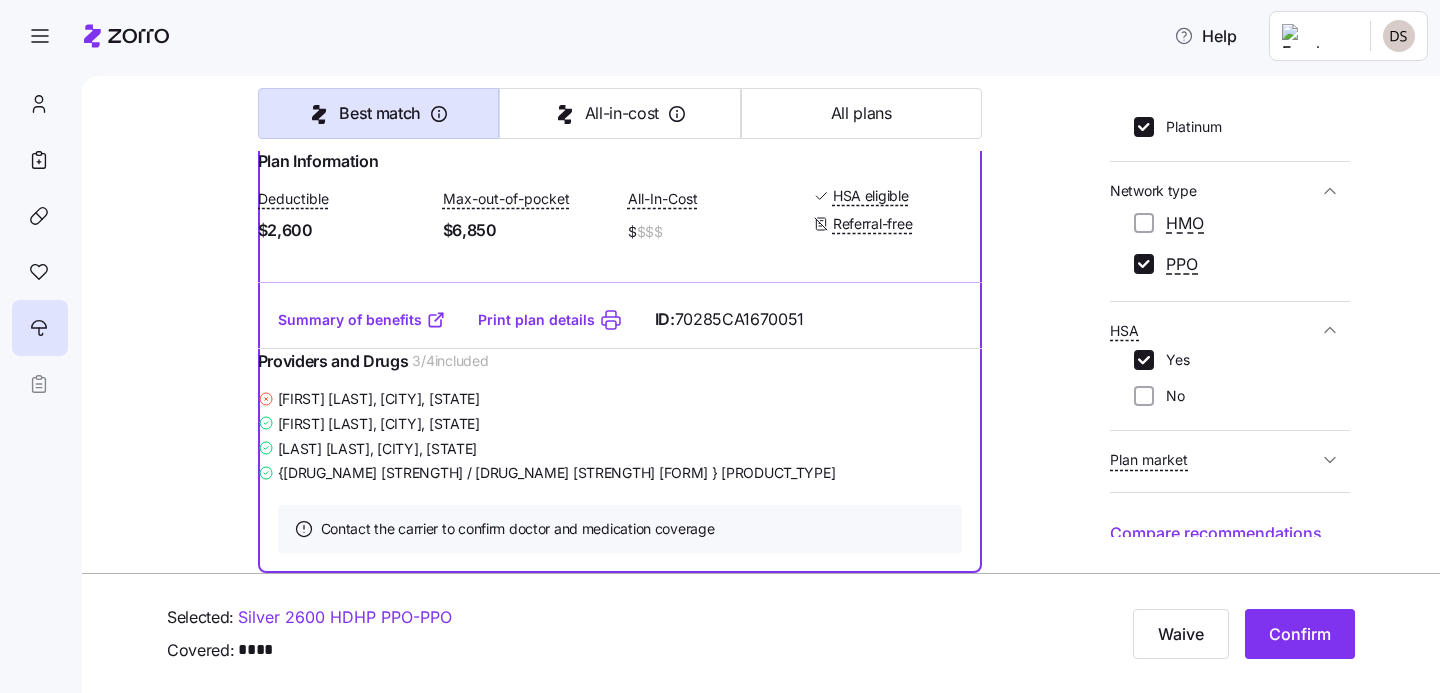 click on "Plan market" at bounding box center [1214, 459] 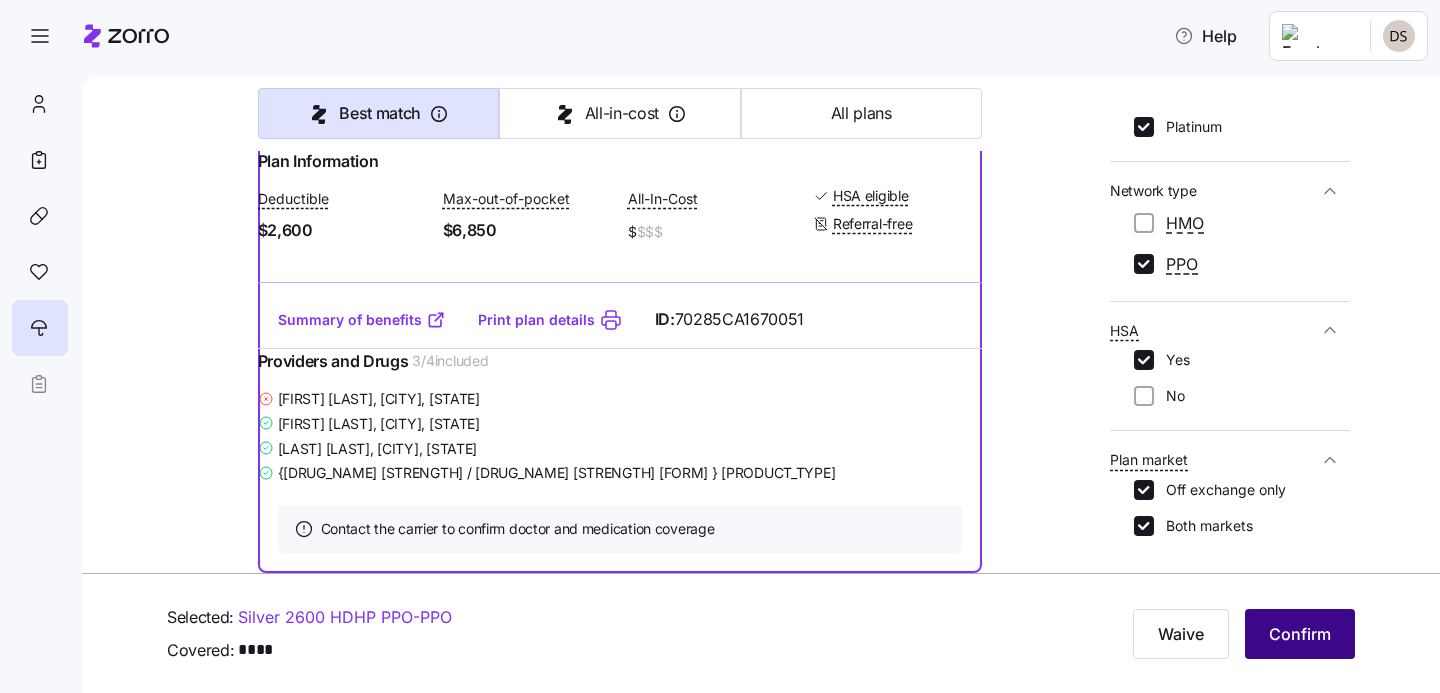 click on "Confirm" at bounding box center (1300, 634) 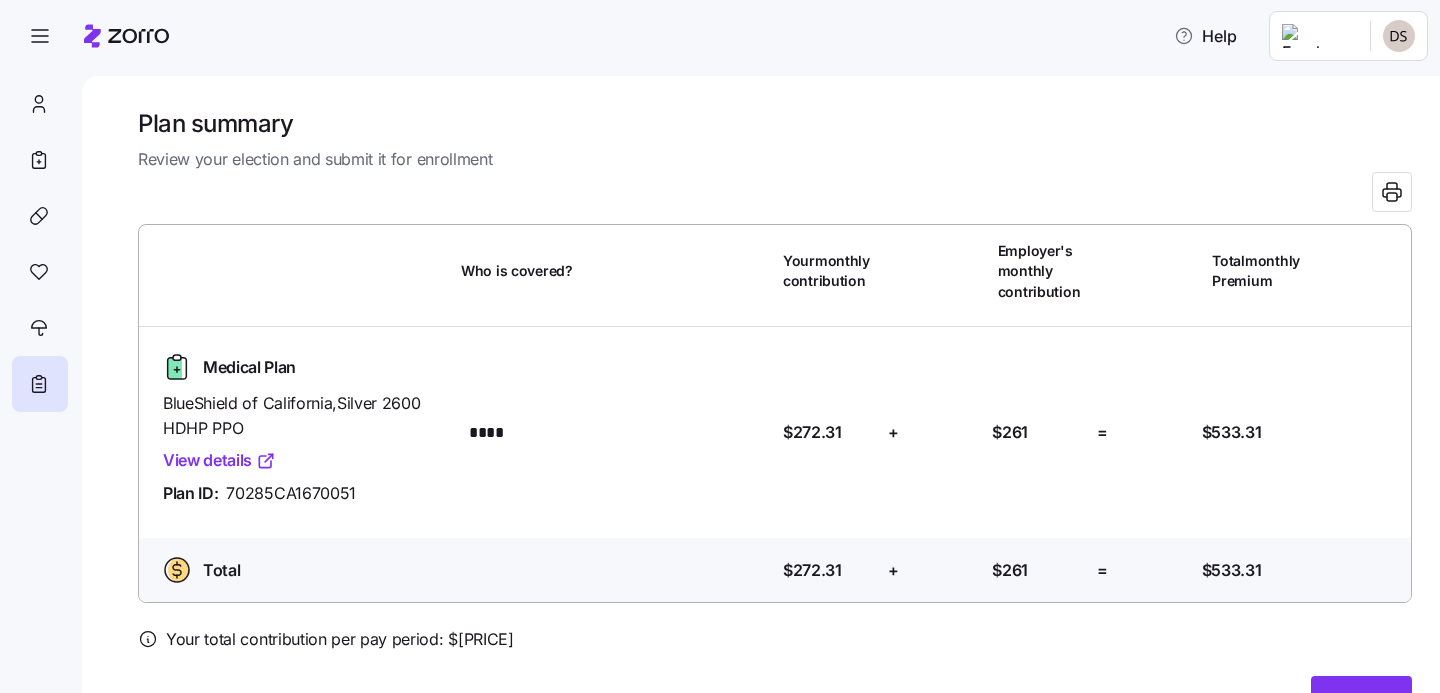 scroll, scrollTop: 0, scrollLeft: 0, axis: both 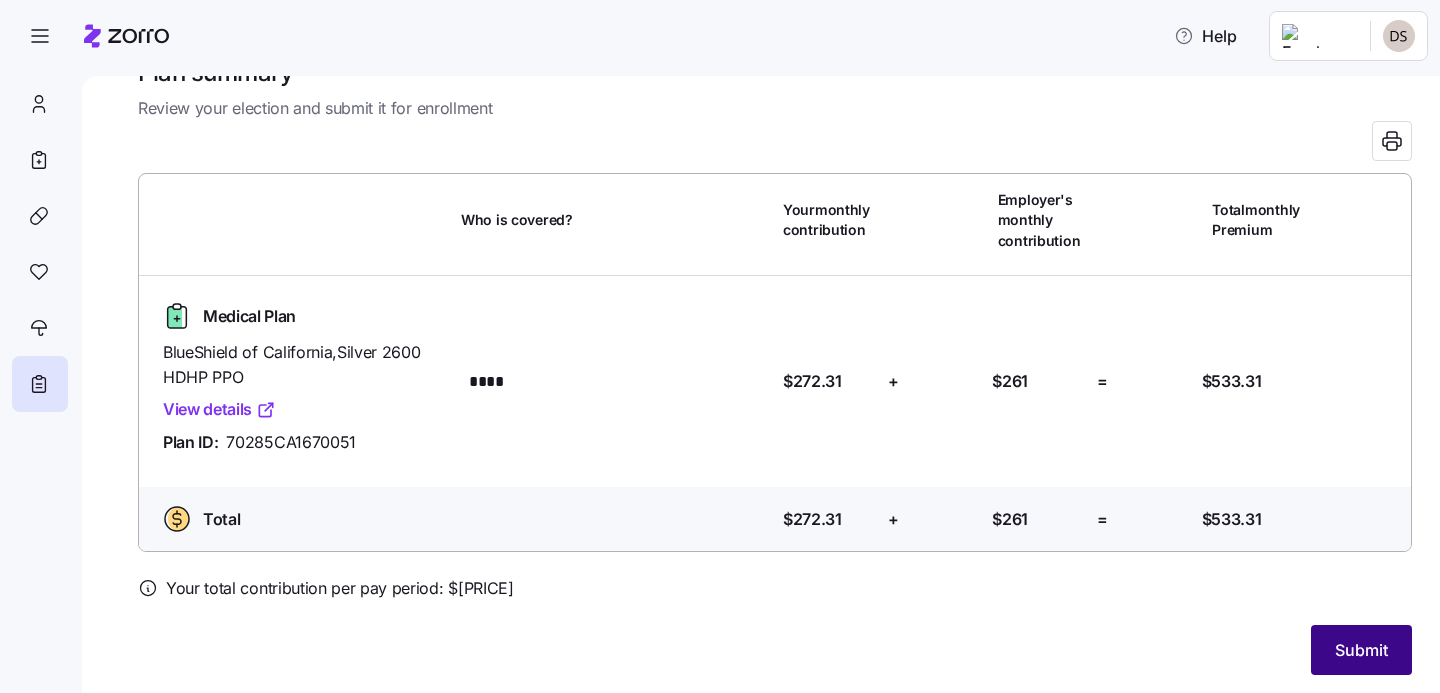 click on "Submit" at bounding box center (1361, 650) 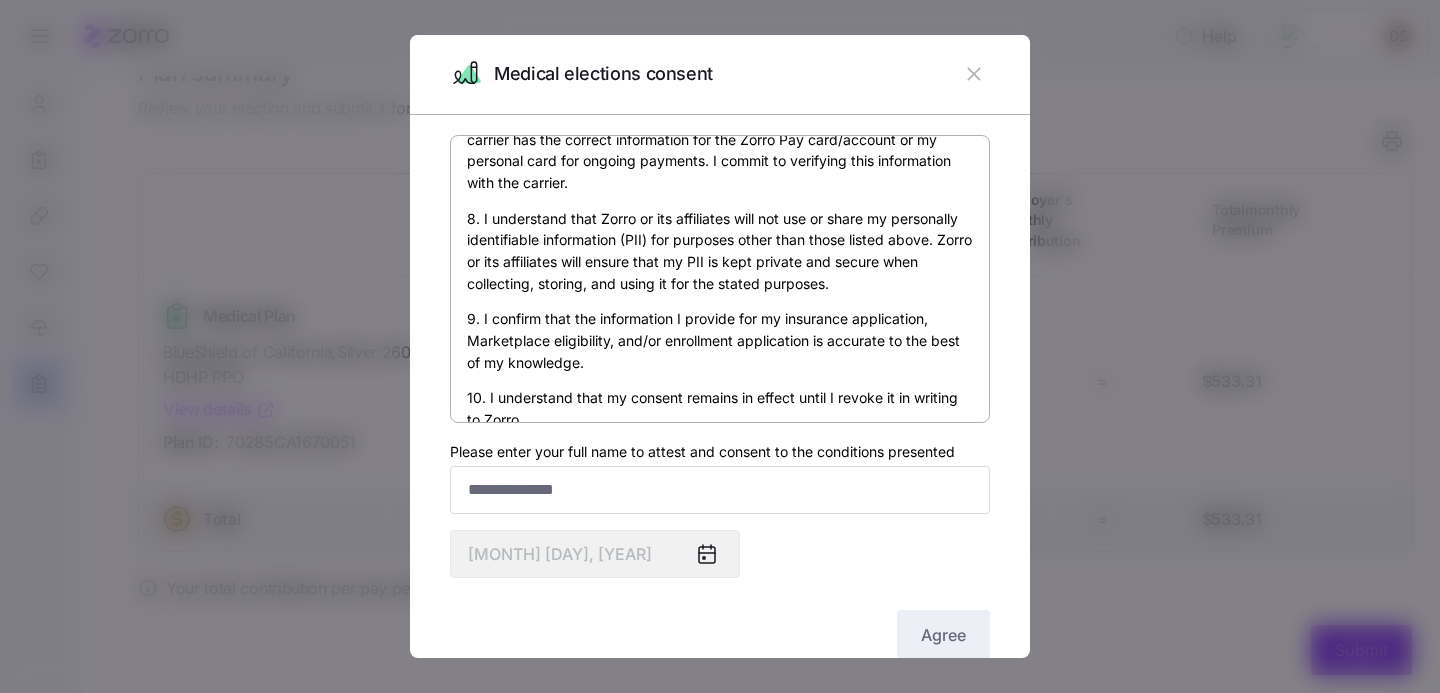 scroll, scrollTop: 1134, scrollLeft: 0, axis: vertical 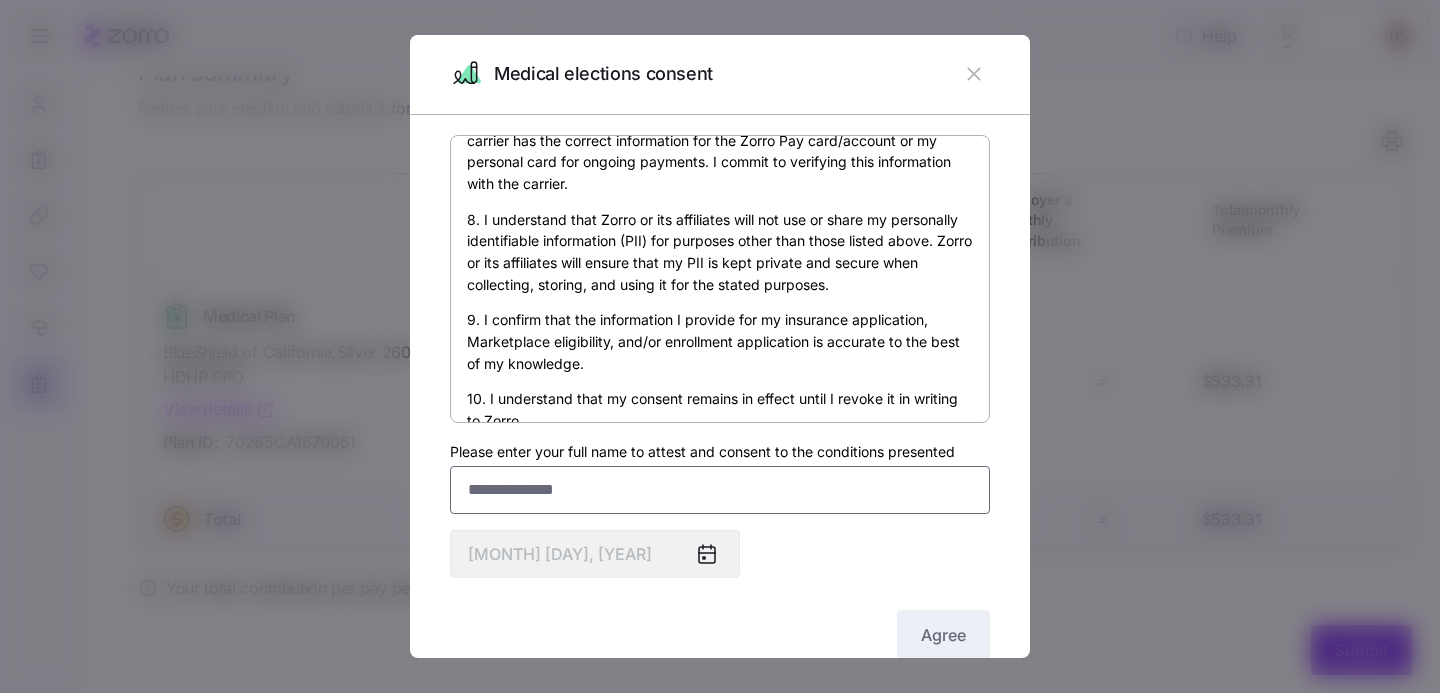 click on "Please enter your full name to attest and consent to the conditions presented" at bounding box center (720, 490) 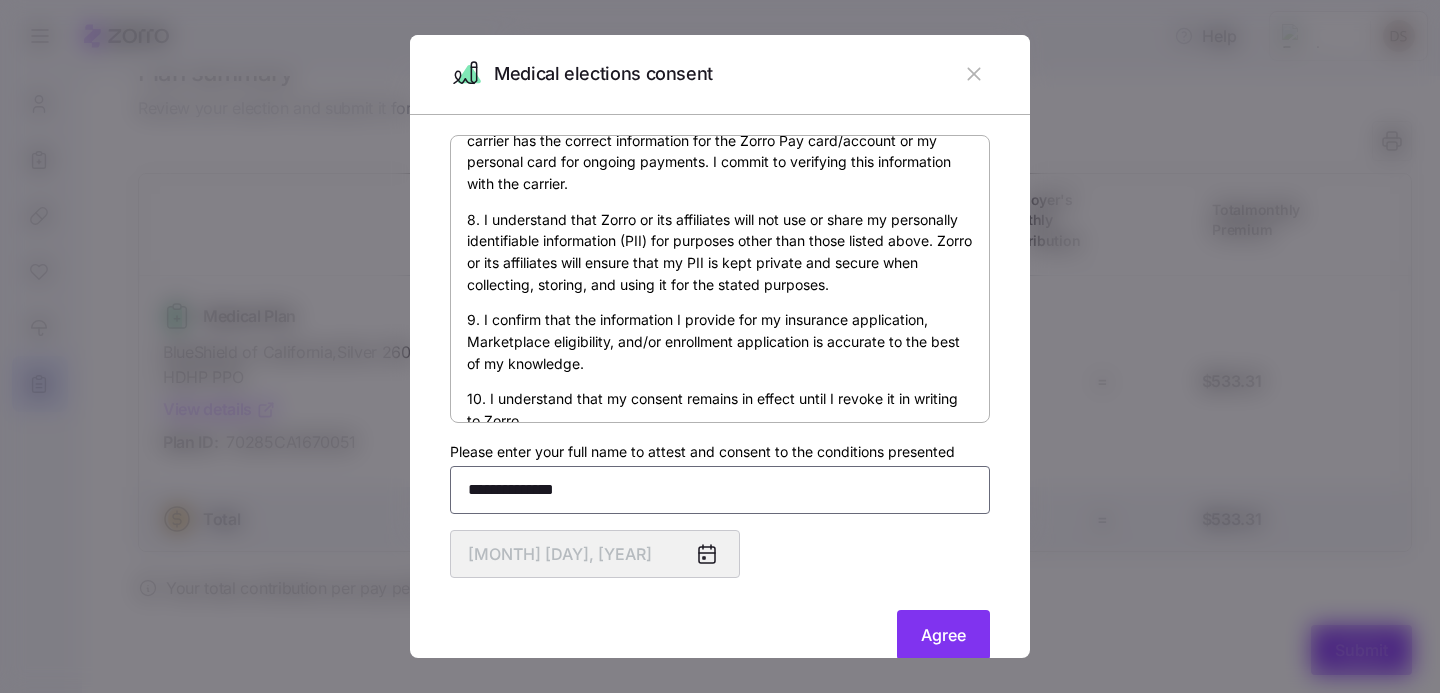 type on "**********" 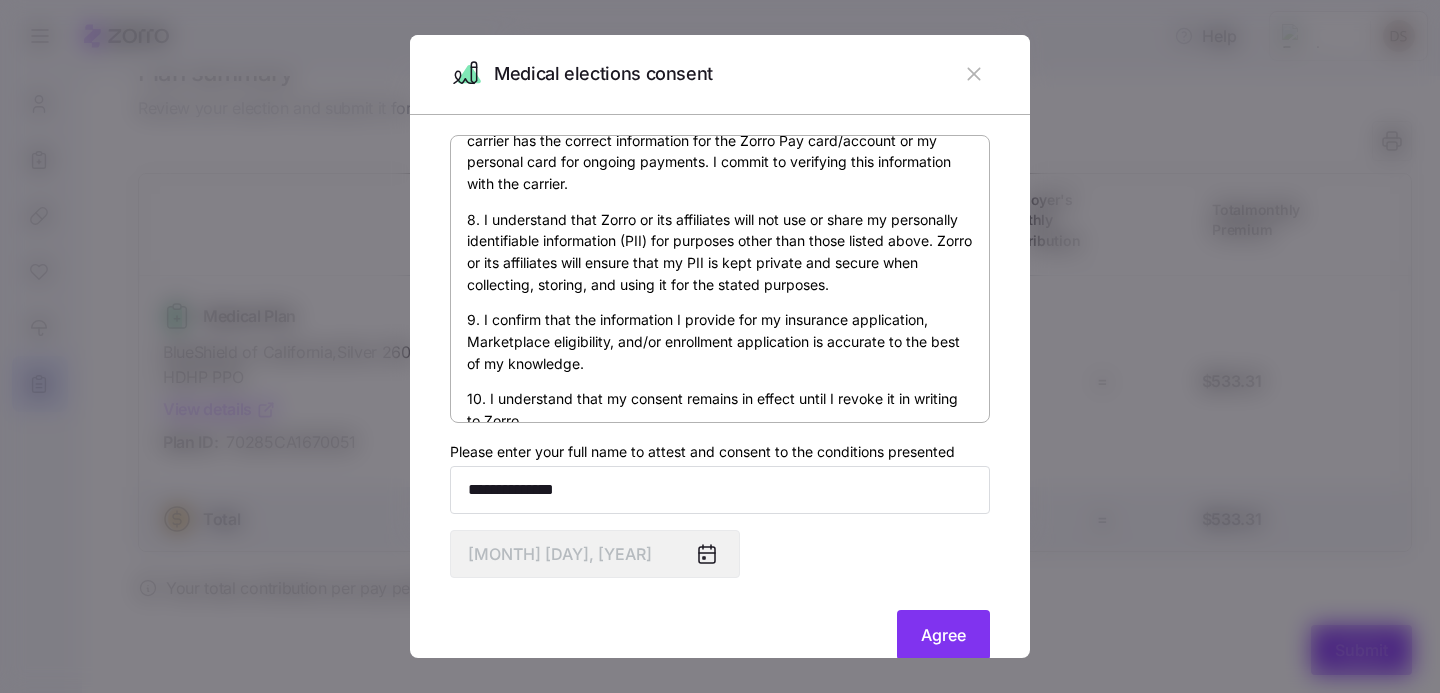 click at bounding box center (715, 554) 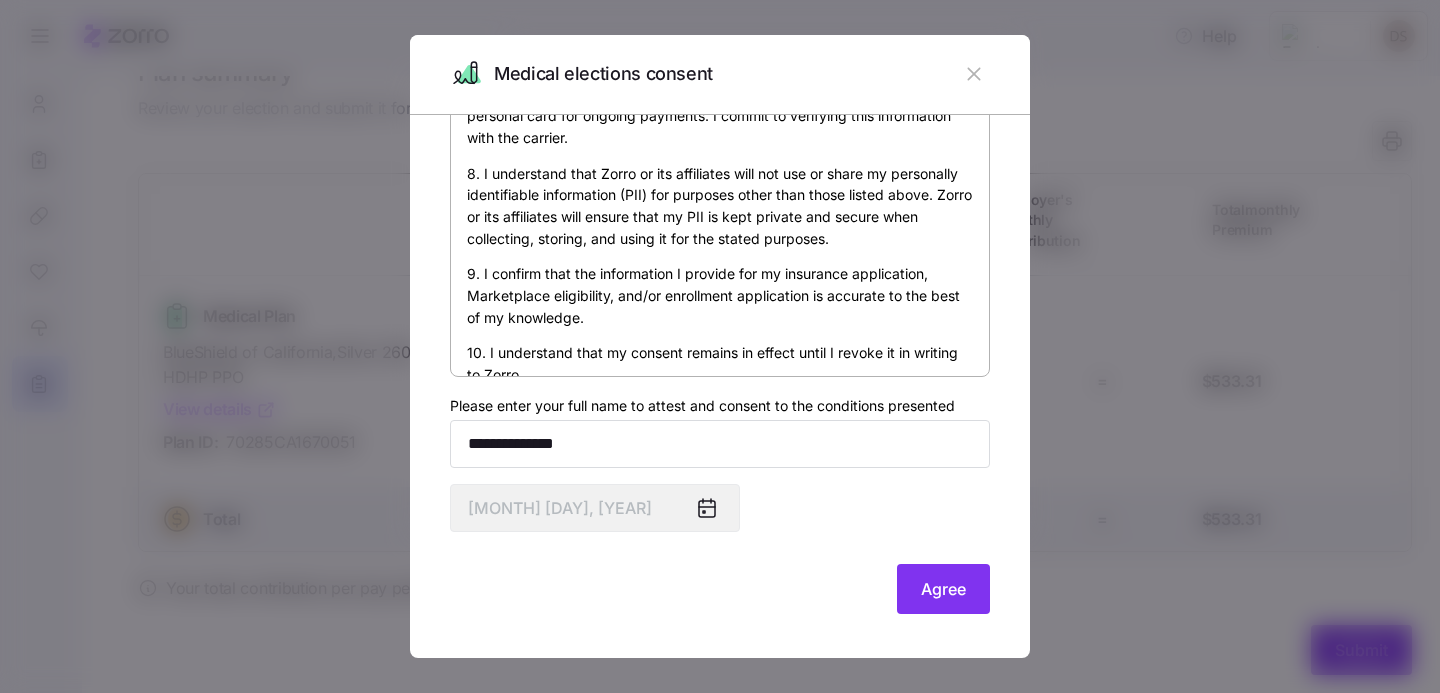scroll, scrollTop: 45, scrollLeft: 0, axis: vertical 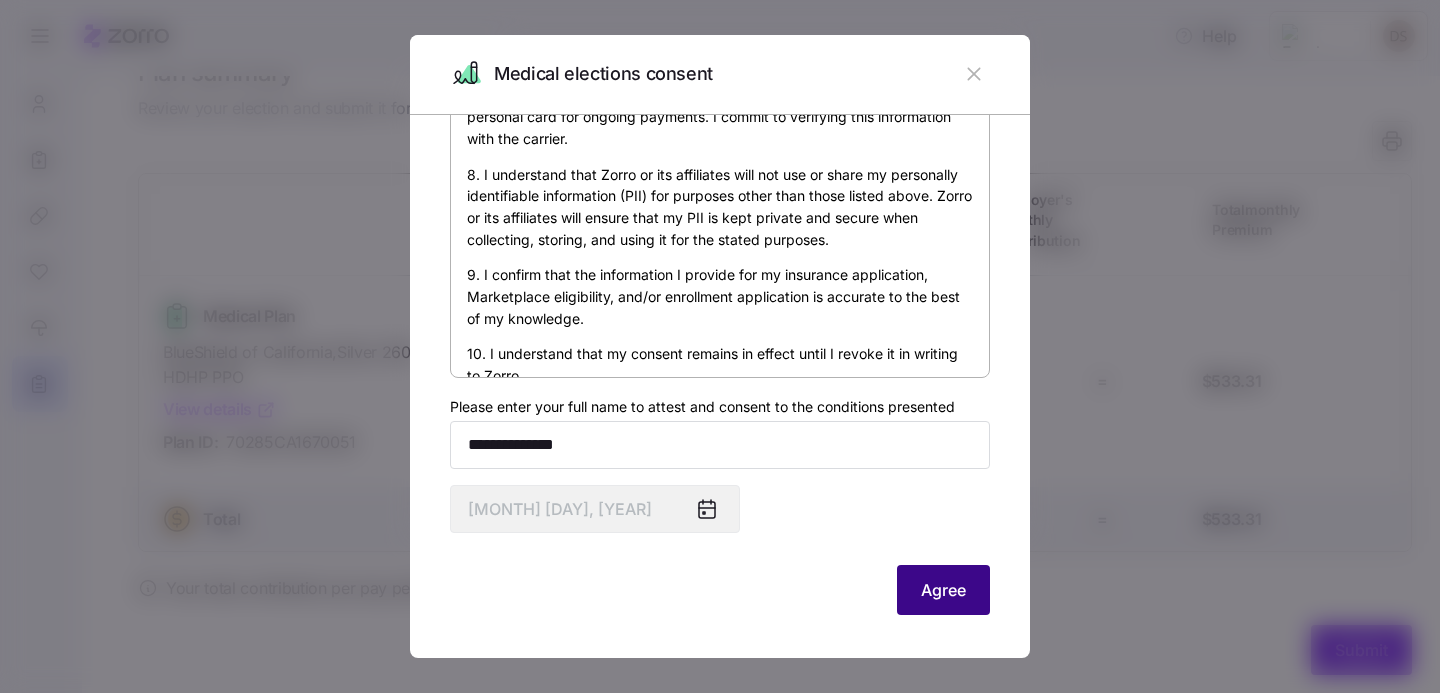 click on "Agree" at bounding box center (943, 590) 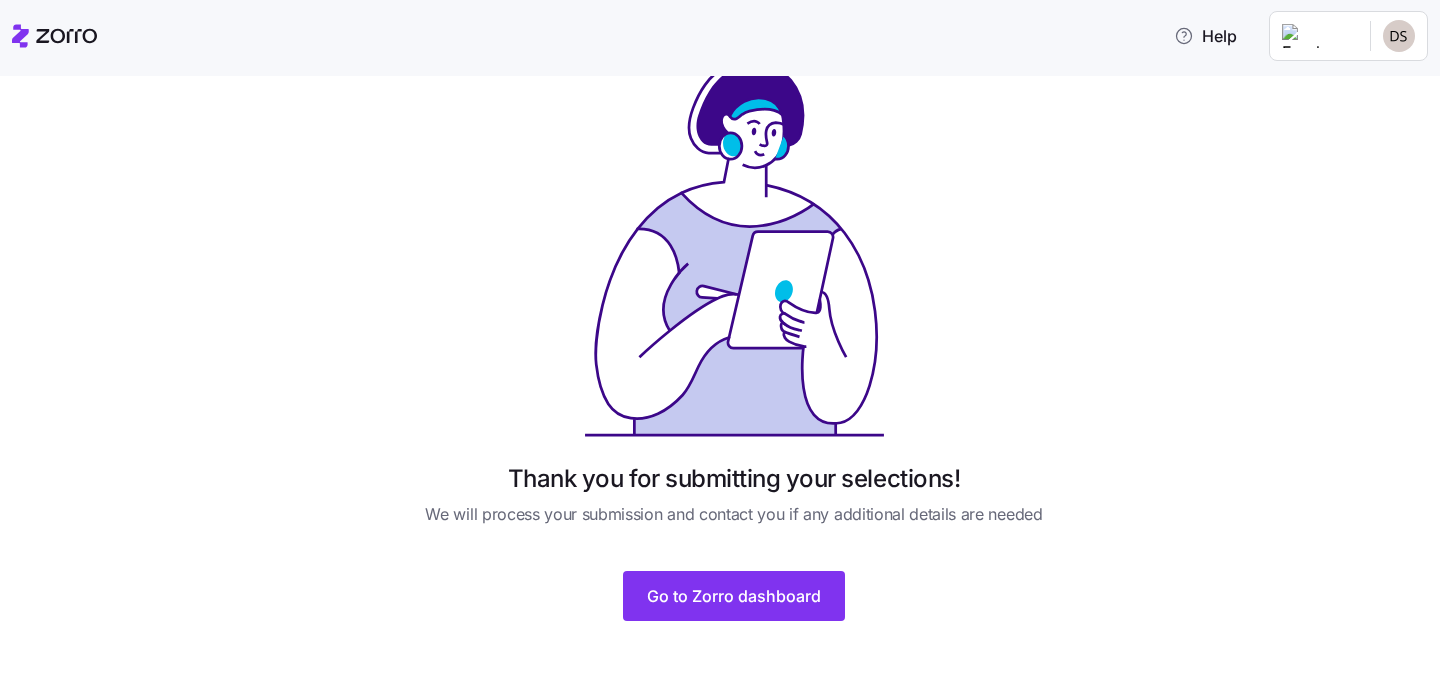 scroll, scrollTop: 50, scrollLeft: 0, axis: vertical 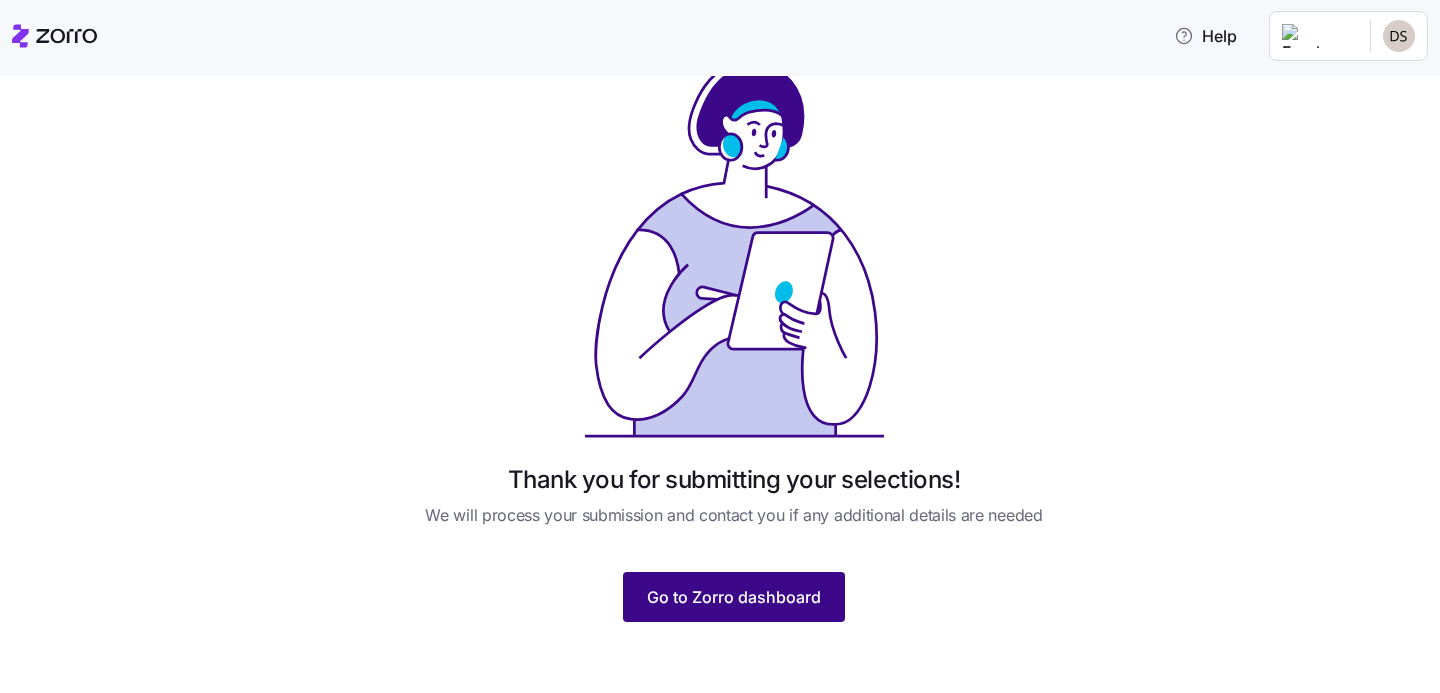 click on "Go to Zorro dashboard" at bounding box center (734, 597) 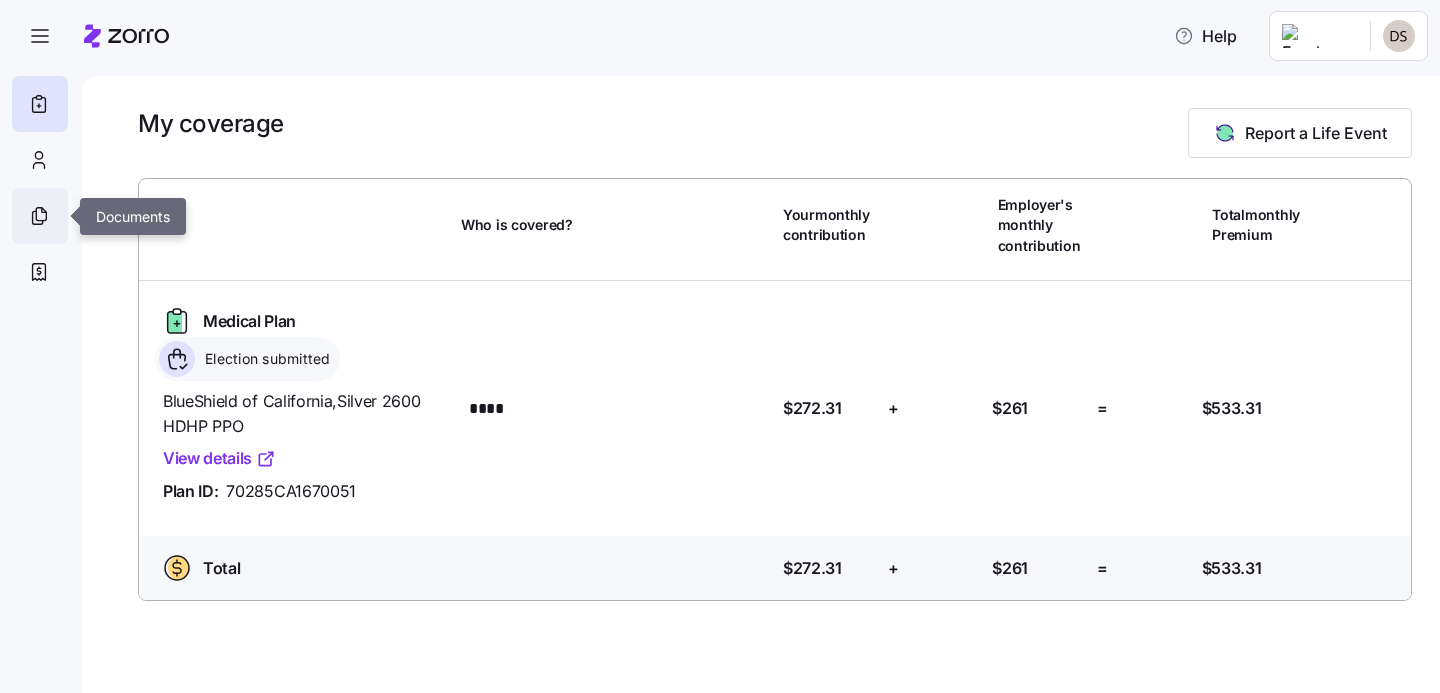 click 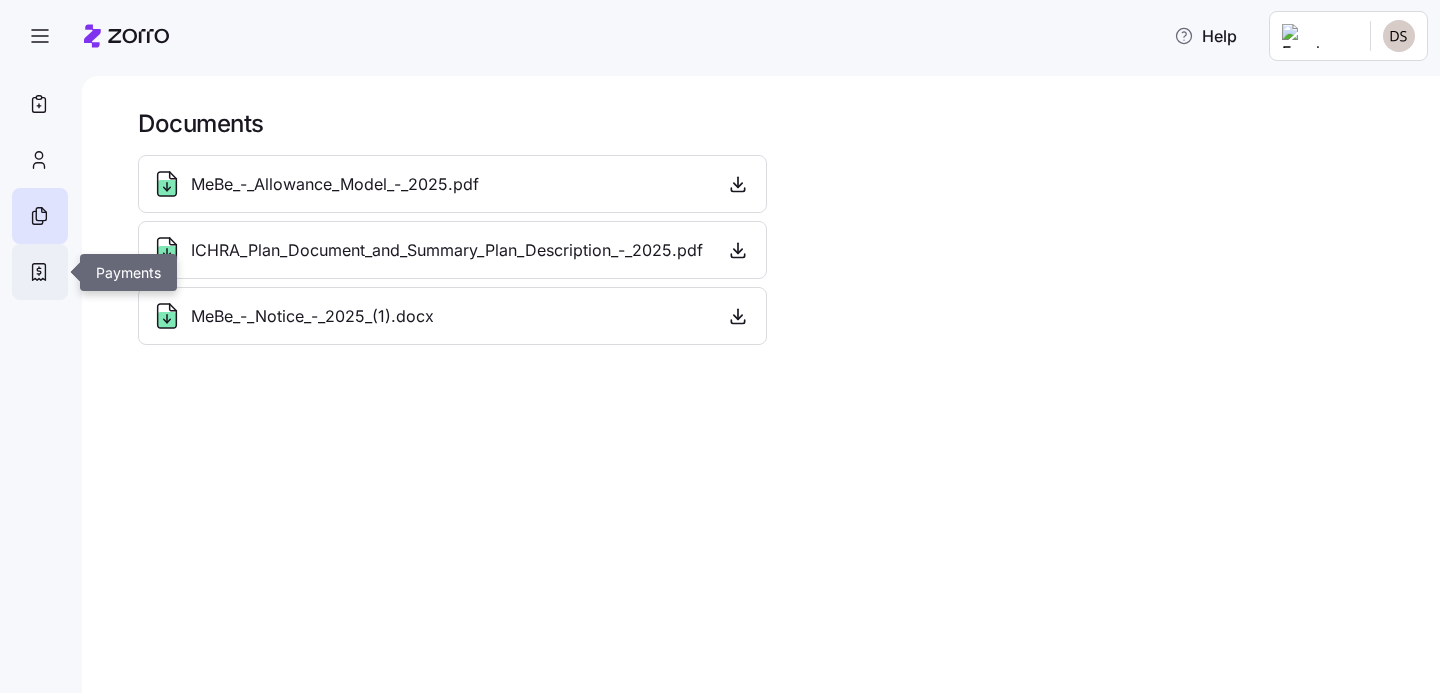 click 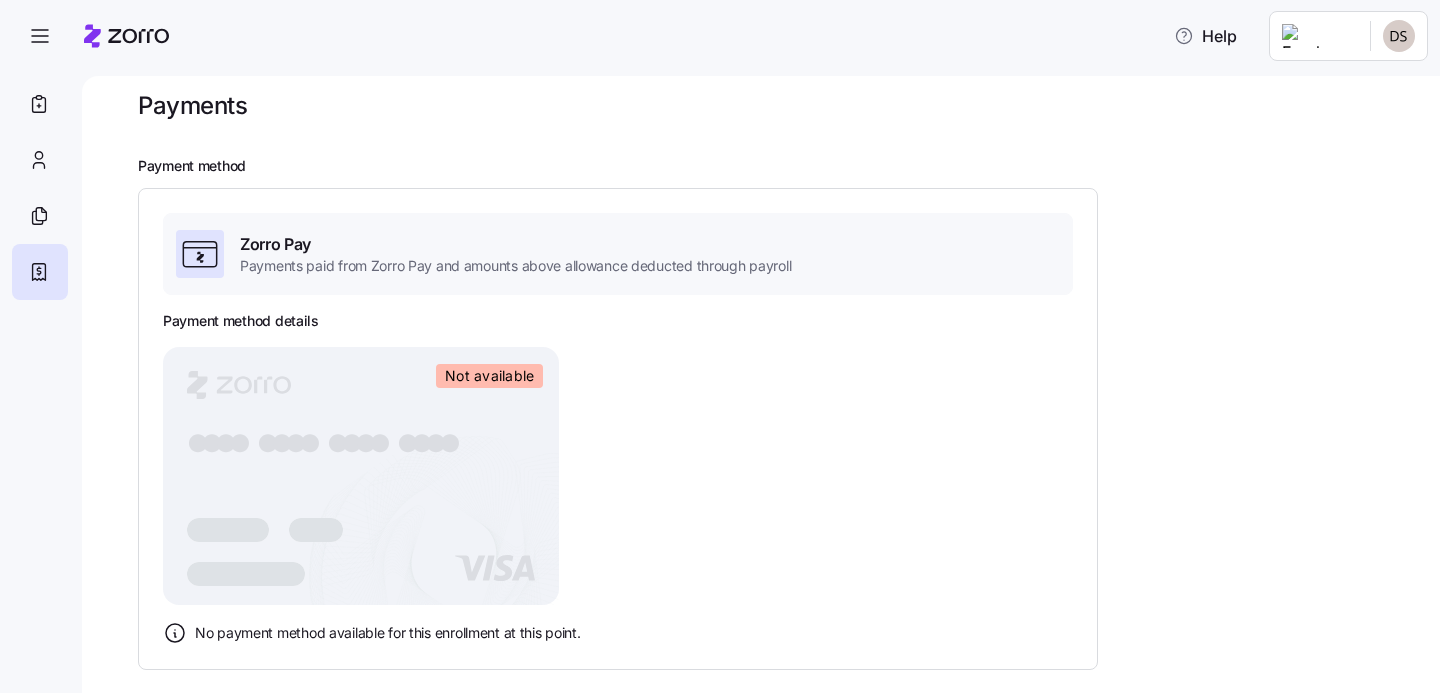 scroll, scrollTop: 17, scrollLeft: 0, axis: vertical 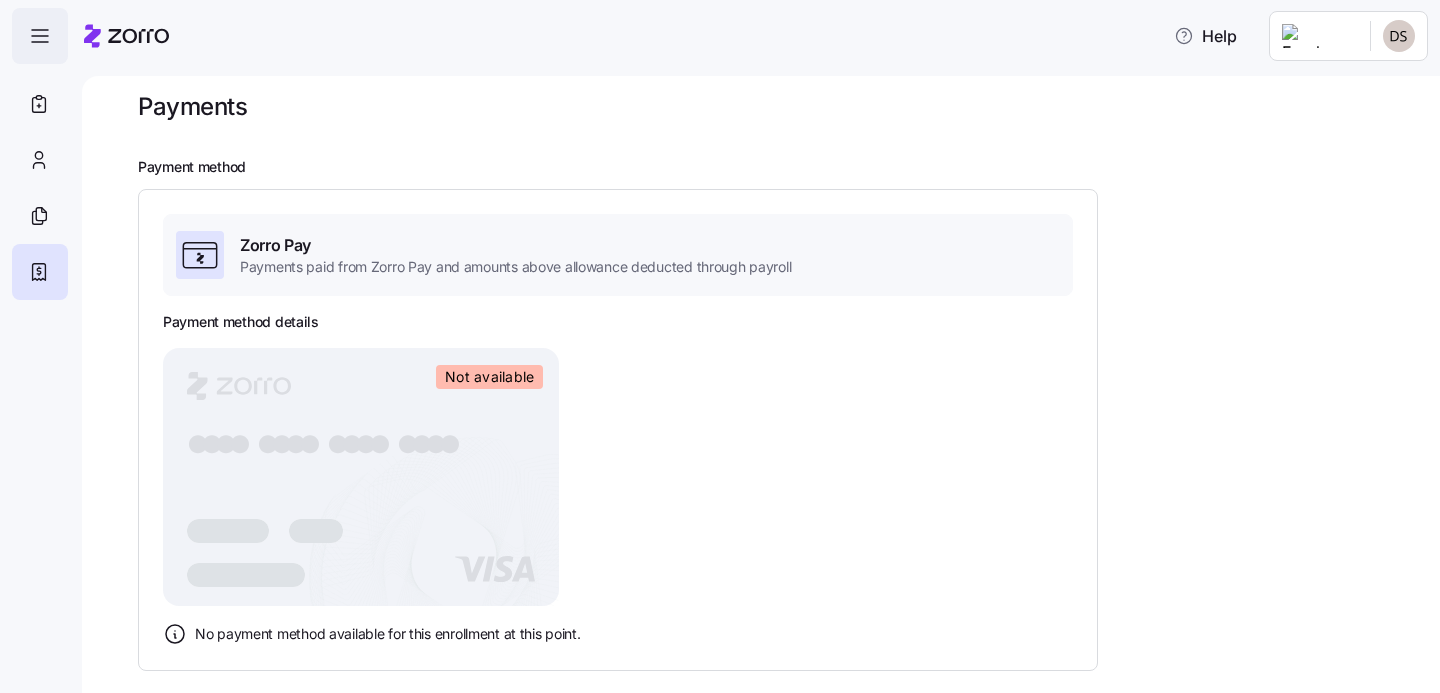 click 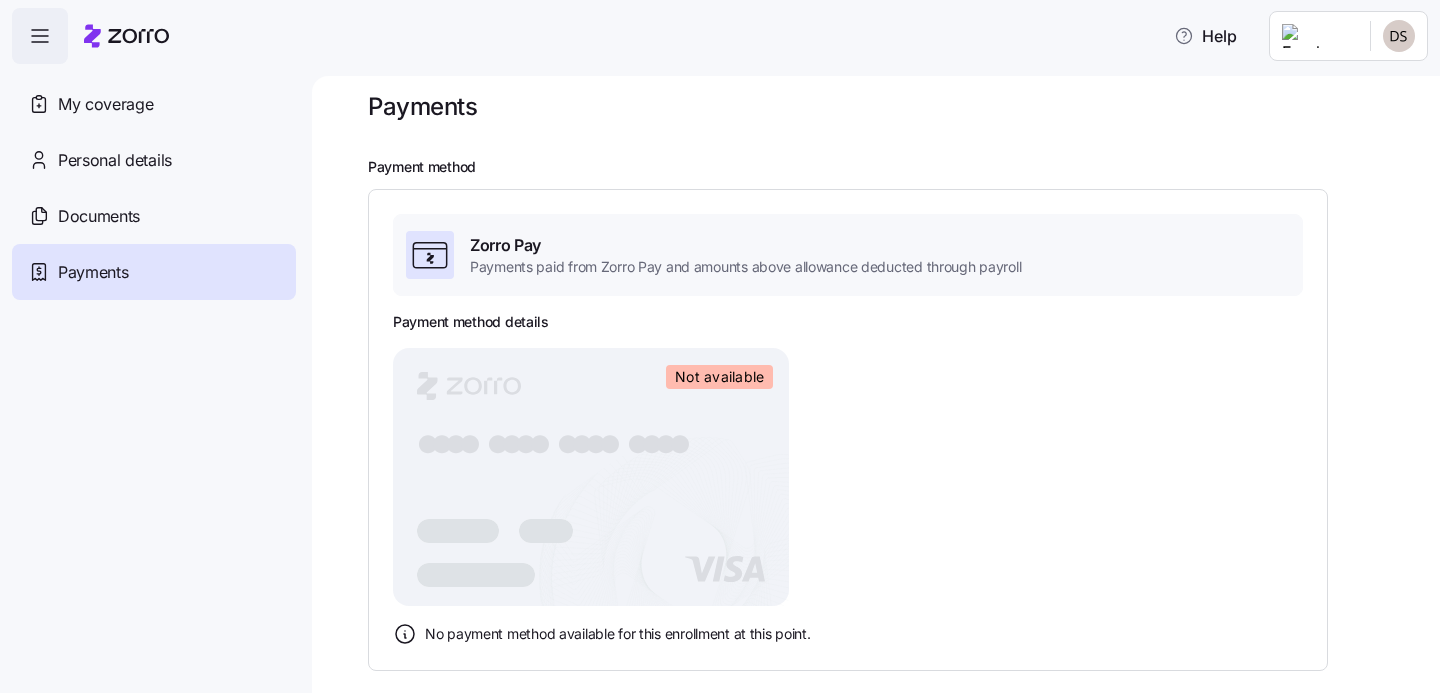 scroll, scrollTop: 0, scrollLeft: 0, axis: both 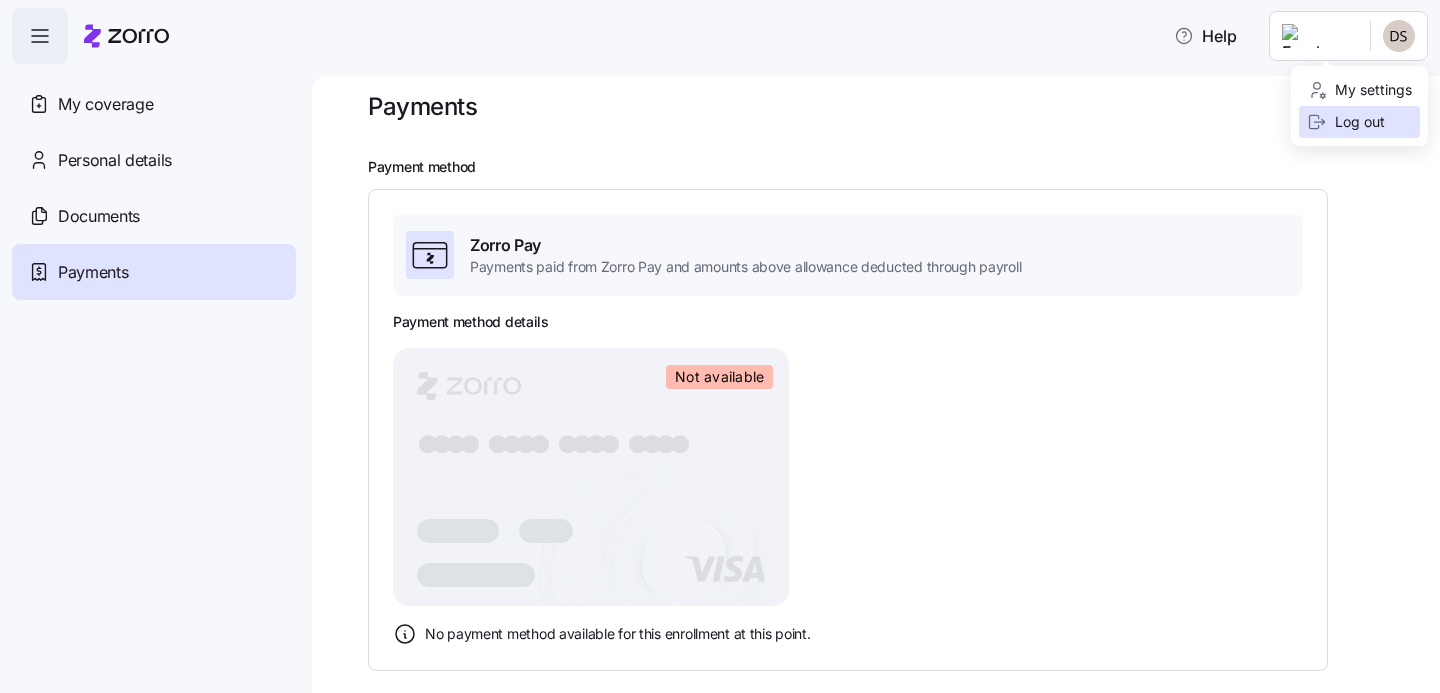 click on "Log out" at bounding box center (1359, 122) 